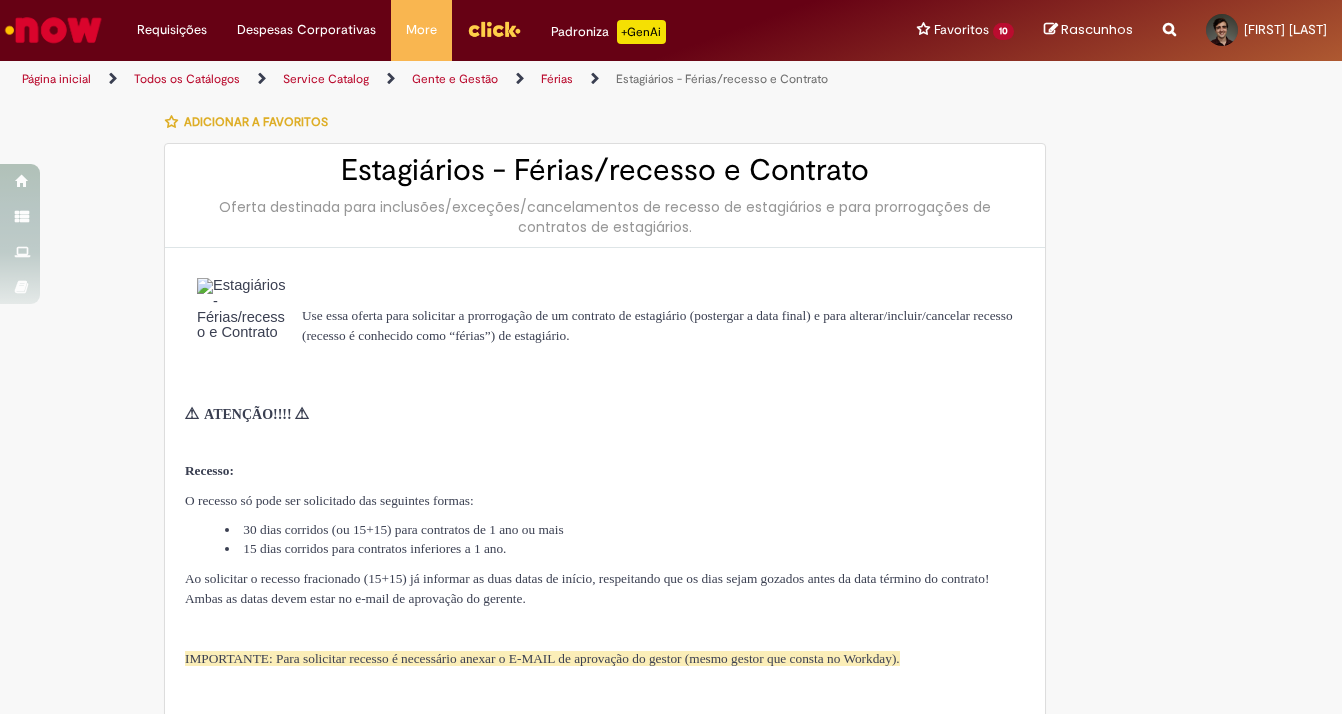 scroll, scrollTop: 0, scrollLeft: 0, axis: both 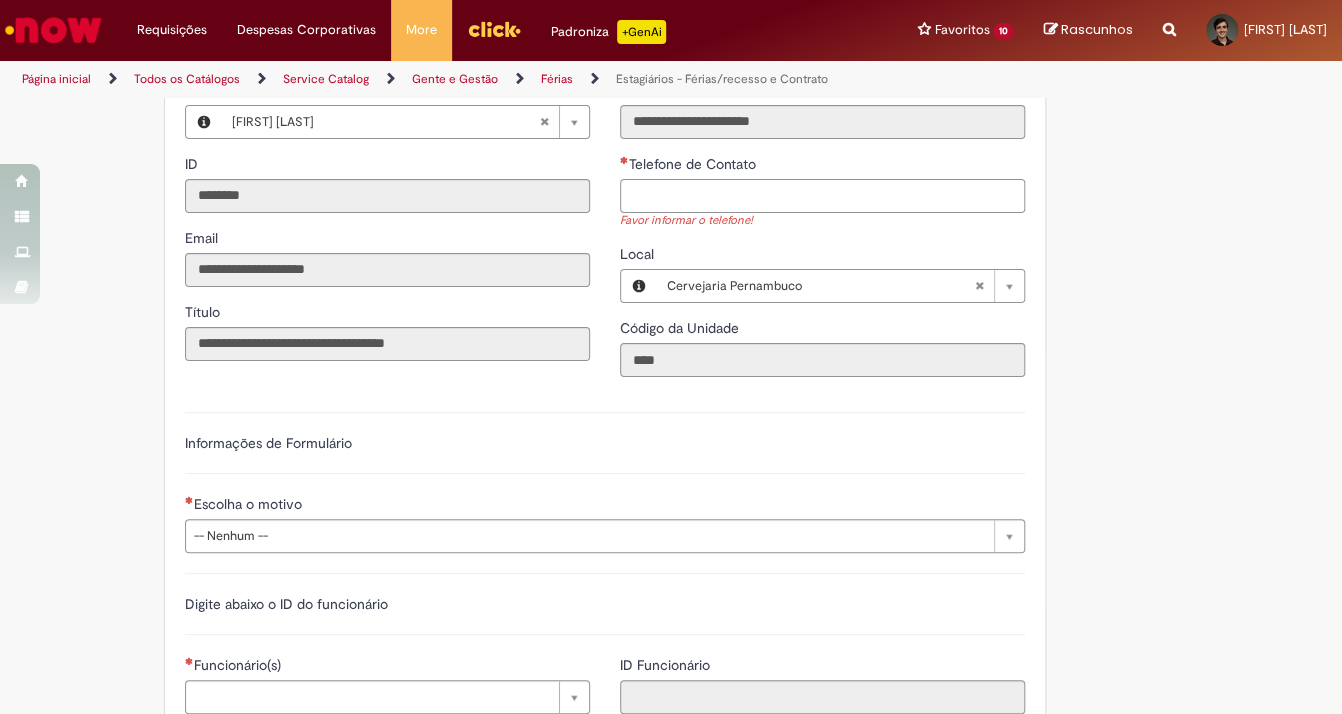 click on "Telefone de Contato" at bounding box center (822, 196) 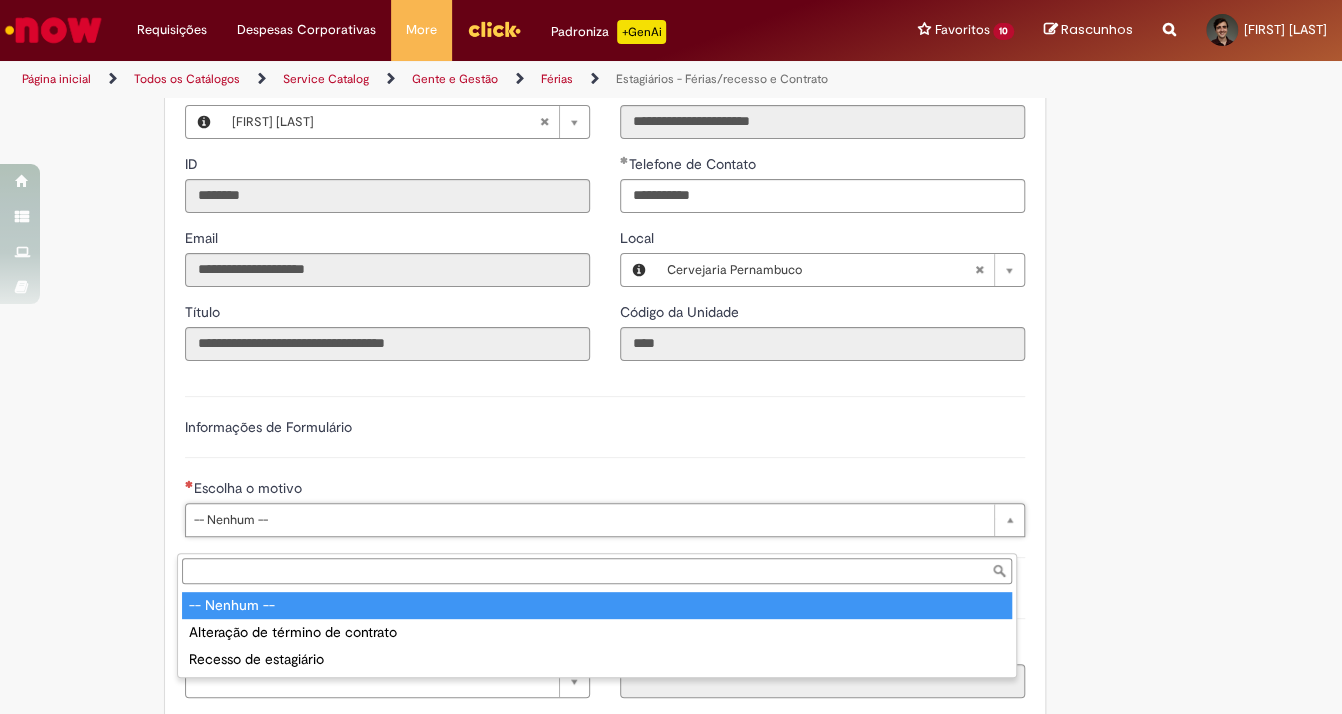 type on "**********" 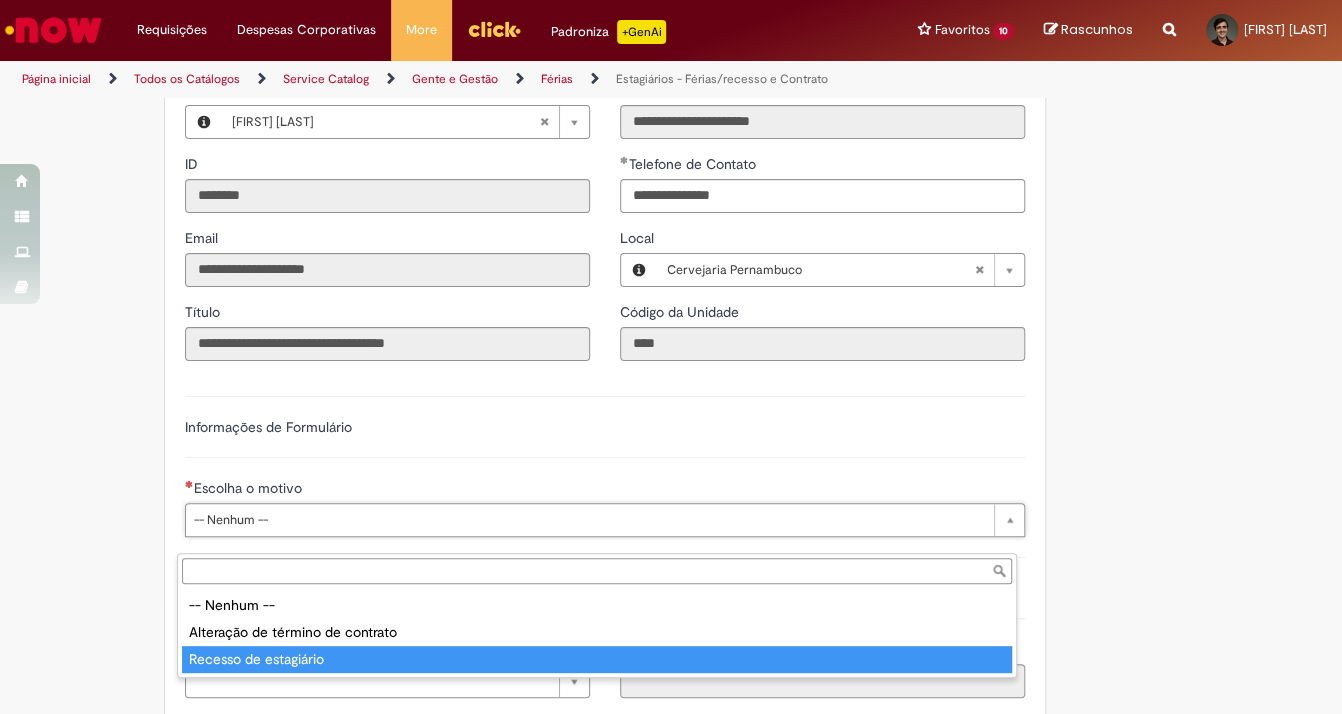 type on "**********" 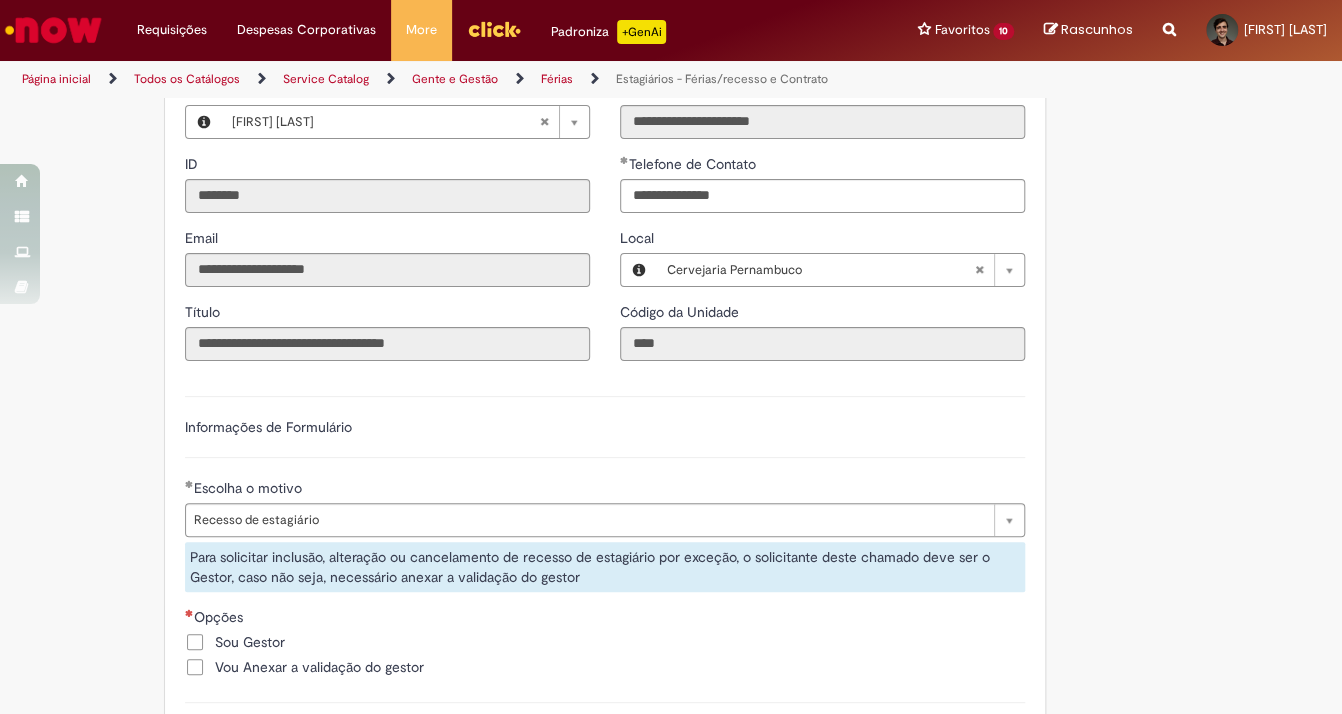 click on "Adicionar a Favoritos
Estagiários - Férias/recesso e Contrato
Oferta destinada para inclusões/exceções/cancelamentos de recesso de estagiários e para prorrogações de contratos de estagiários.
Use essa oferta para solicitar a prorrogação de um contrato de estagiário (postergar a data final) e para alterar/incluir/cancelar recesso (recesso é conhecido como “férias”) de estagiário.
⚠   ATENÇÃO!!!!   ⚠
Recesso:
O recesso só pode ser solicitado das seguintes formas:
30 dias corridos (ou 15+15) para contratos de 1 ano ou mais
15 dias corridos para contratos inferiores a 1 ano.
Ao solicitar o recesso fracionado (15+15) já informar as duas datas de início, respeitando que os dias sejam gozados antes da data término do contrato! Ambas as datas devem estar no e-mail de aprovação do gerente.
Prorrogação Contrato:" at bounding box center [573, 491] 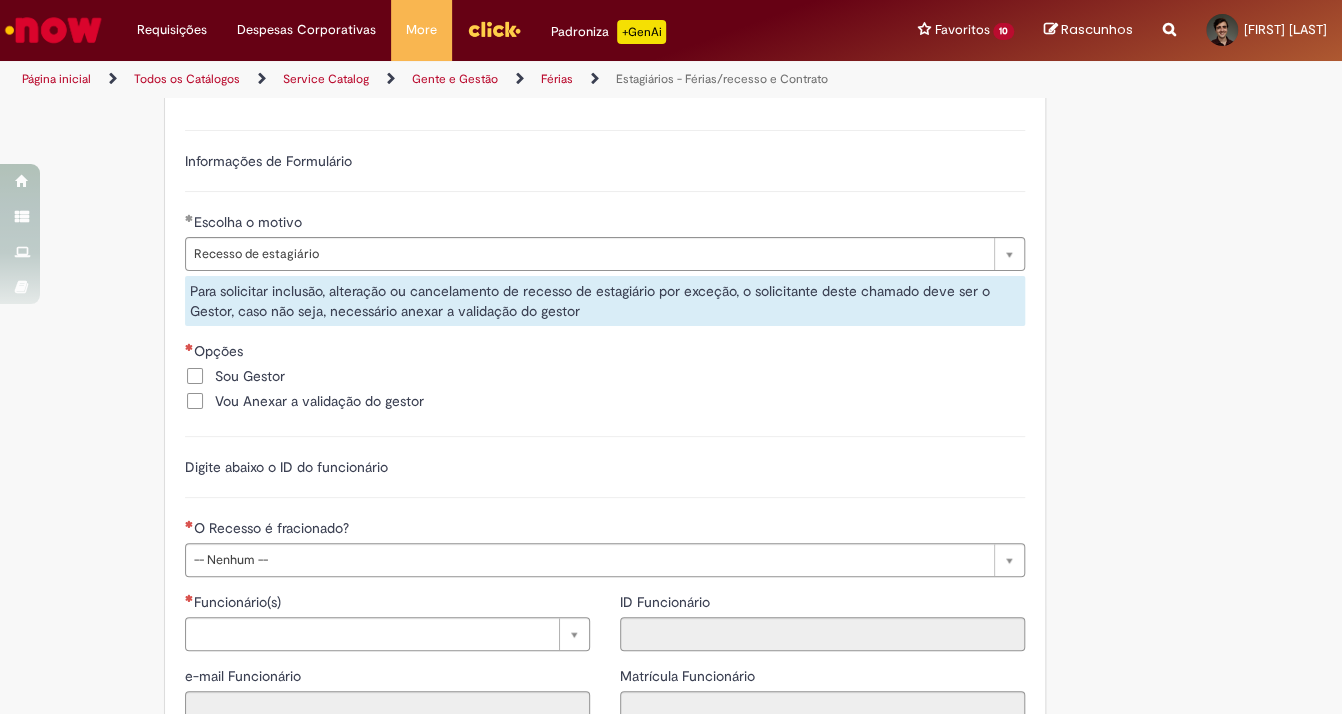 scroll, scrollTop: 1200, scrollLeft: 0, axis: vertical 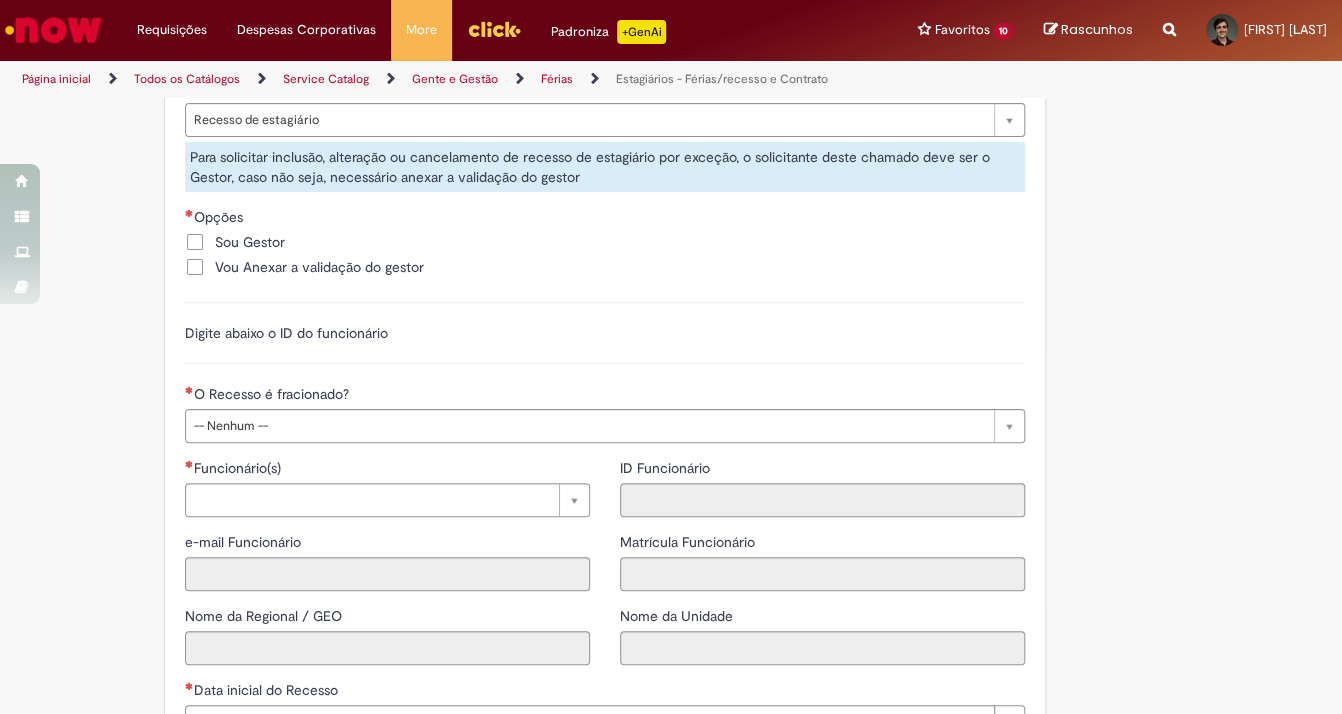 click on "Vou Anexar a validação do gestor" at bounding box center (319, 267) 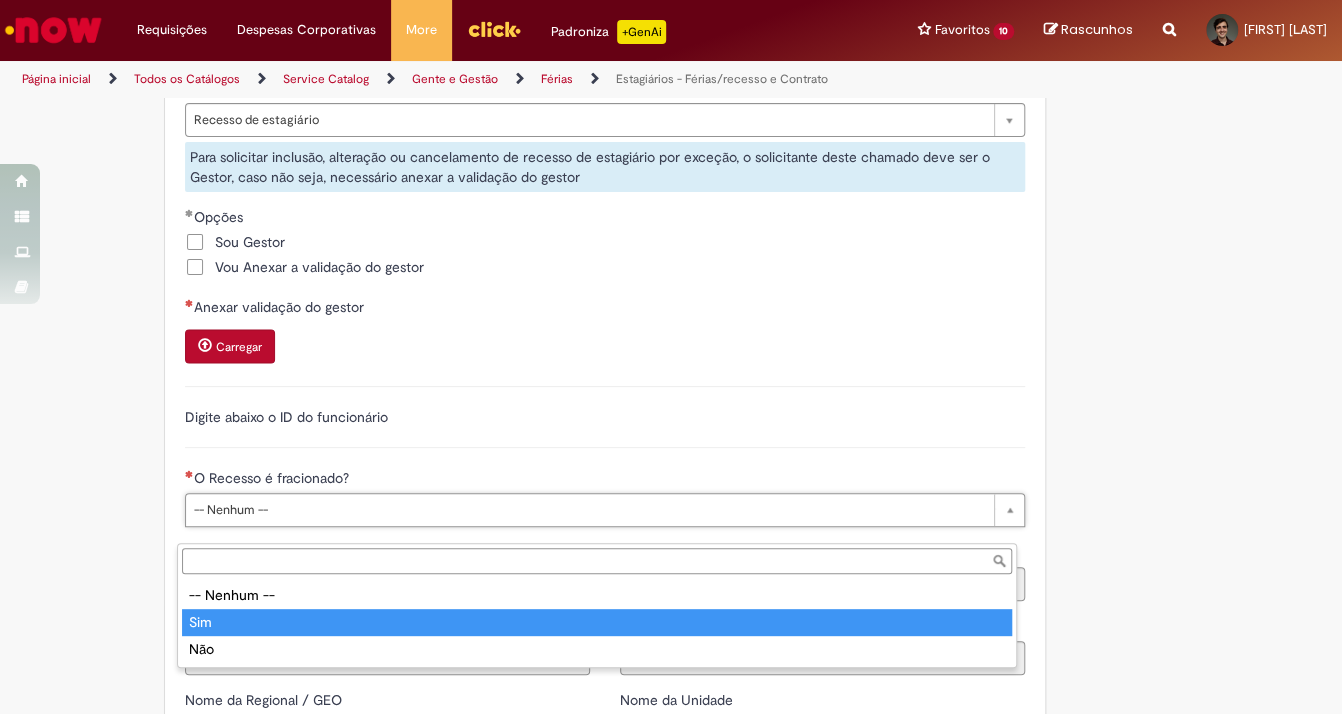 type on "***" 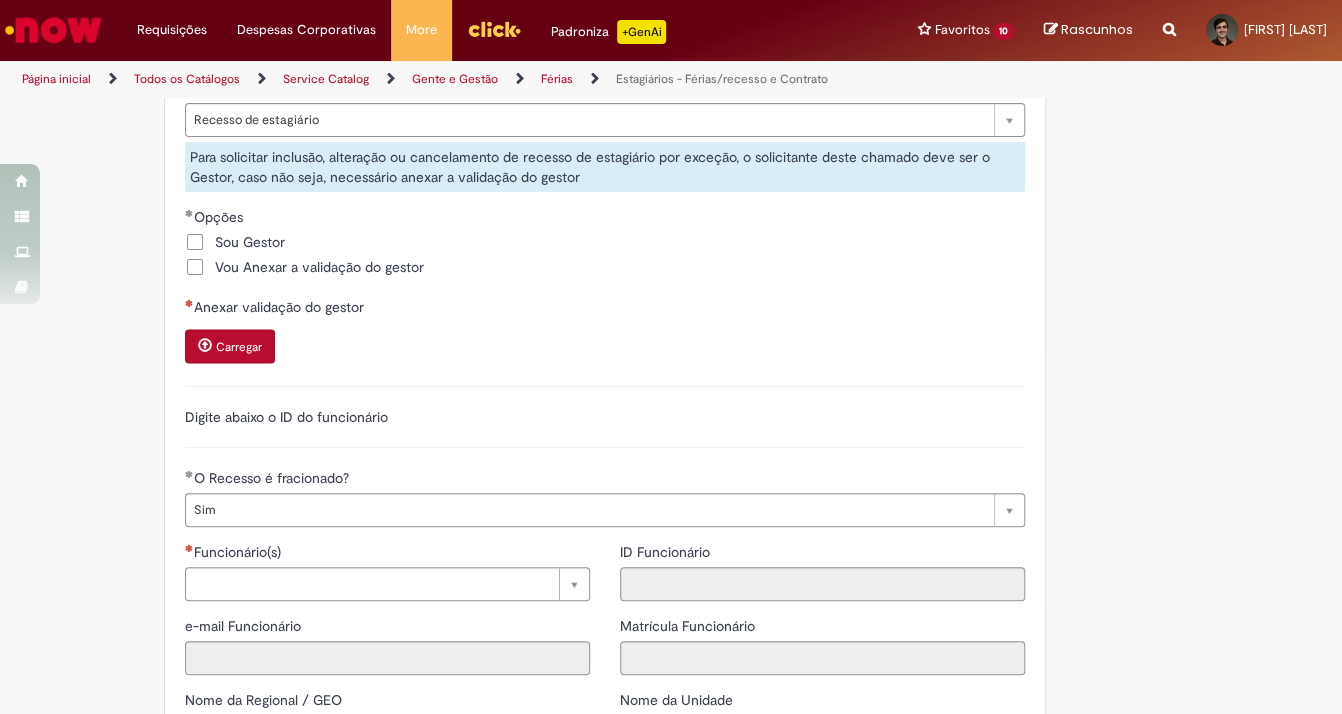 click on "Adicionar a Favoritos
Estagiários - Férias/recesso e Contrato
Oferta destinada para inclusões/exceções/cancelamentos de recesso de estagiários e para prorrogações de contratos de estagiários.
Use essa oferta para solicitar a prorrogação de um contrato de estagiário (postergar a data final) e para alterar/incluir/cancelar recesso (recesso é conhecido como “férias”) de estagiário.
⚠   ATENÇÃO!!!!   ⚠
Recesso:
O recesso só pode ser solicitado das seguintes formas:
30 dias corridos (ou 15+15) para contratos de 1 ano ou mais
15 dias corridos para contratos inferiores a 1 ano.
Ao solicitar o recesso fracionado (15+15) já informar as duas datas de início, respeitando que os dias sejam gozados antes da data término do contrato! Ambas as datas devem estar no e-mail de aprovação do gerente.
Prorrogação Contrato:" at bounding box center [573, 207] 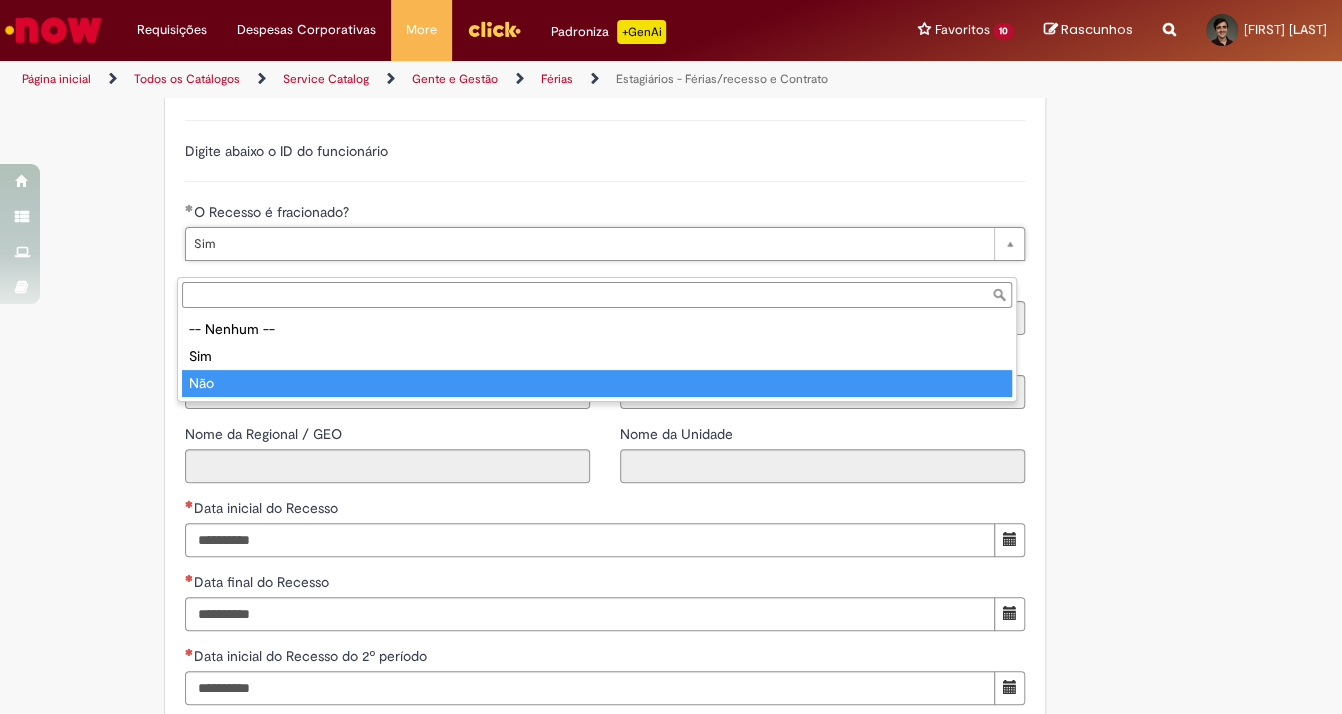 type on "***" 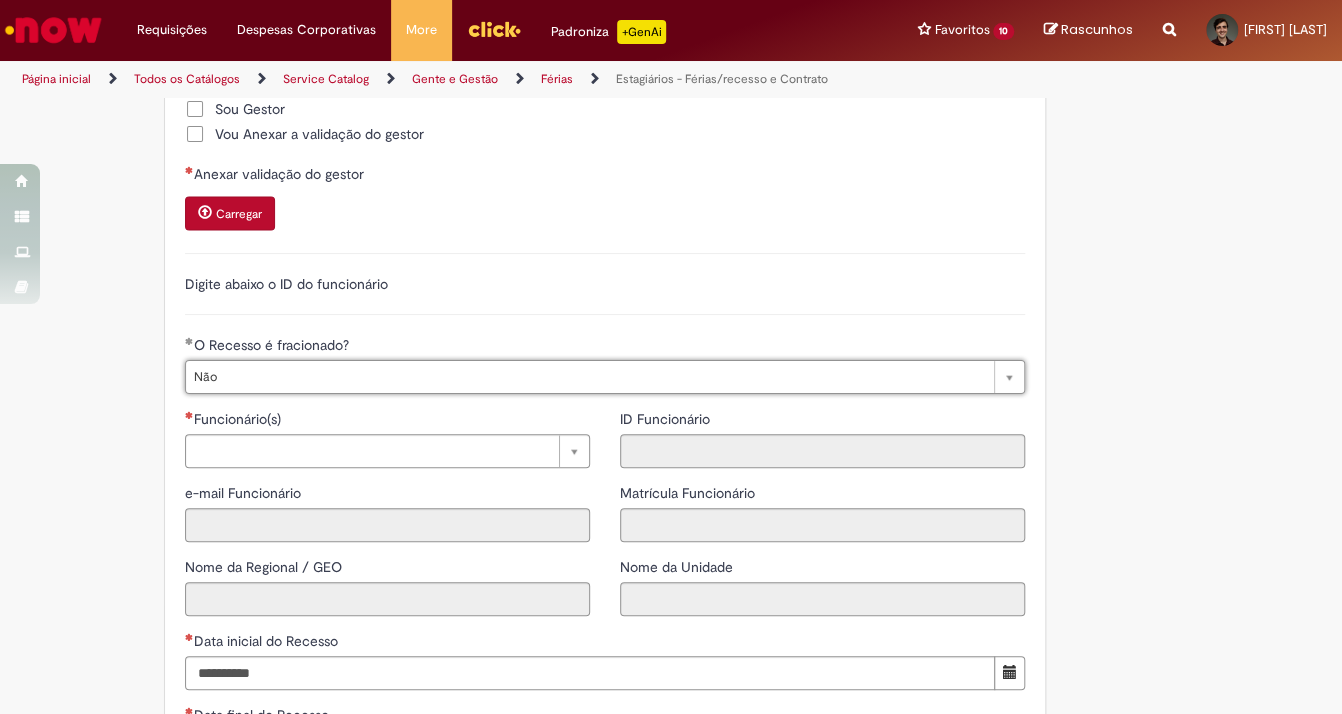 scroll, scrollTop: 1466, scrollLeft: 0, axis: vertical 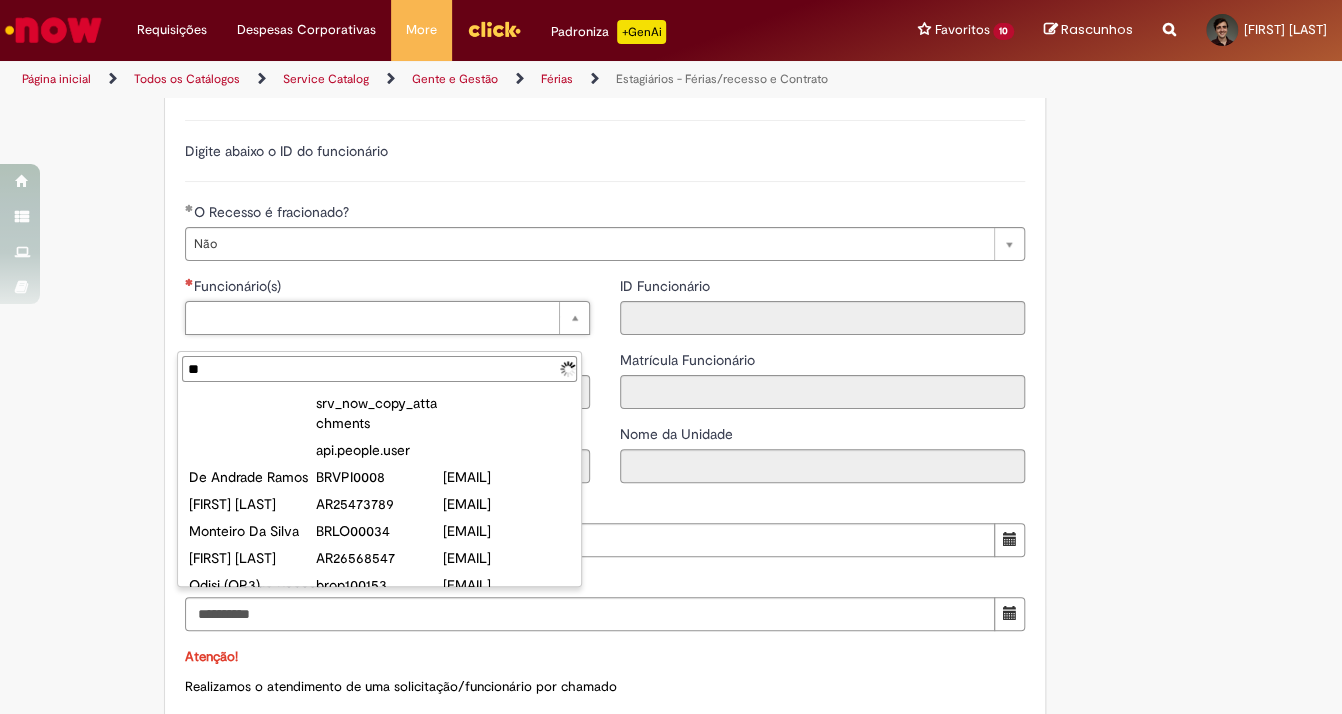 type on "*" 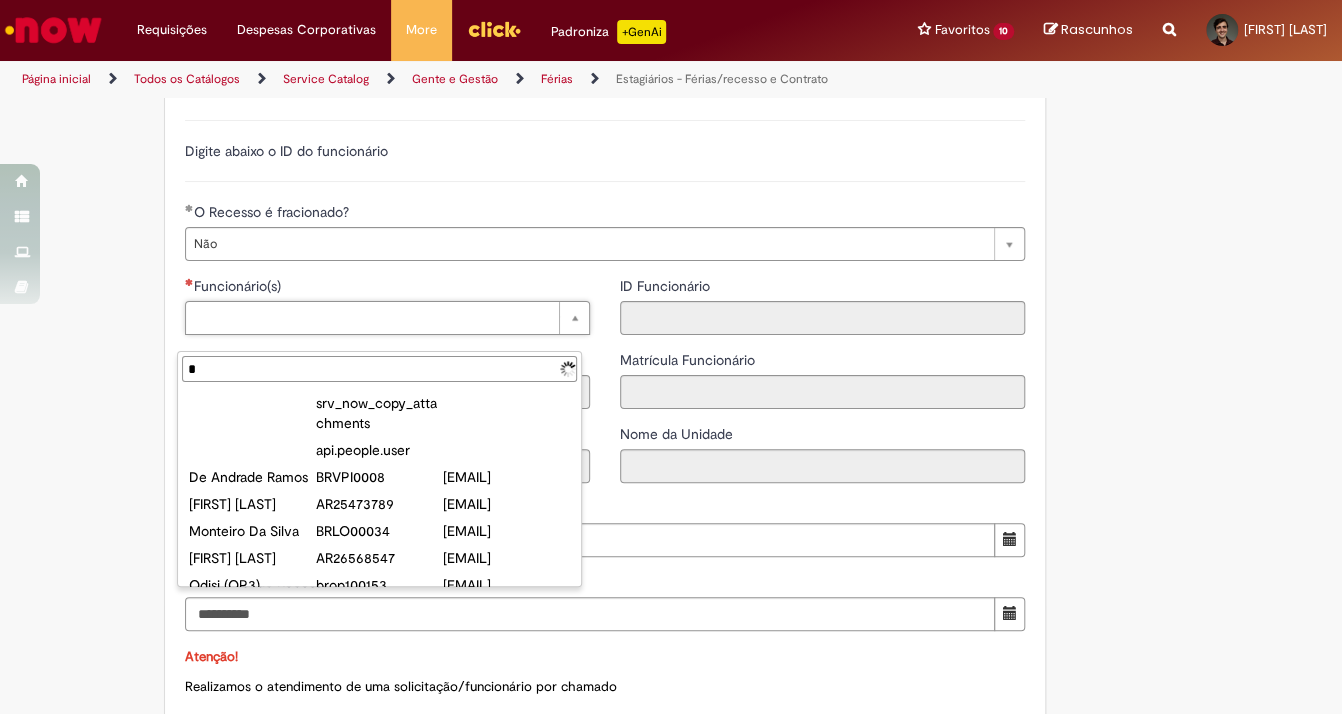 type 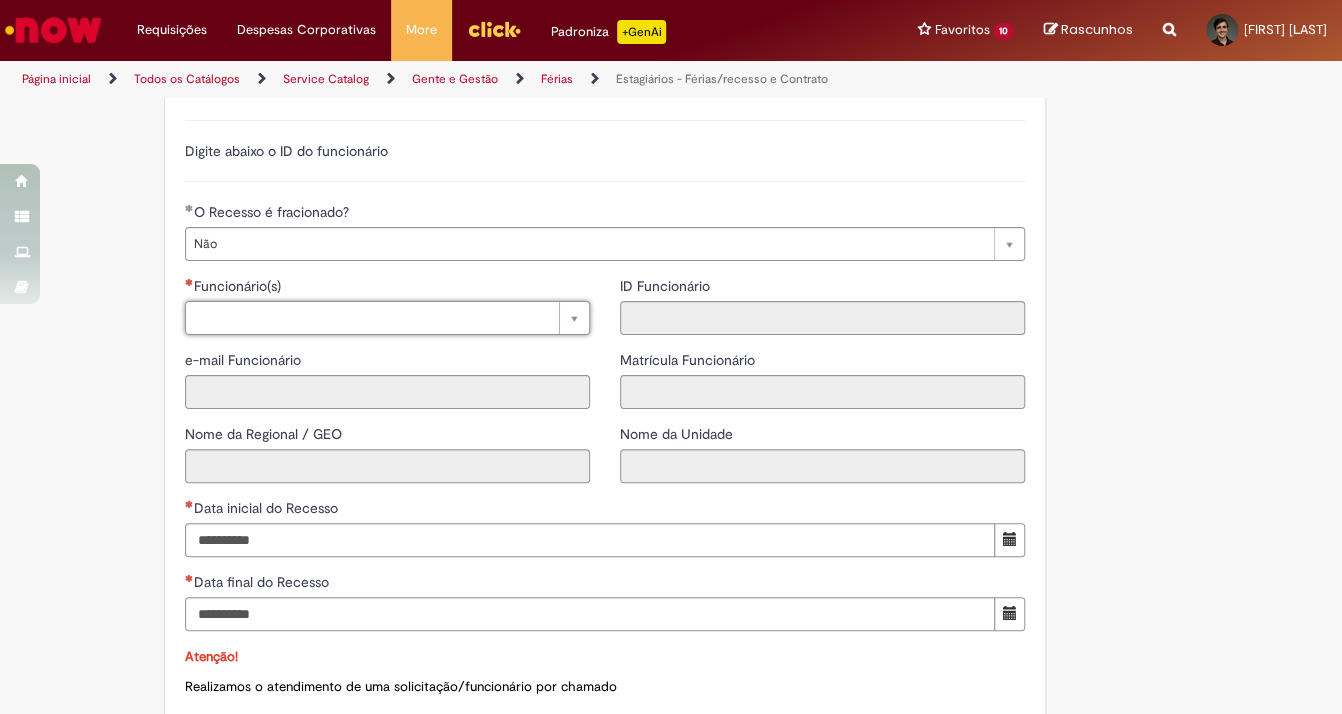 type on "*" 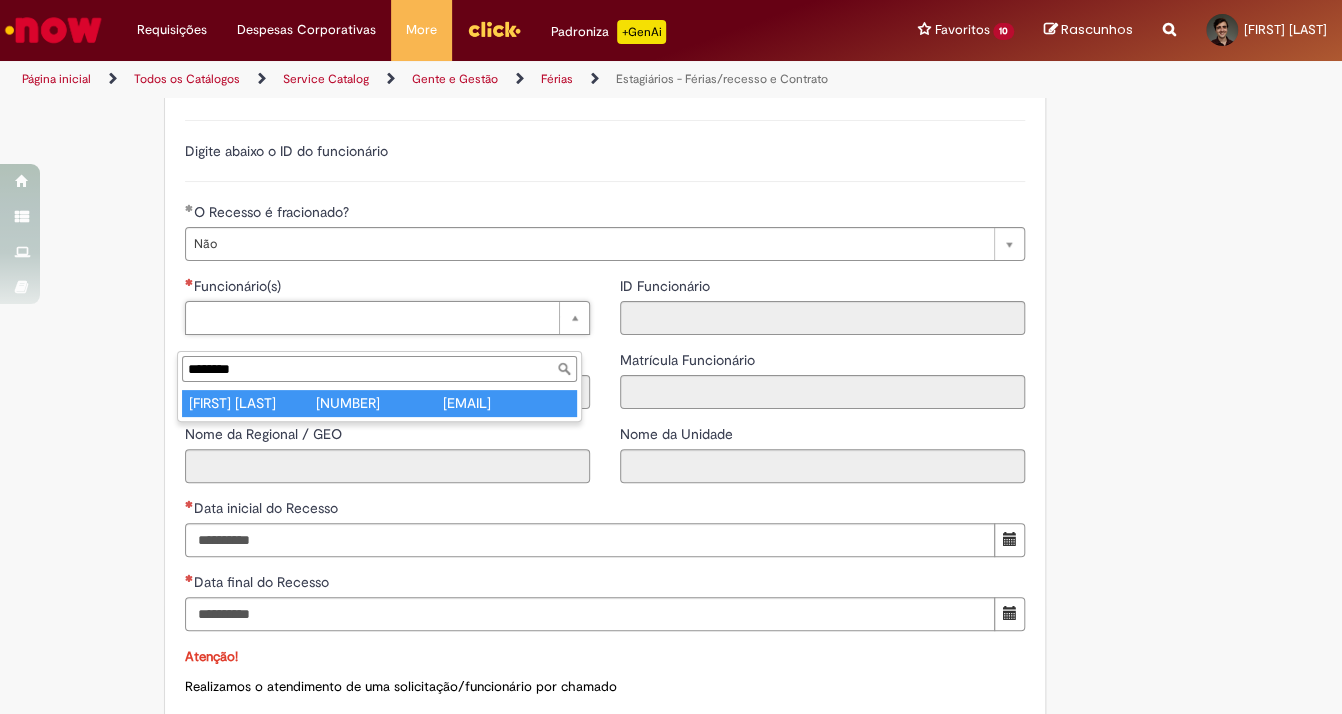 type on "********" 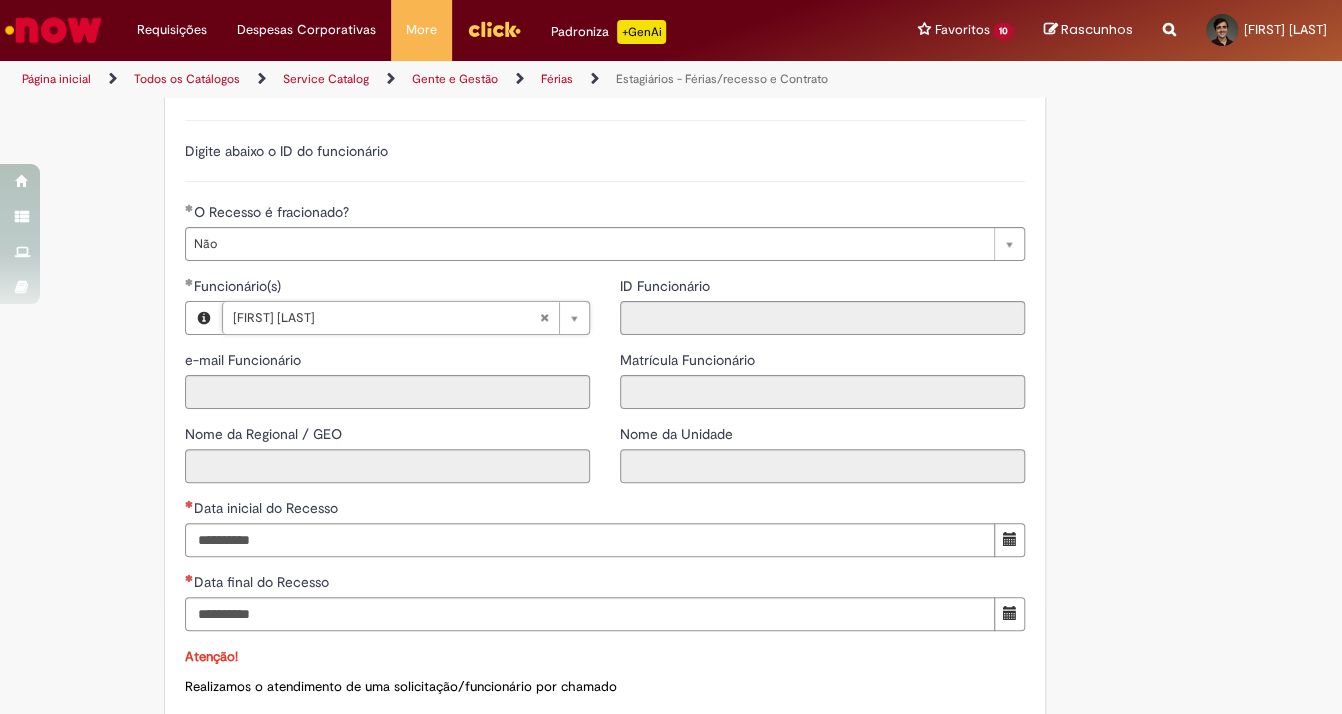 type on "**********" 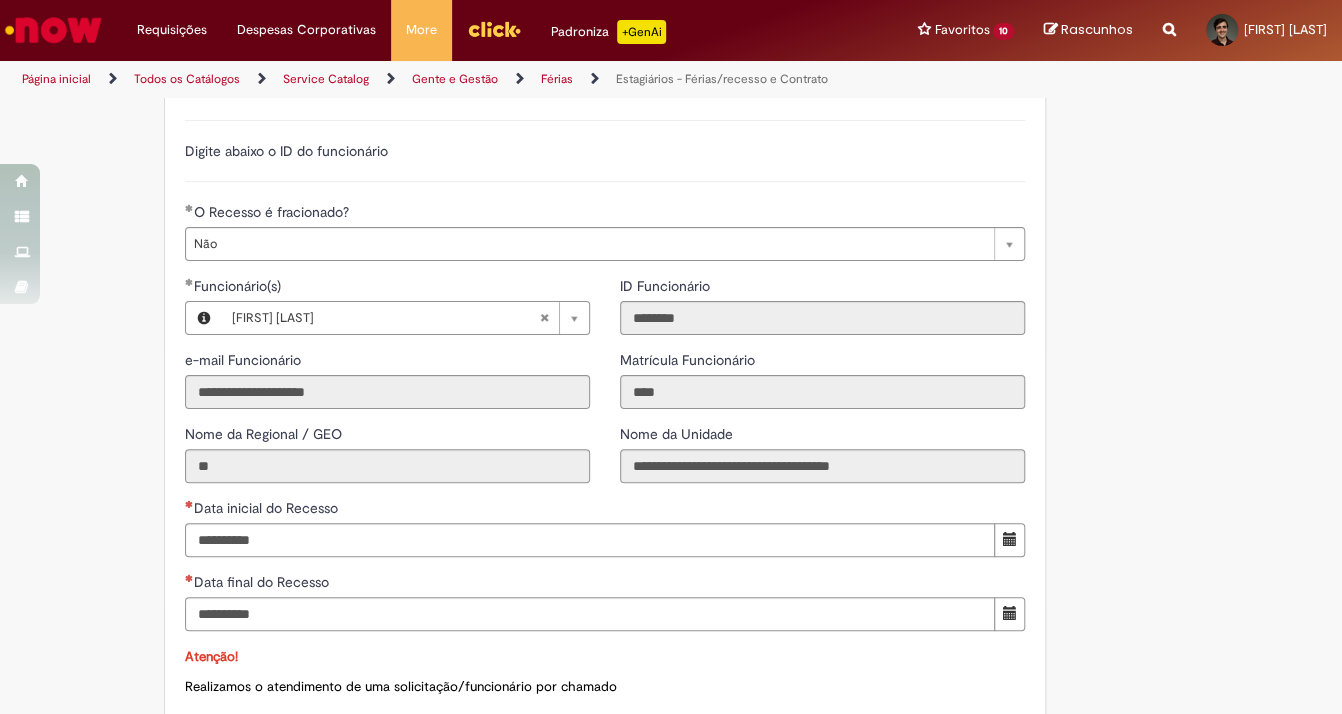 click on "Adicionar a Favoritos
Estagiários - Férias/recesso e Contrato
Oferta destinada para inclusões/exceções/cancelamentos de recesso de estagiários e para prorrogações de contratos de estagiários.
Use essa oferta para solicitar a prorrogação de um contrato de estagiário (postergar a data final) e para alterar/incluir/cancelar recesso (recesso é conhecido como “férias”) de estagiário.
⚠   ATENÇÃO!!!!   ⚠
Recesso:
O recesso só pode ser solicitado das seguintes formas:
30 dias corridos (ou 15+15) para contratos de 1 ano ou mais
15 dias corridos para contratos inferiores a 1 ano.
Ao solicitar o recesso fracionado (15+15) já informar as duas datas de início, respeitando que os dias sejam gozados antes da data término do contrato! Ambas as datas devem estar no e-mail de aprovação do gerente.
Prorrogação Contrato:" at bounding box center (573, -133) 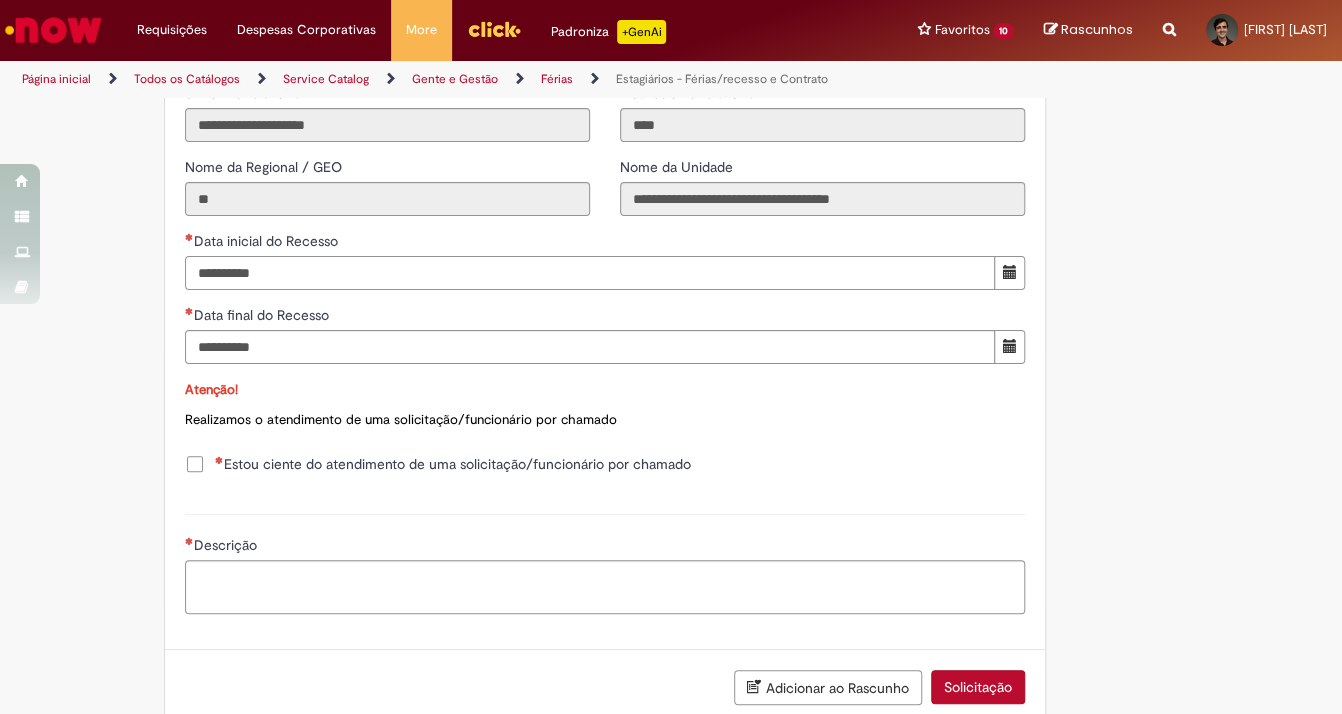 click on "Data inicial do Recesso" at bounding box center [590, 273] 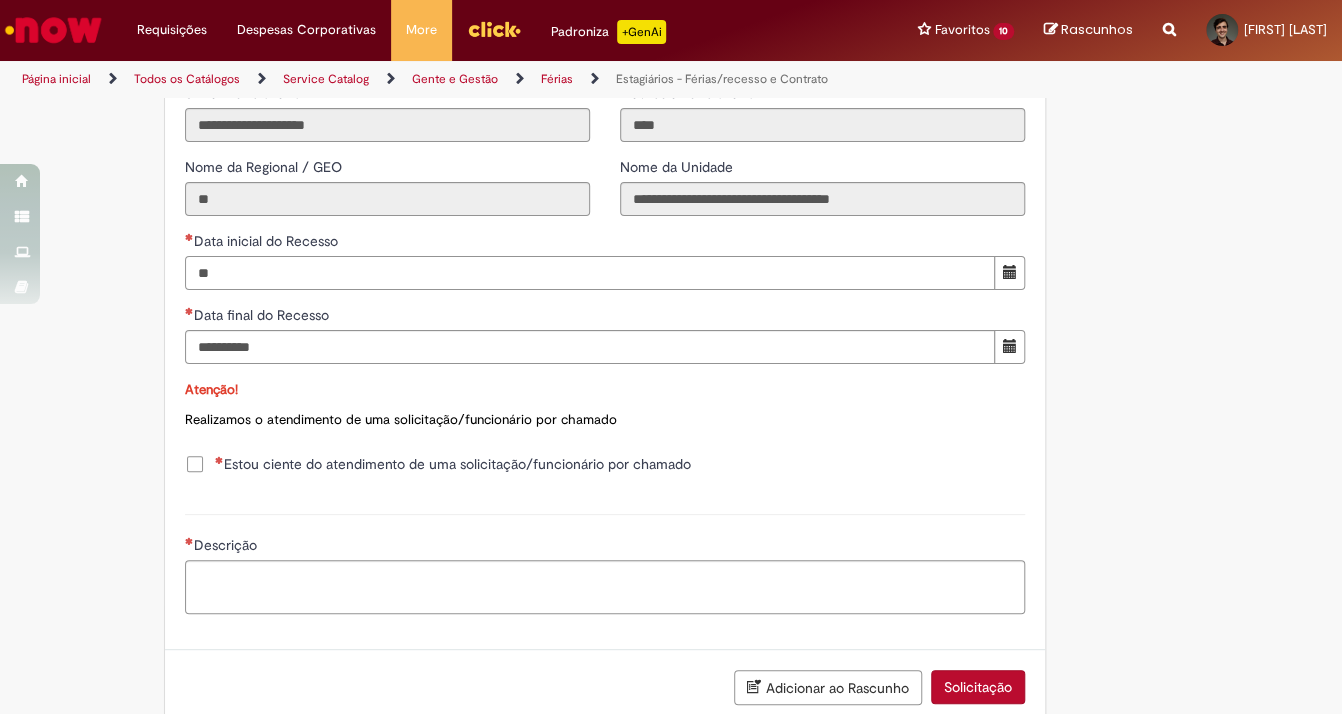type on "*" 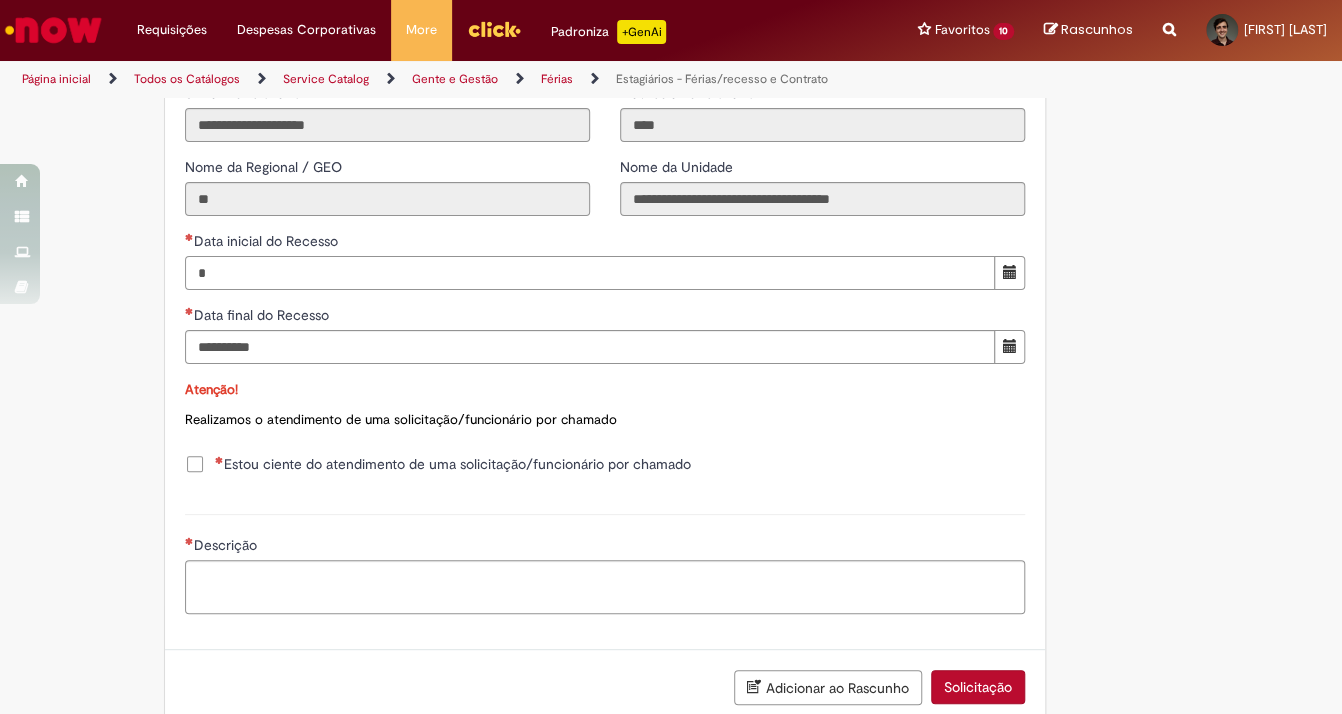 type 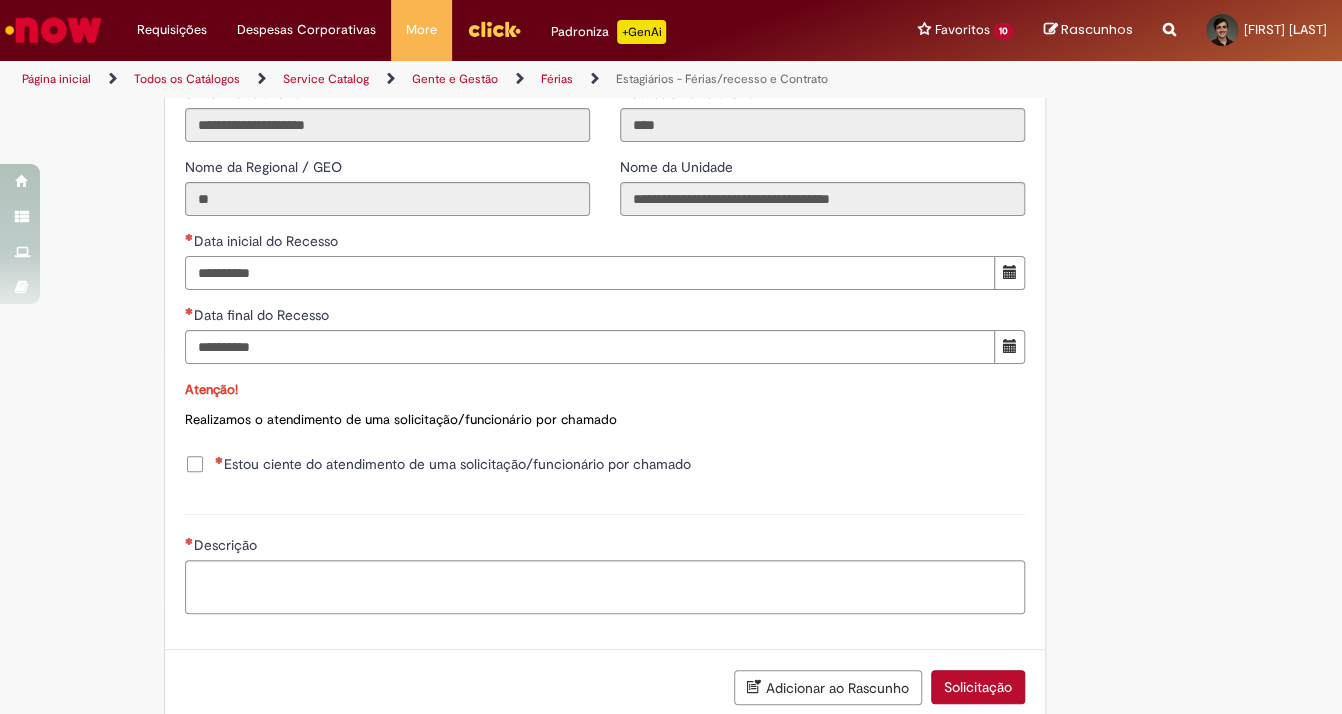 scroll, scrollTop: 1200, scrollLeft: 0, axis: vertical 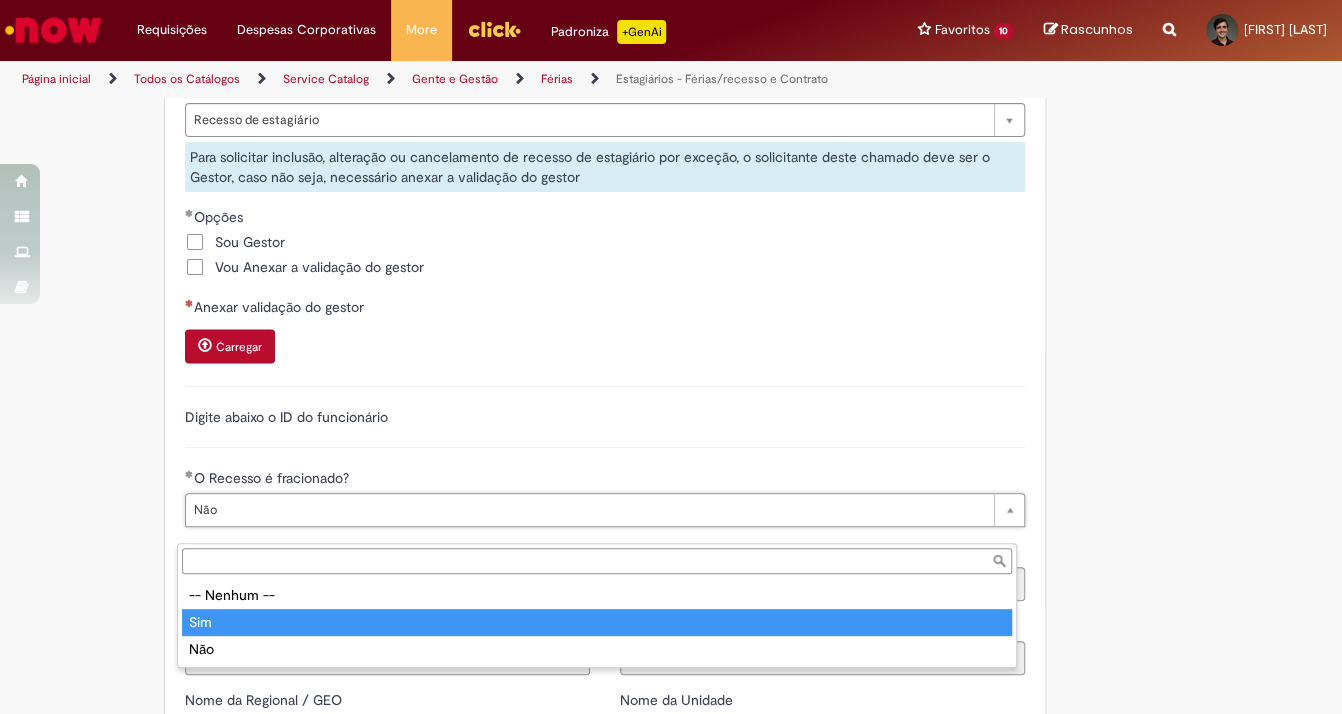 type on "***" 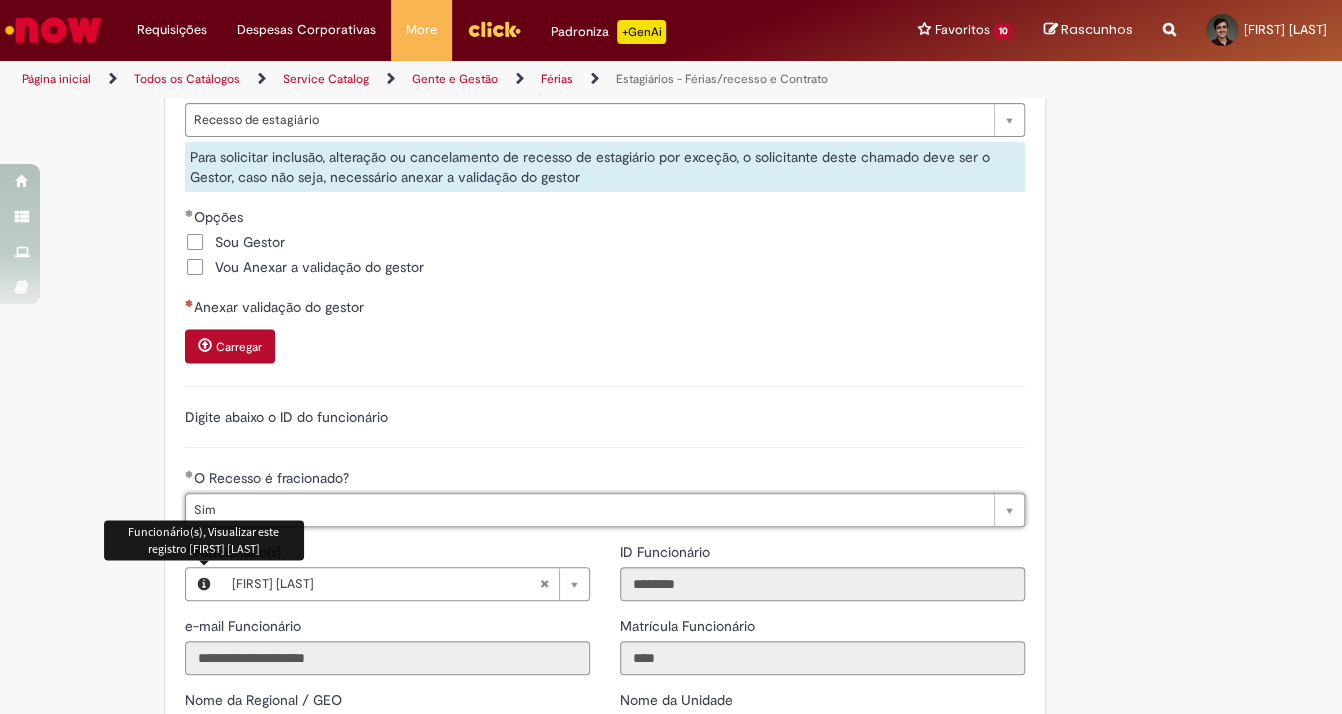 click on "Adicionar a Favoritos
Estagiários - Férias/recesso e Contrato
Oferta destinada para inclusões/exceções/cancelamentos de recesso de estagiários e para prorrogações de contratos de estagiários.
Use essa oferta para solicitar a prorrogação de um contrato de estagiário (postergar a data final) e para alterar/incluir/cancelar recesso (recesso é conhecido como “férias”) de estagiário.
⚠   ATENÇÃO!!!!   ⚠
Recesso:
O recesso só pode ser solicitado das seguintes formas:
30 dias corridos (ou 15+15) para contratos de 1 ano ou mais
15 dias corridos para contratos inferiores a 1 ano.
Ao solicitar o recesso fracionado (15+15) já informar as duas datas de início, respeitando que os dias sejam gozados antes da data término do contrato! Ambas as datas devem estar no e-mail de aprovação do gerente.
Prorrogação Contrato:" at bounding box center [573, 207] 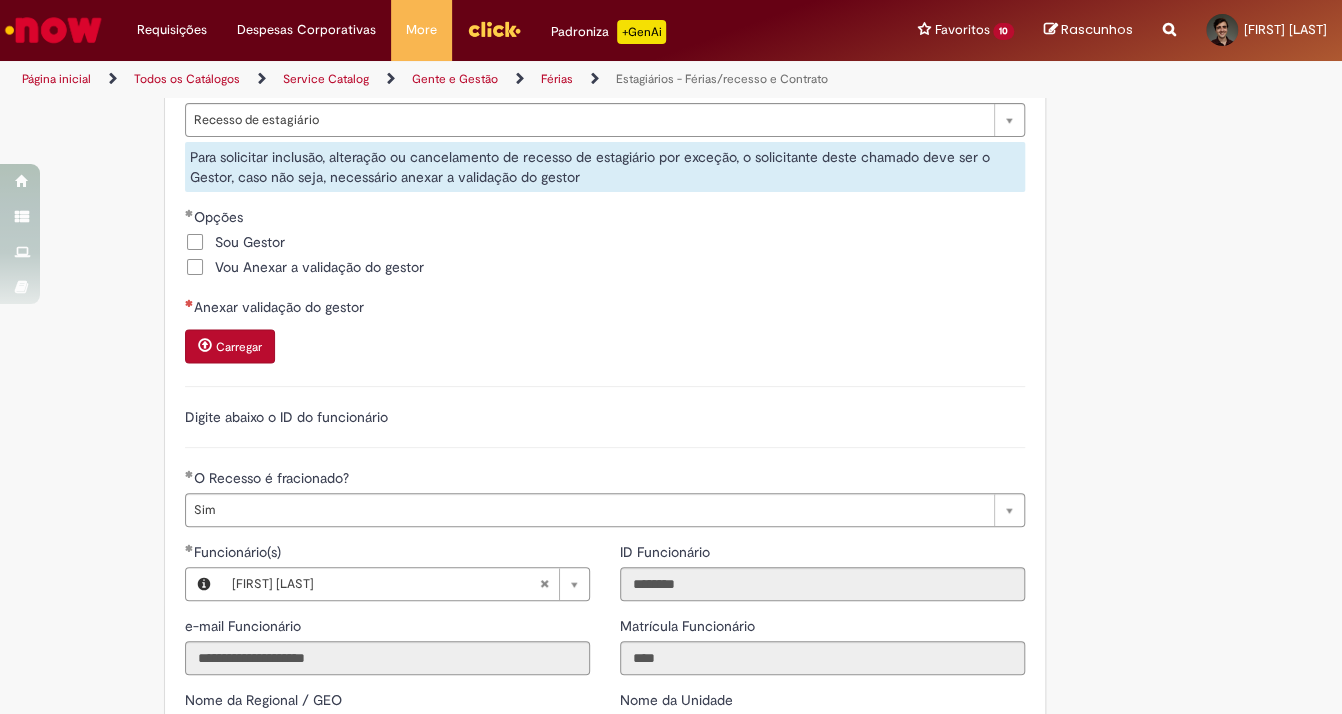 scroll, scrollTop: 1733, scrollLeft: 0, axis: vertical 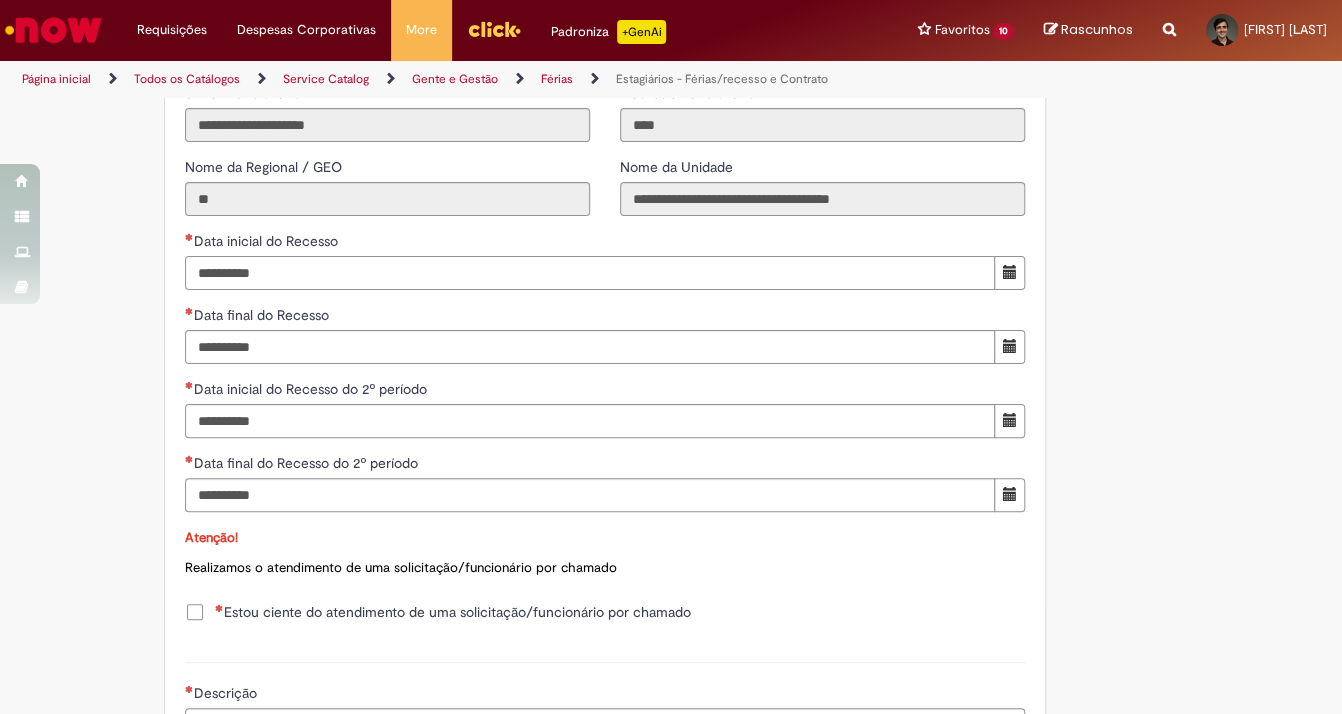 click on "Data inicial do Recesso" at bounding box center (590, 273) 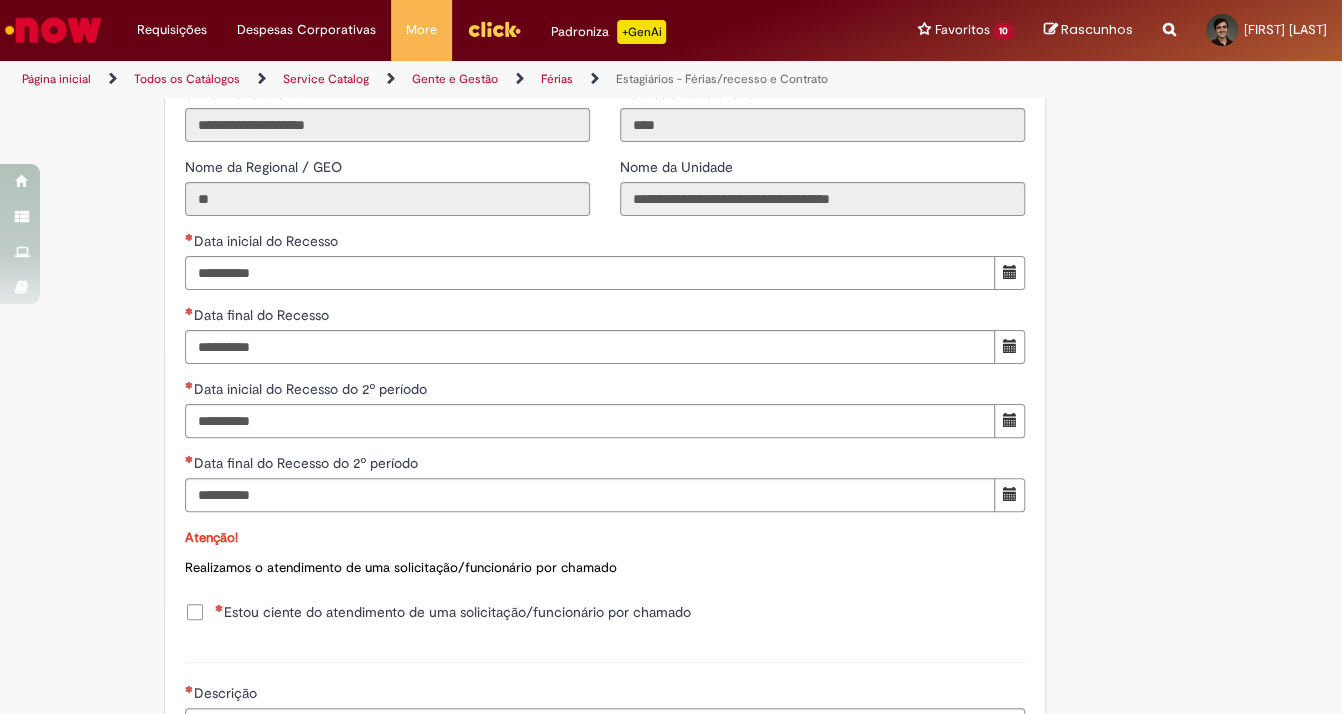 click on "Tire dúvidas com LupiAssist    +GenAI
Oi! Eu sou LupiAssist, uma Inteligência Artificial Generativa em constante aprendizado   Meu conteúdo é monitorado para trazer uma melhor experiência
Dúvidas comuns:
Só mais um instante, estou consultando nossas bases de conhecimento  e escrevendo a melhor resposta pra você!
Title
Lorem ipsum dolor sit amet    Fazer uma nova pergunta
Gerei esta resposta utilizando IA Generativa em conjunto com os nossos padrões. Em caso de divergência, os documentos oficiais prevalecerão.
Saiba mais em:
Ou ligue para:
E aí, te ajudei?
Sim, obrigado!" at bounding box center (671, -325) 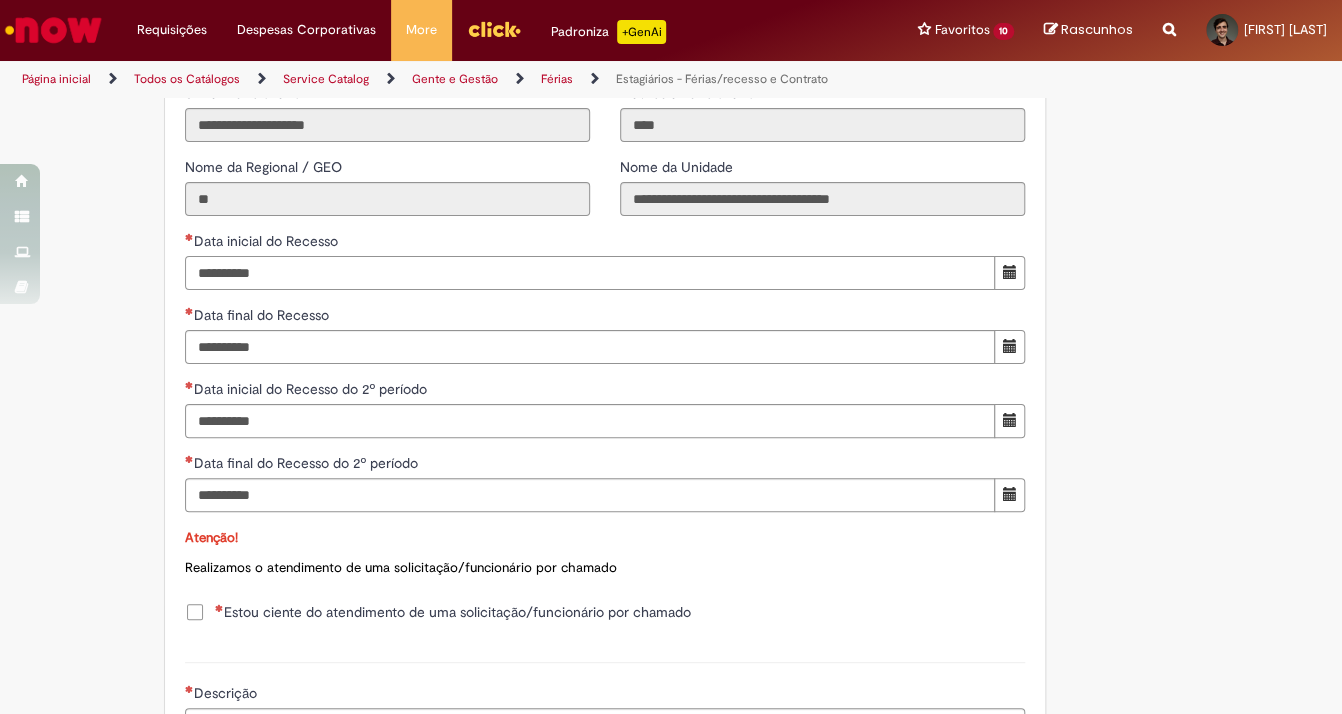 click on "Data inicial do Recesso" at bounding box center [590, 273] 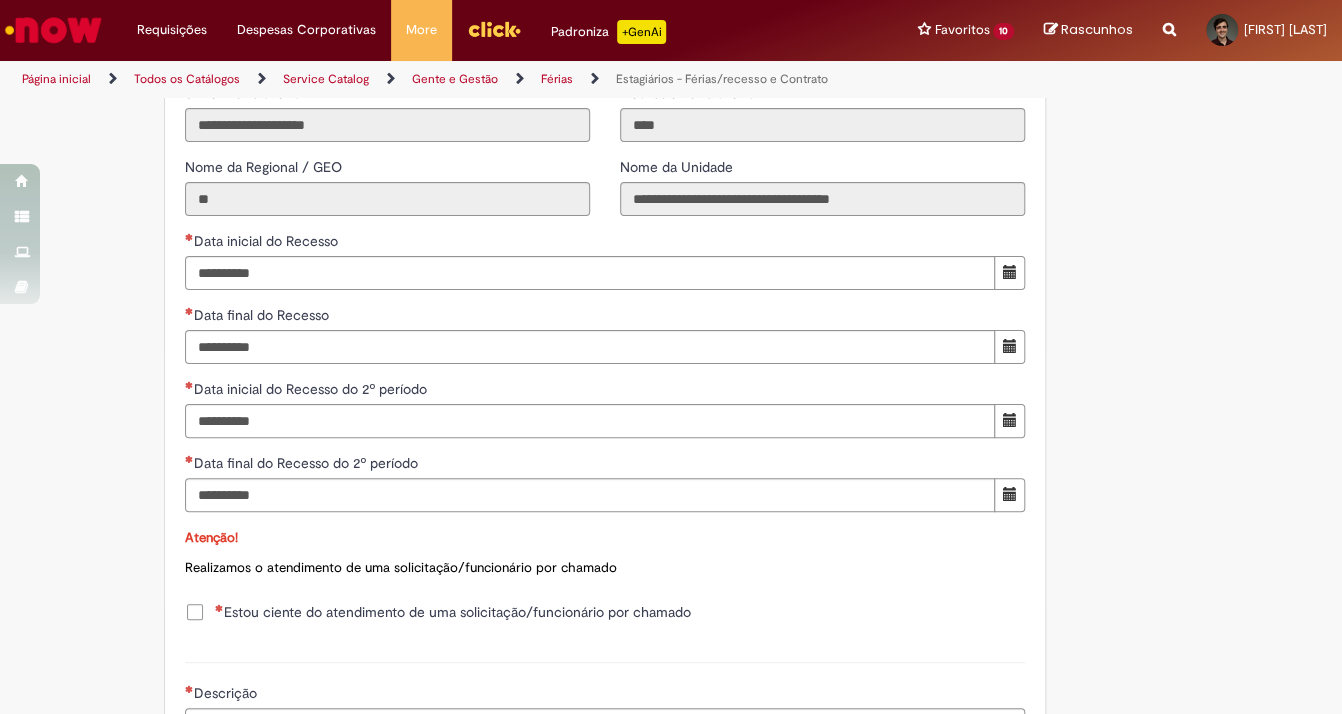 click on "Adicionar a Favoritos
Estagiários - Férias/recesso e Contrato
Oferta destinada para inclusões/exceções/cancelamentos de recesso de estagiários e para prorrogações de contratos de estagiários.
Use essa oferta para solicitar a prorrogação de um contrato de estagiário (postergar a data final) e para alterar/incluir/cancelar recesso (recesso é conhecido como “férias”) de estagiário.
⚠   ATENÇÃO!!!!   ⚠
Recesso:
O recesso só pode ser solicitado das seguintes formas:
30 dias corridos (ou 15+15) para contratos de 1 ano ou mais
15 dias corridos para contratos inferiores a 1 ano.
Ao solicitar o recesso fracionado (15+15) já informar as duas datas de início, respeitando que os dias sejam gozados antes da data término do contrato! Ambas as datas devem estar no e-mail de aprovação do gerente.
Prorrogação Contrato:" at bounding box center (573, -326) 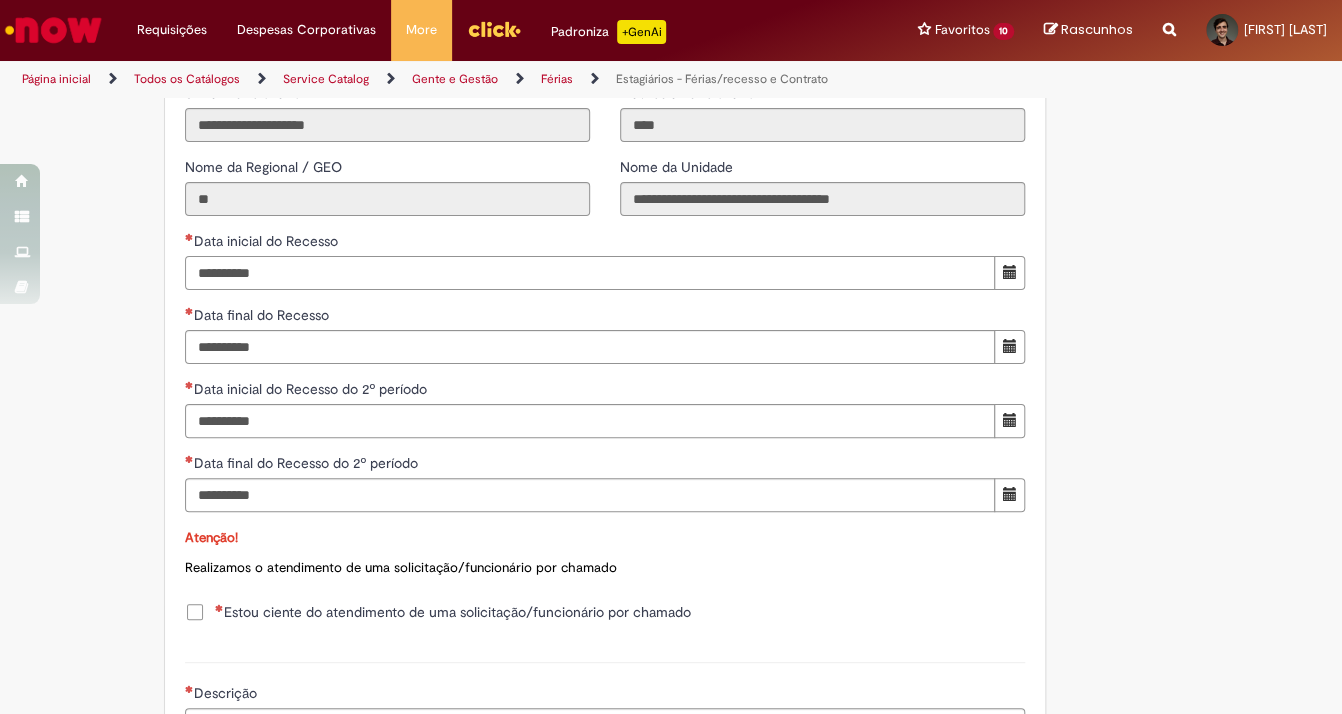 click on "Data inicial do Recesso" at bounding box center [590, 273] 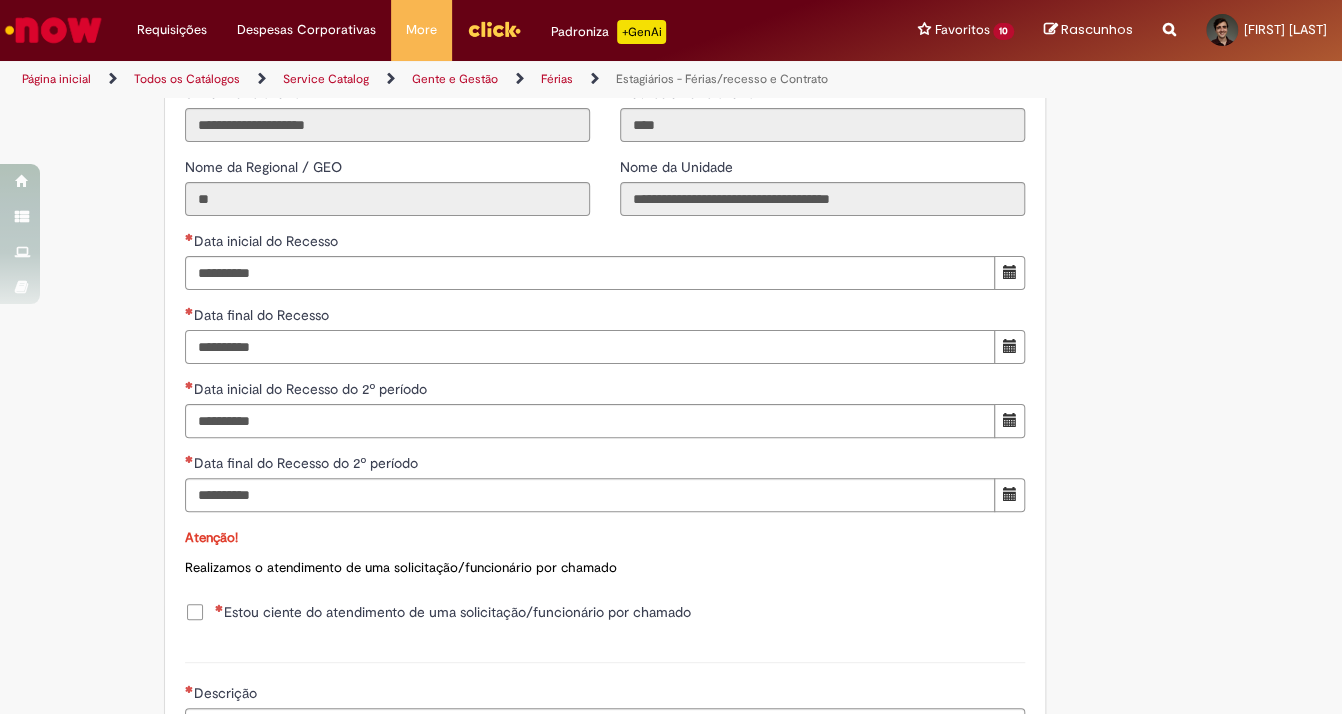 click on "Data final do Recesso" at bounding box center [590, 347] 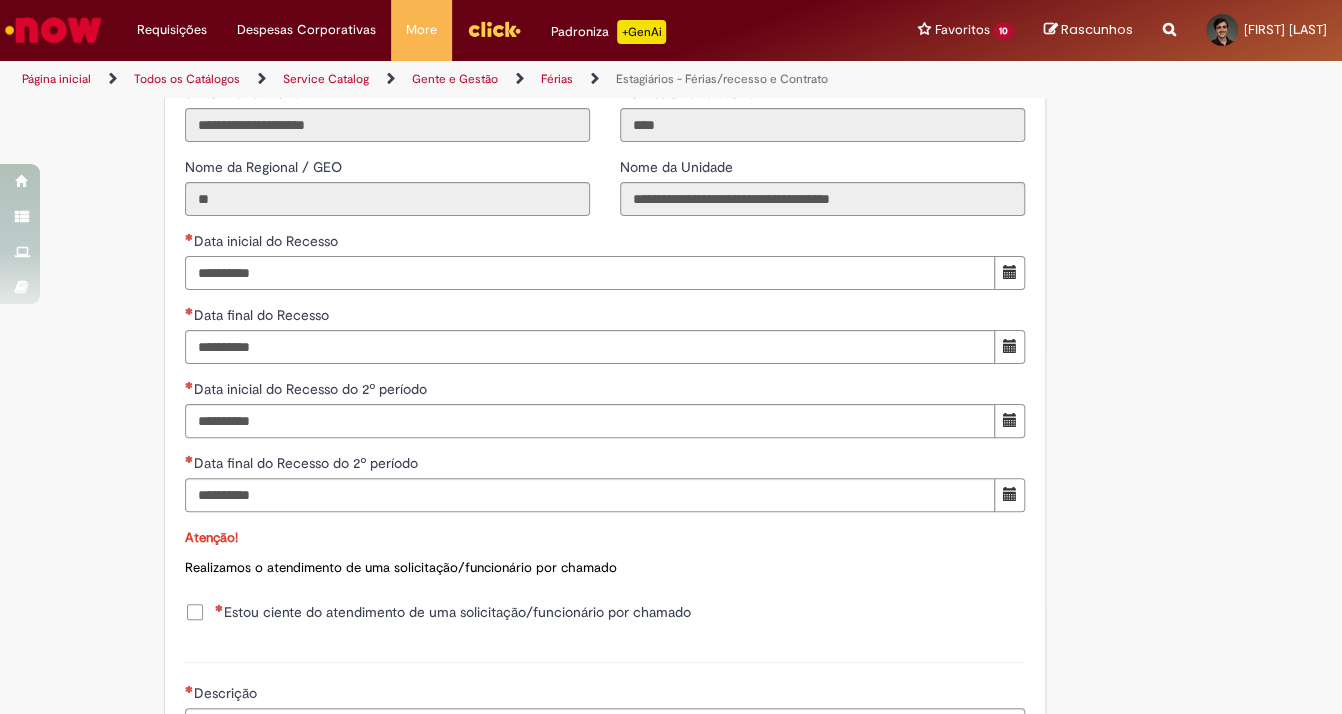 click on "Data inicial do Recesso" at bounding box center (590, 273) 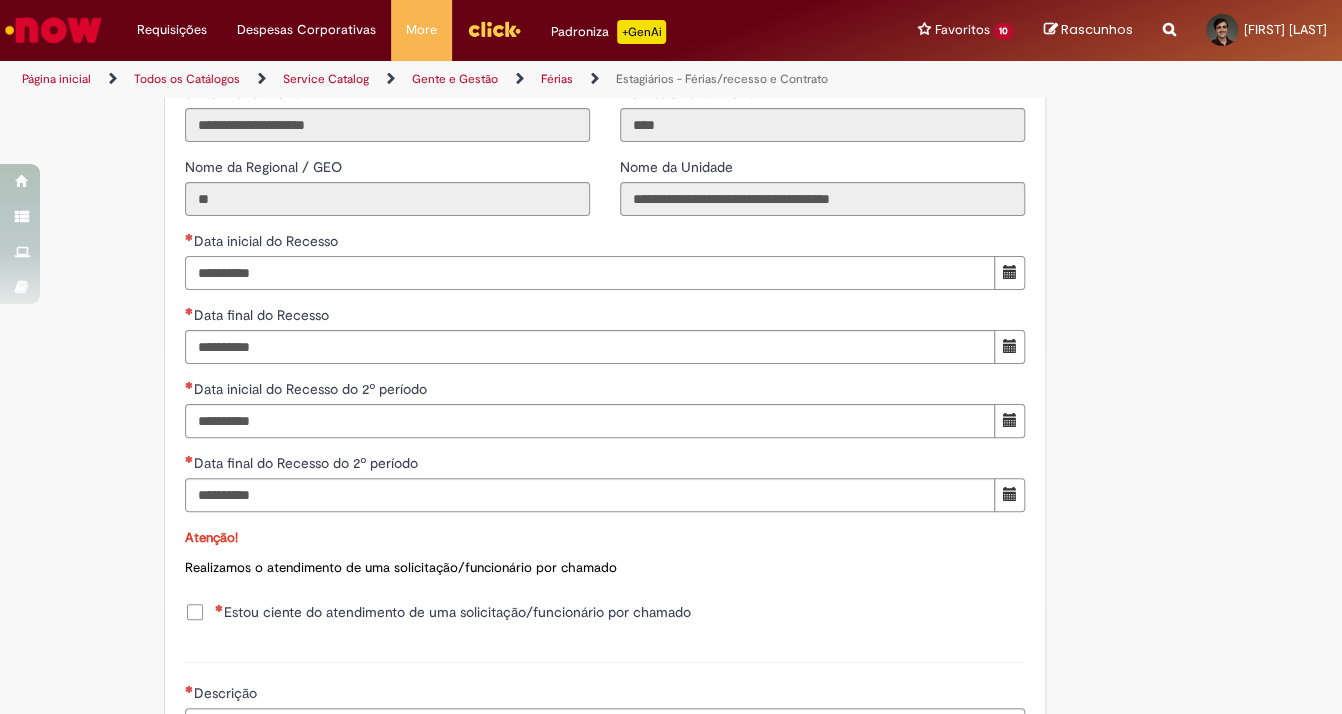 type on "**********" 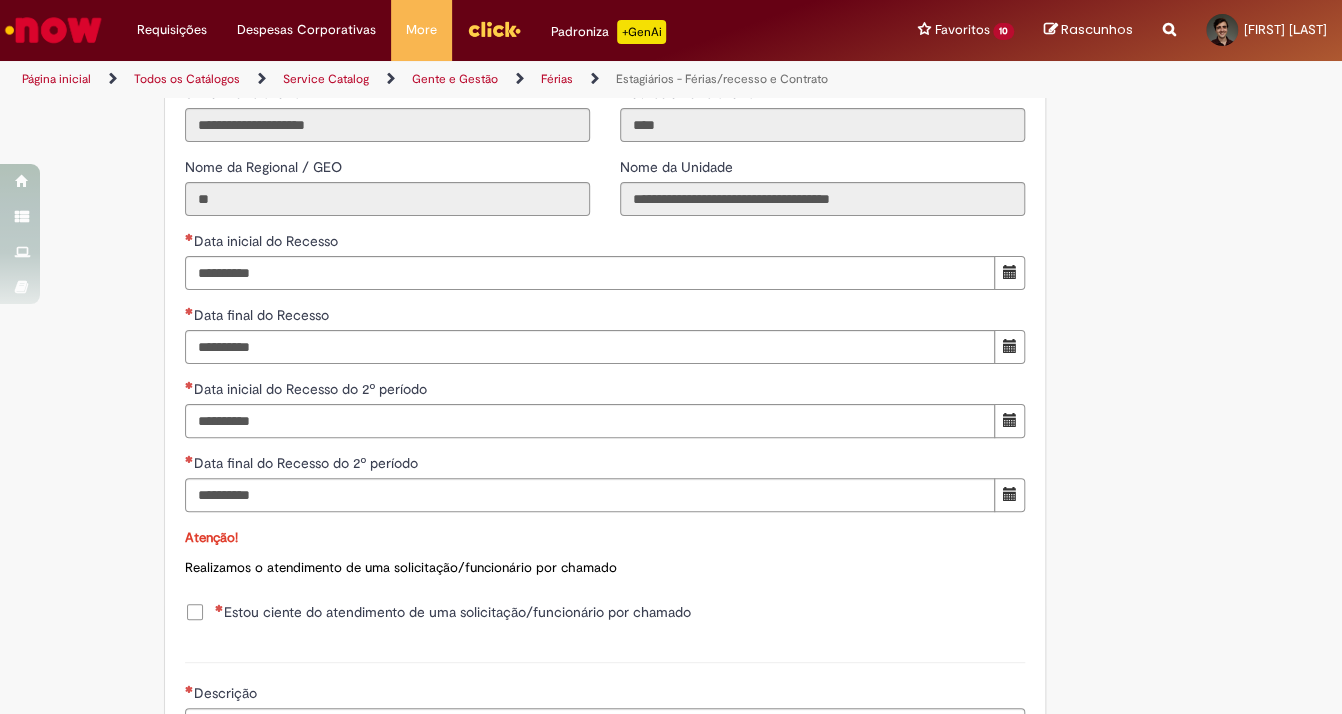 type 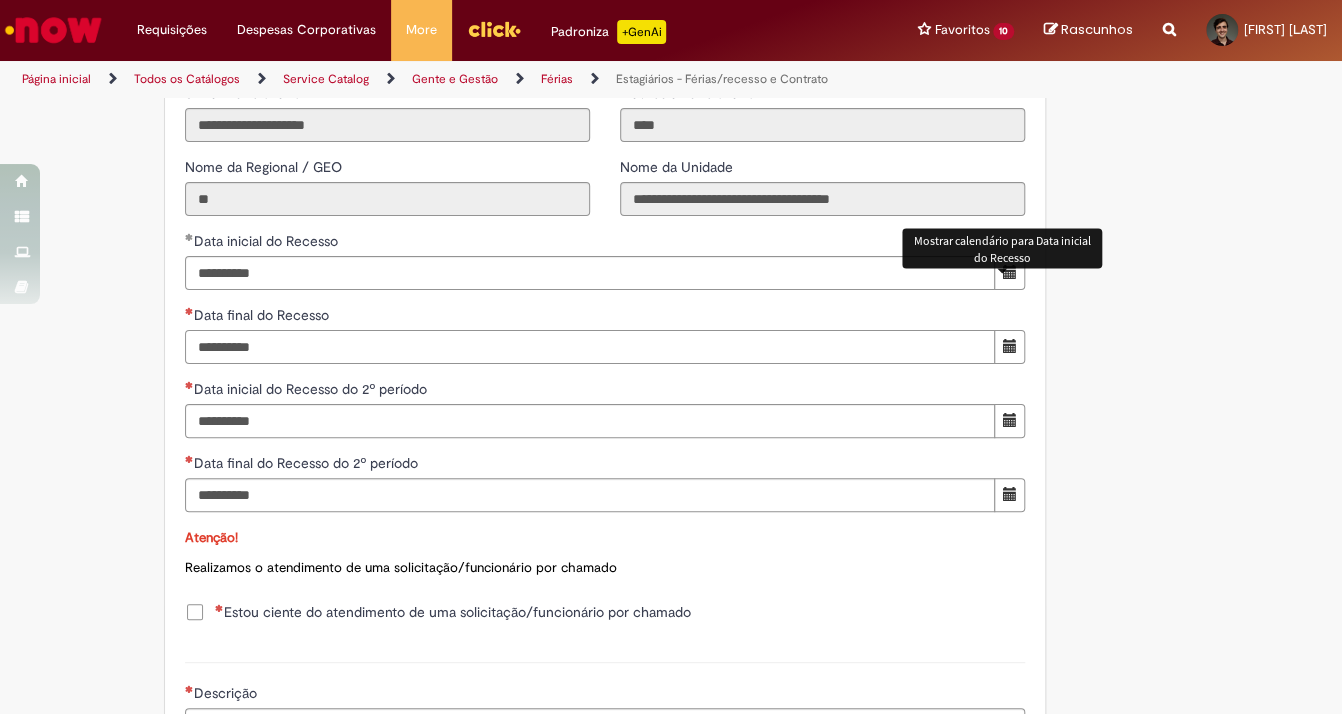 click on "Data final do Recesso" at bounding box center (590, 347) 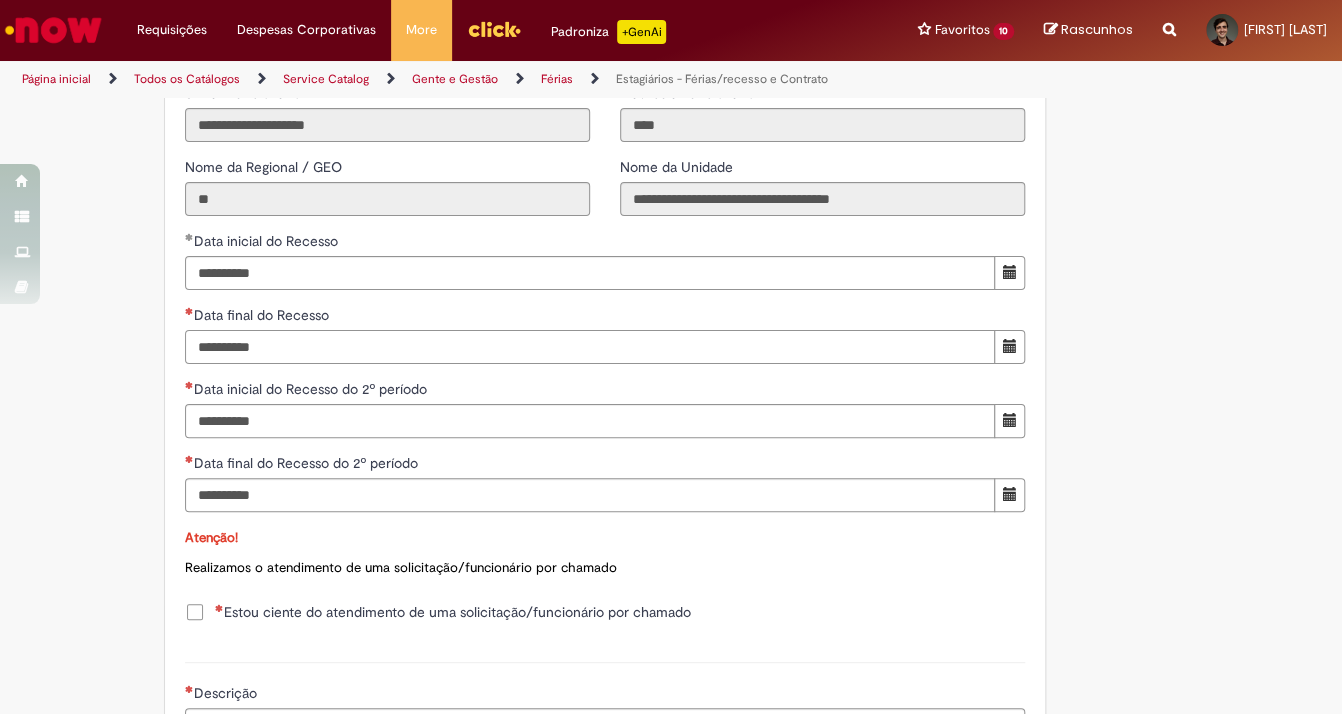 type on "**********" 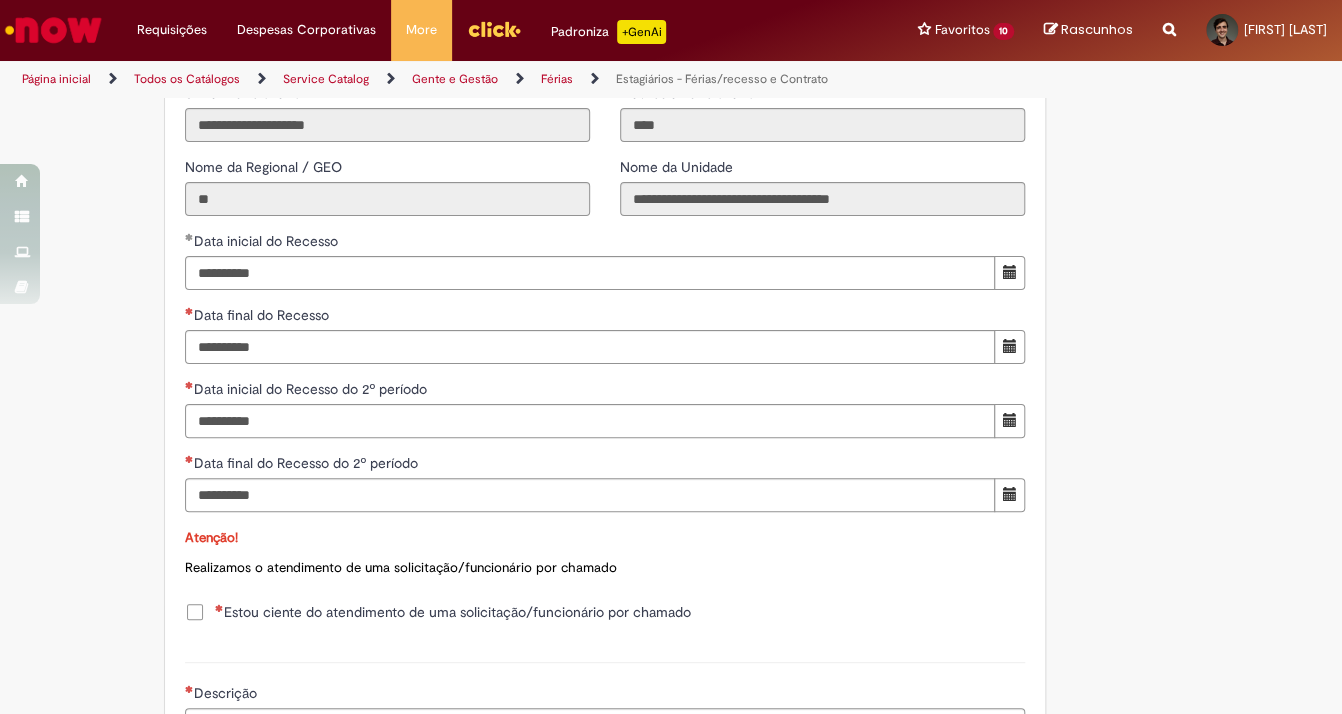 type 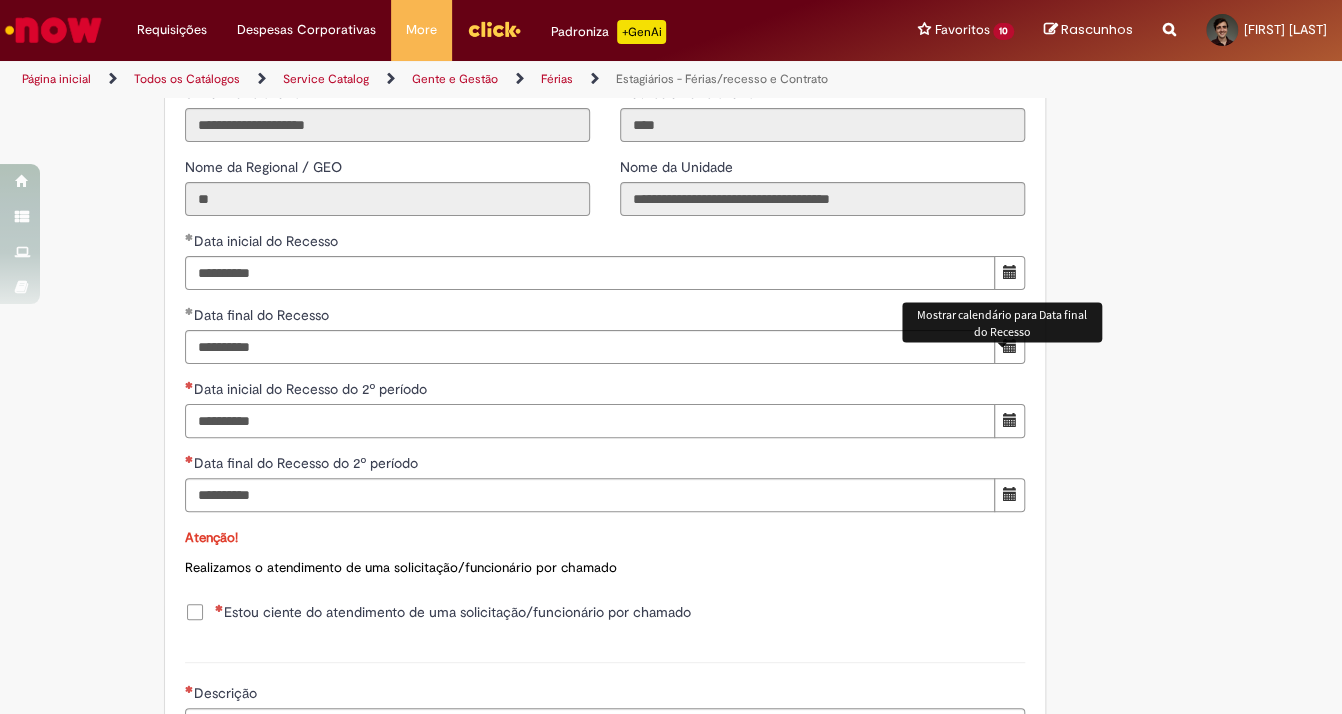 click on "Data inicial do Recesso do 2º período" at bounding box center (590, 421) 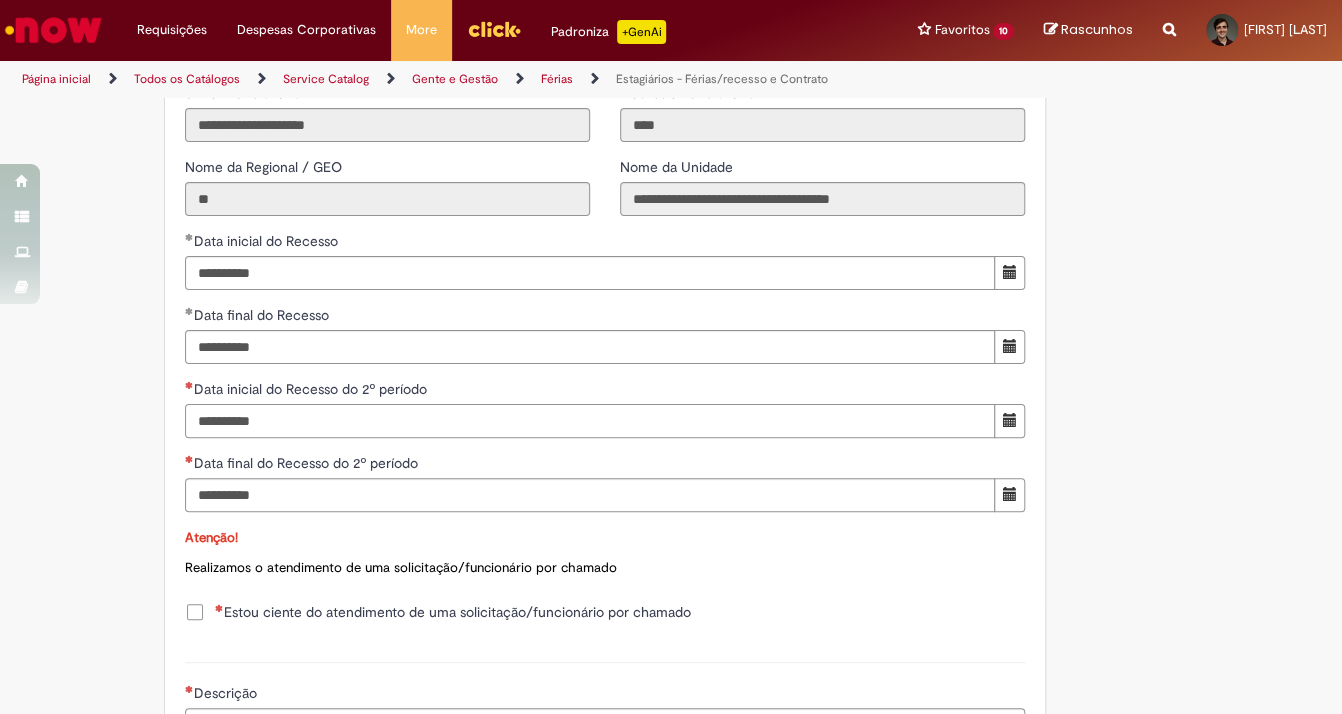 type on "**********" 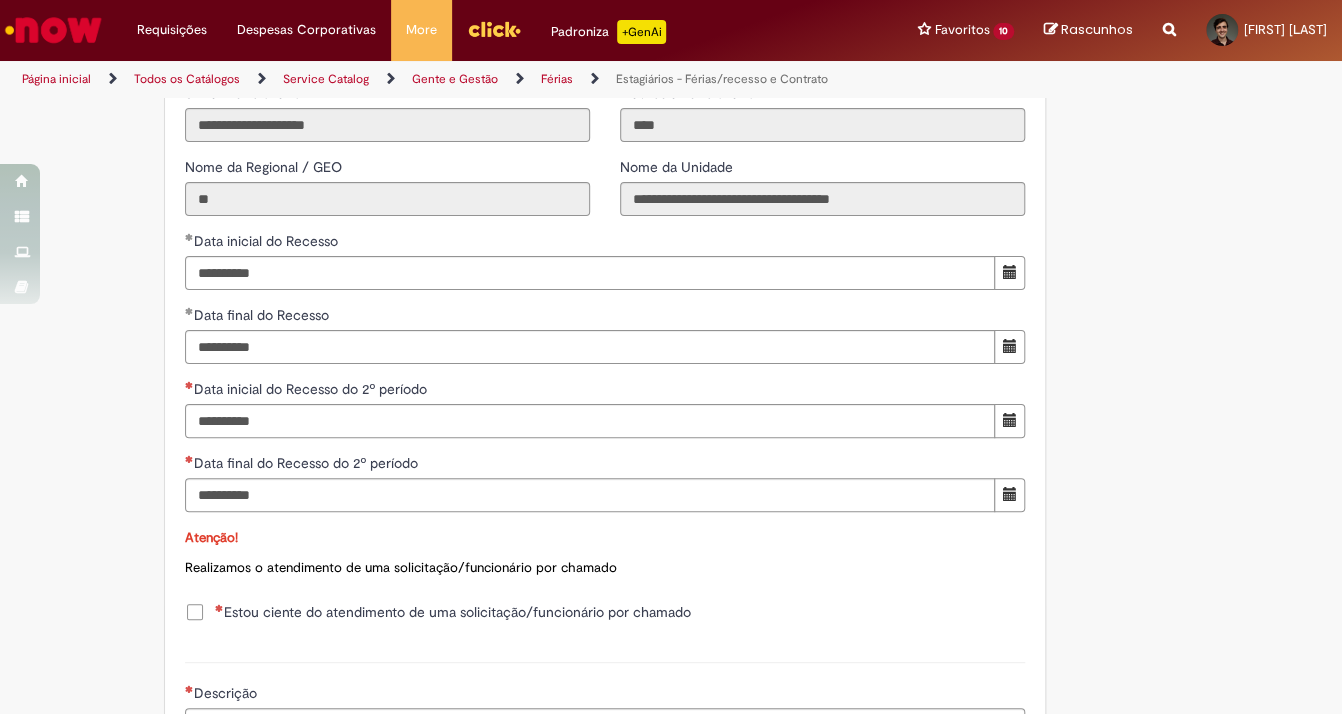 type 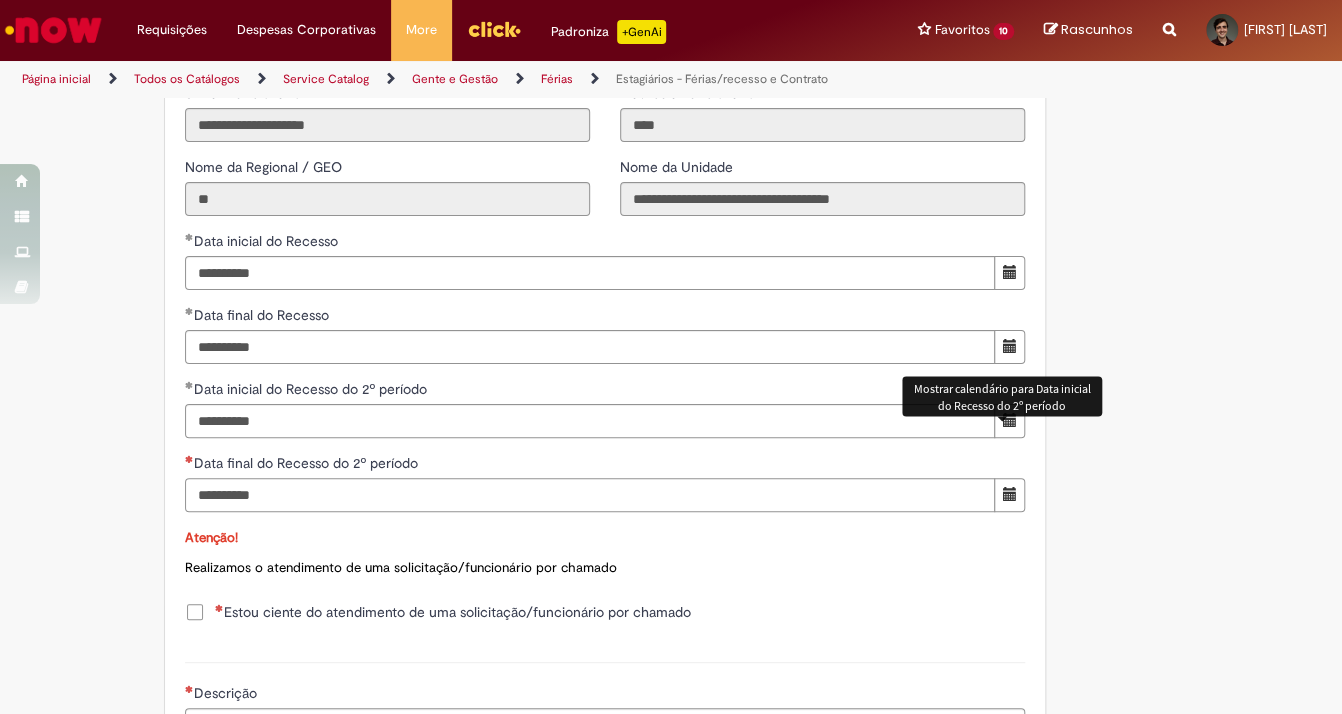 click on "Data final do Recesso do 2º período" at bounding box center (590, 495) 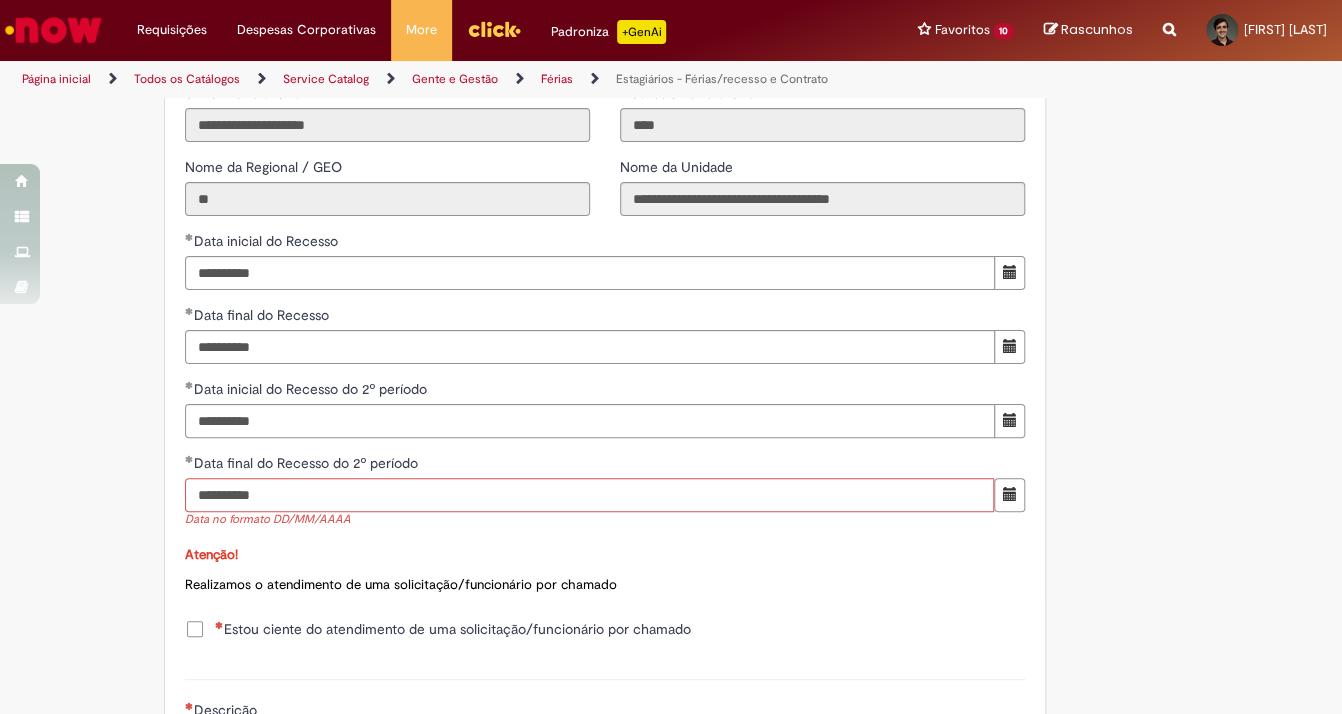 type on "**********" 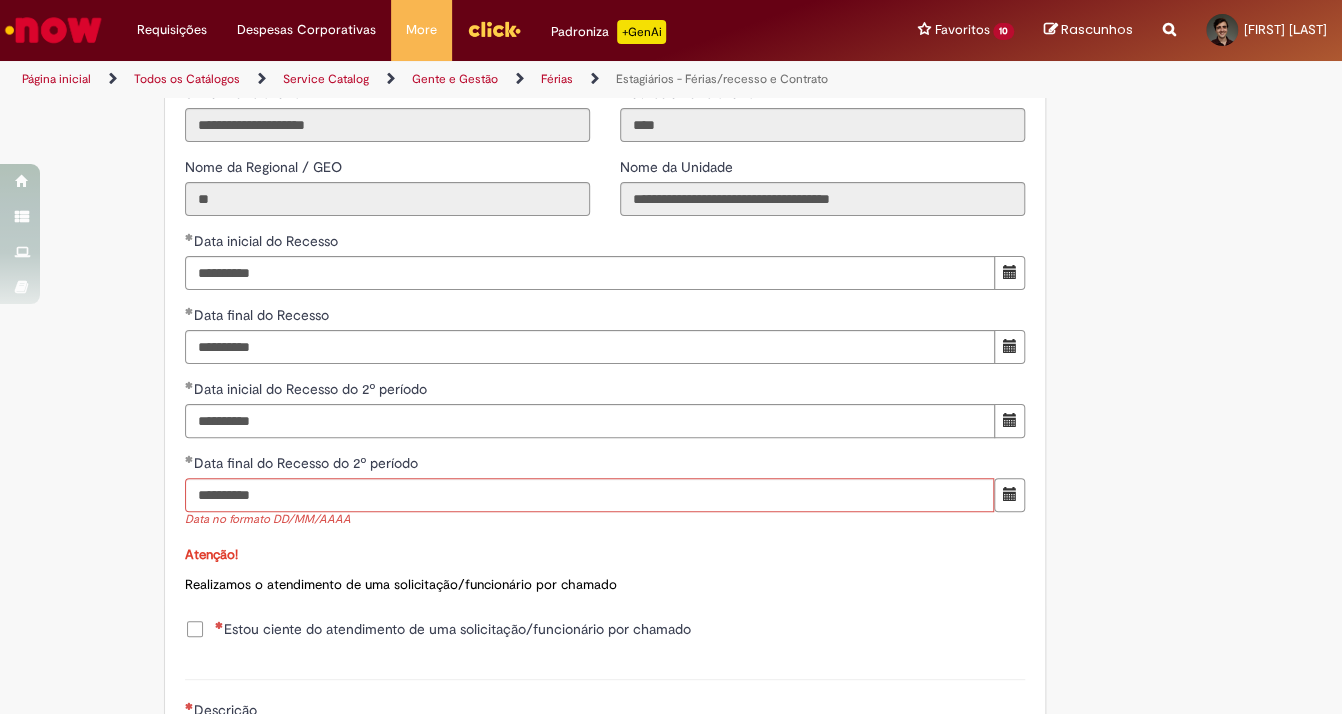 click on "Adicionar a Favoritos
Estagiários - Férias/recesso e Contrato
Oferta destinada para inclusões/exceções/cancelamentos de recesso de estagiários e para prorrogações de contratos de estagiários.
Use essa oferta para solicitar a prorrogação de um contrato de estagiário (postergar a data final) e para alterar/incluir/cancelar recesso (recesso é conhecido como “férias”) de estagiário.
⚠   ATENÇÃO!!!!   ⚠
Recesso:
O recesso só pode ser solicitado das seguintes formas:
30 dias corridos (ou 15+15) para contratos de 1 ano ou mais
15 dias corridos para contratos inferiores a 1 ano.
Ao solicitar o recesso fracionado (15+15) já informar as duas datas de início, respeitando que os dias sejam gozados antes da data término do contrato! Ambas as datas devem estar no e-mail de aprovação do gerente.
Prorrogação Contrato:" at bounding box center (573, -317) 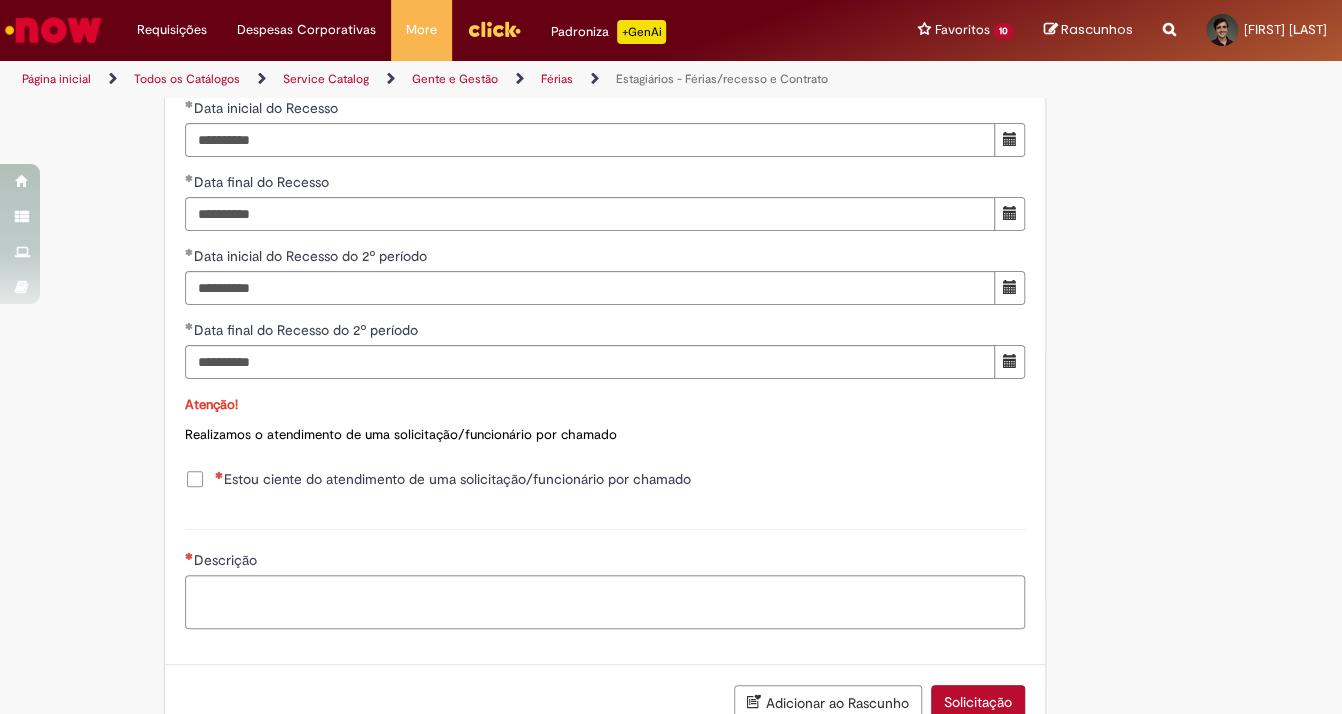 scroll, scrollTop: 2000, scrollLeft: 0, axis: vertical 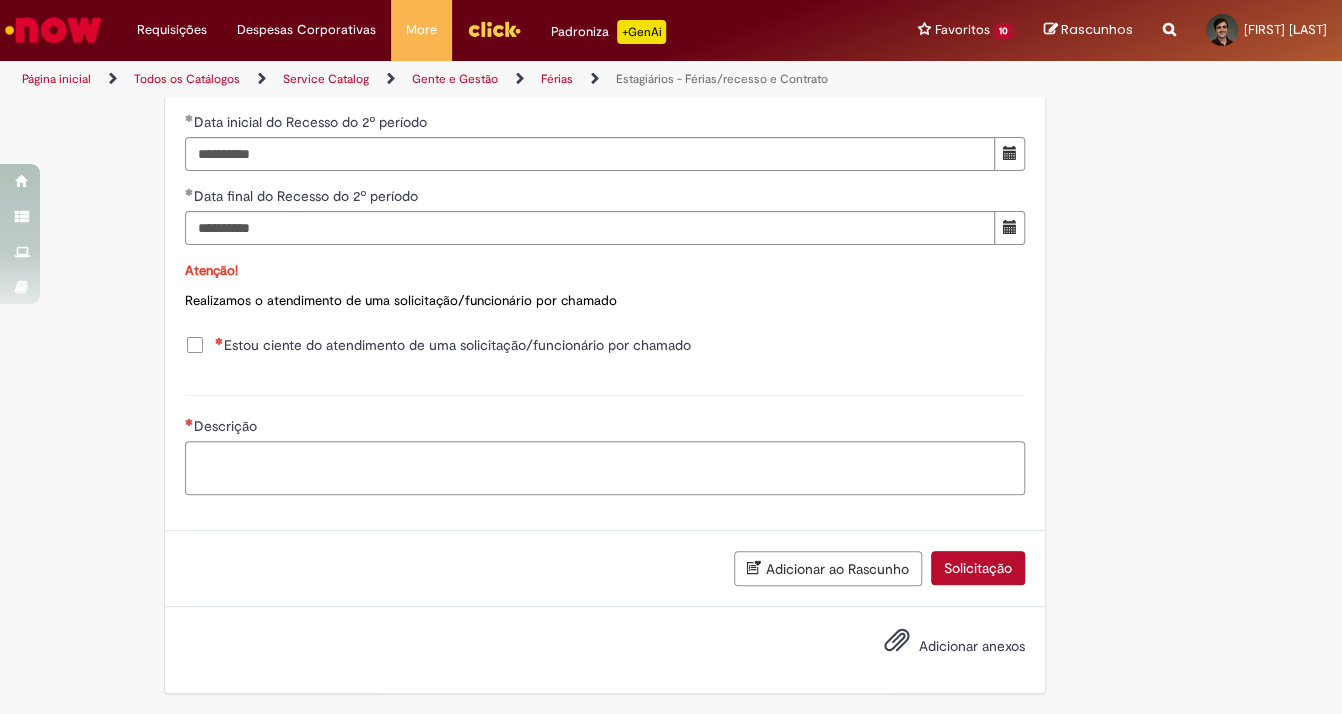 click on "Estou ciente do atendimento de uma solicitação/funcionário por chamado" at bounding box center [453, 345] 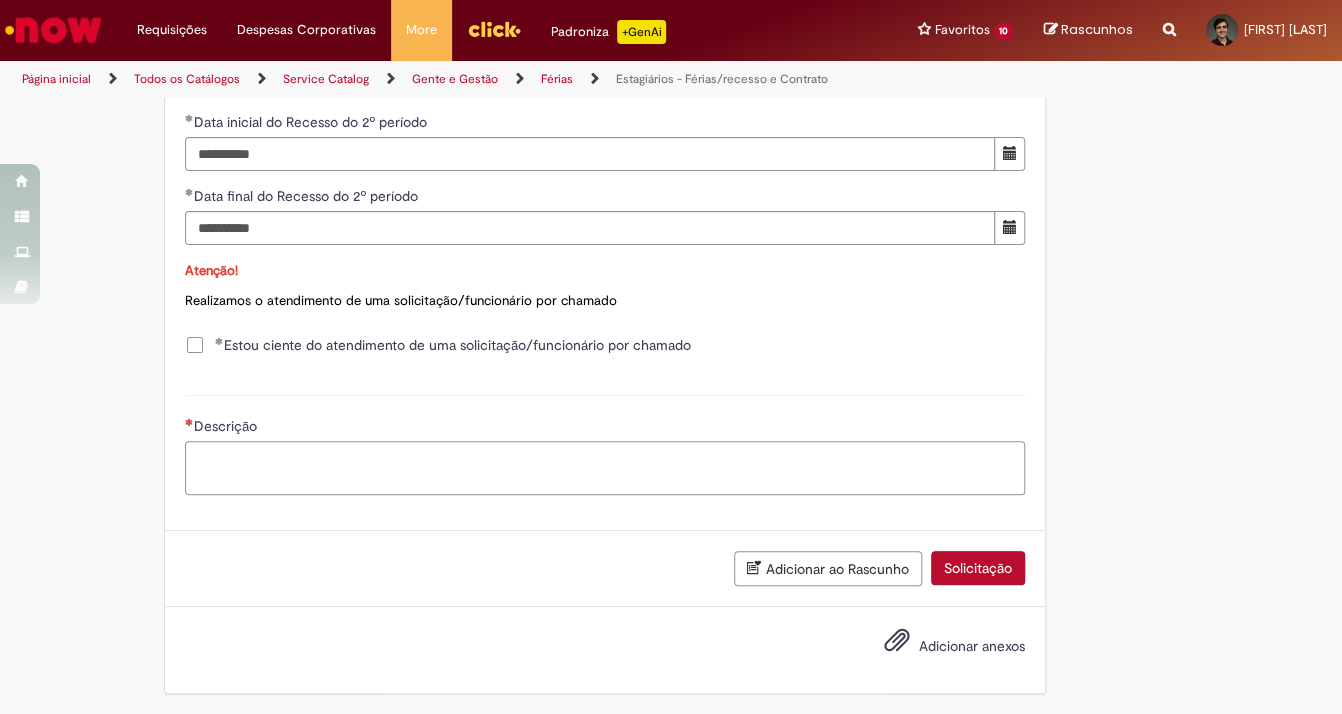 click on "Descrição" at bounding box center (605, 468) 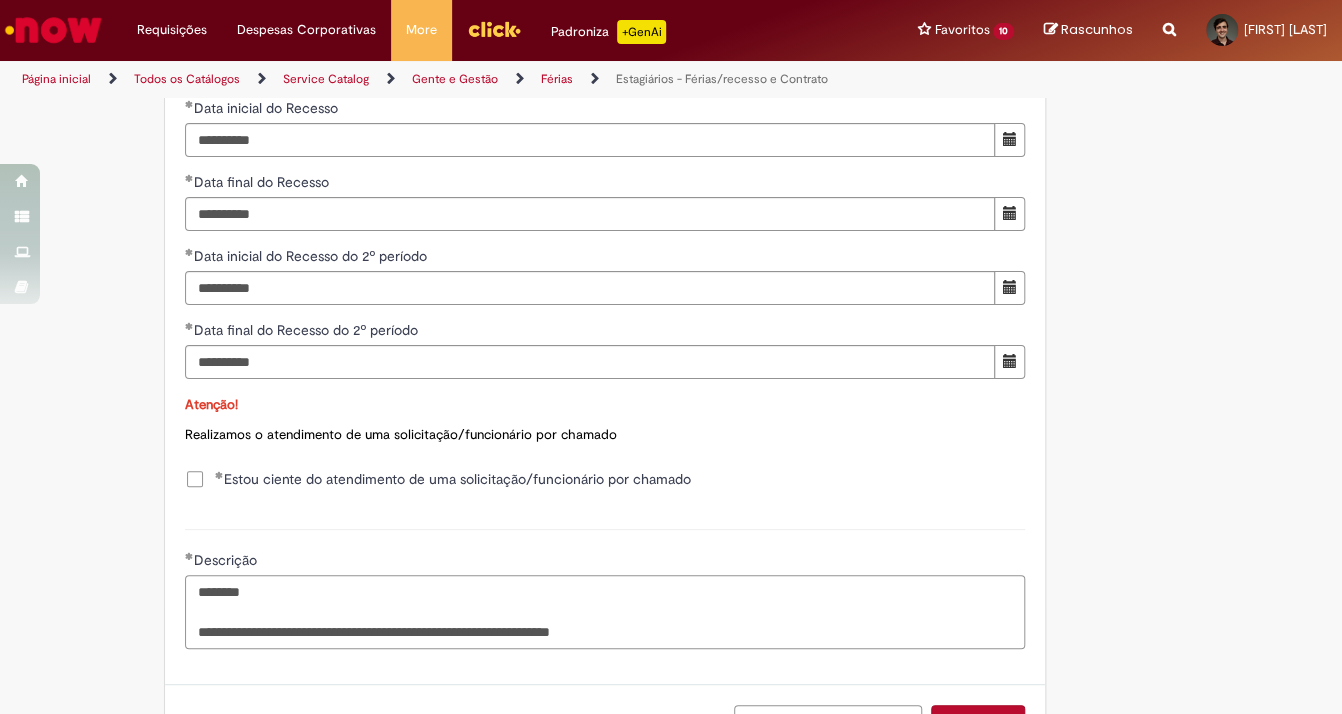 scroll, scrollTop: 1333, scrollLeft: 0, axis: vertical 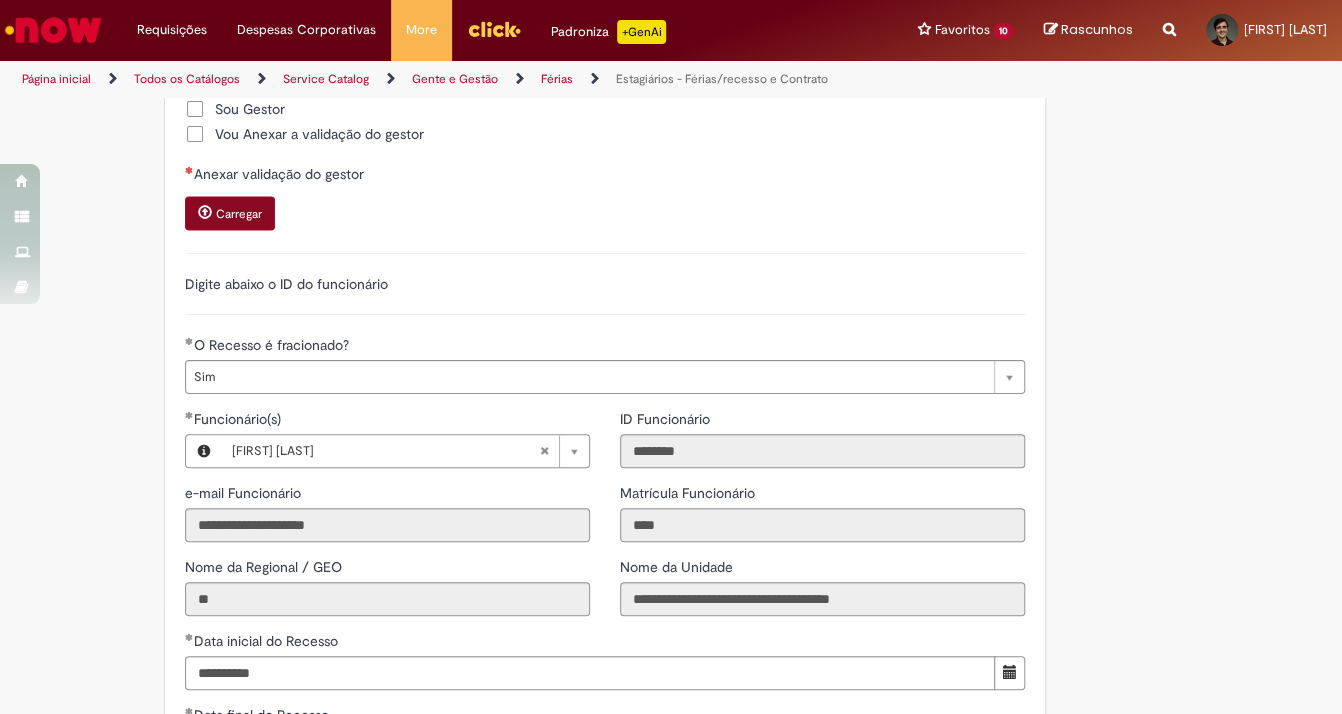 type on "**********" 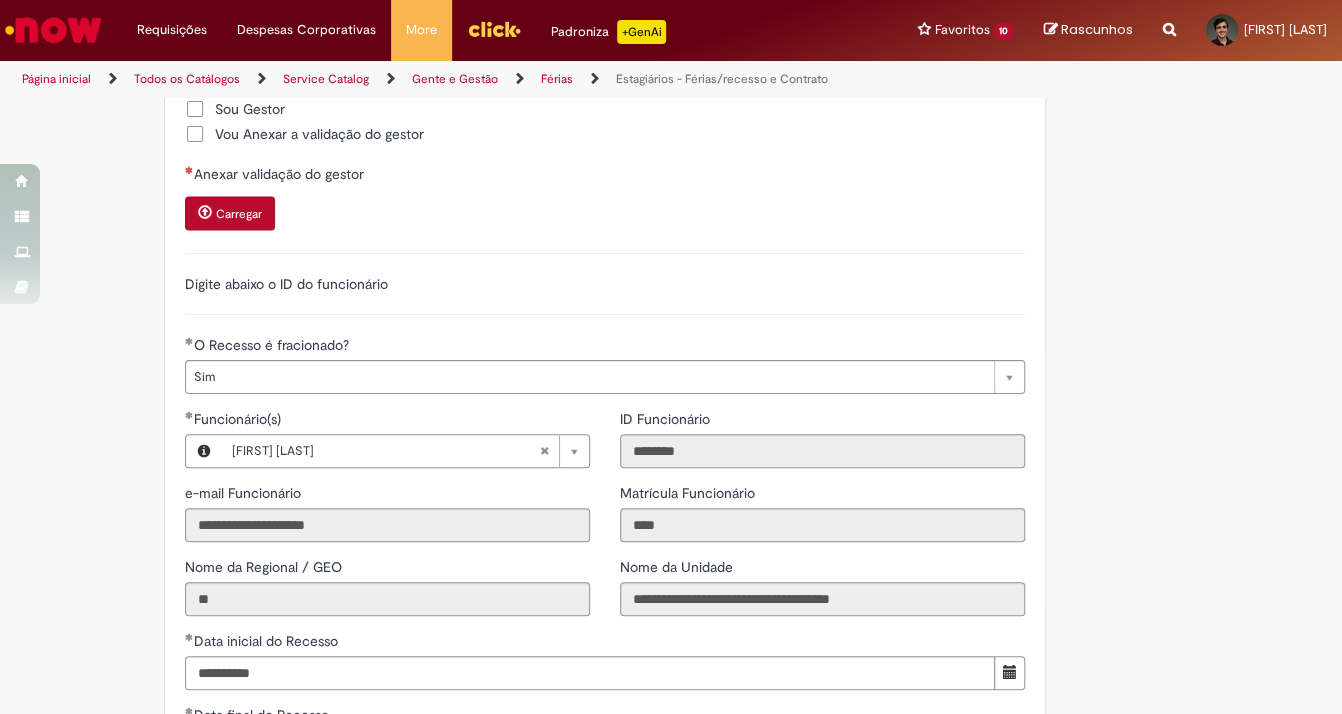 click on "Carregar" at bounding box center [230, 213] 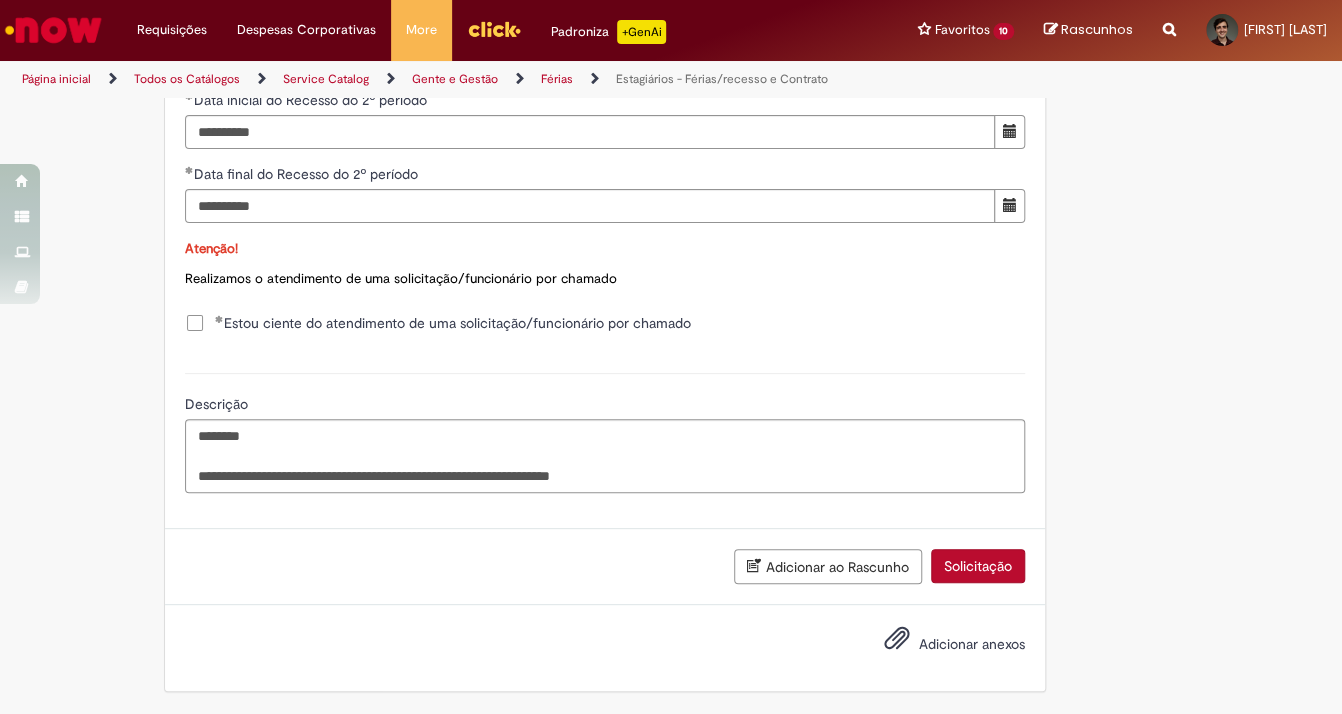 click on "Solicitação" at bounding box center [978, 566] 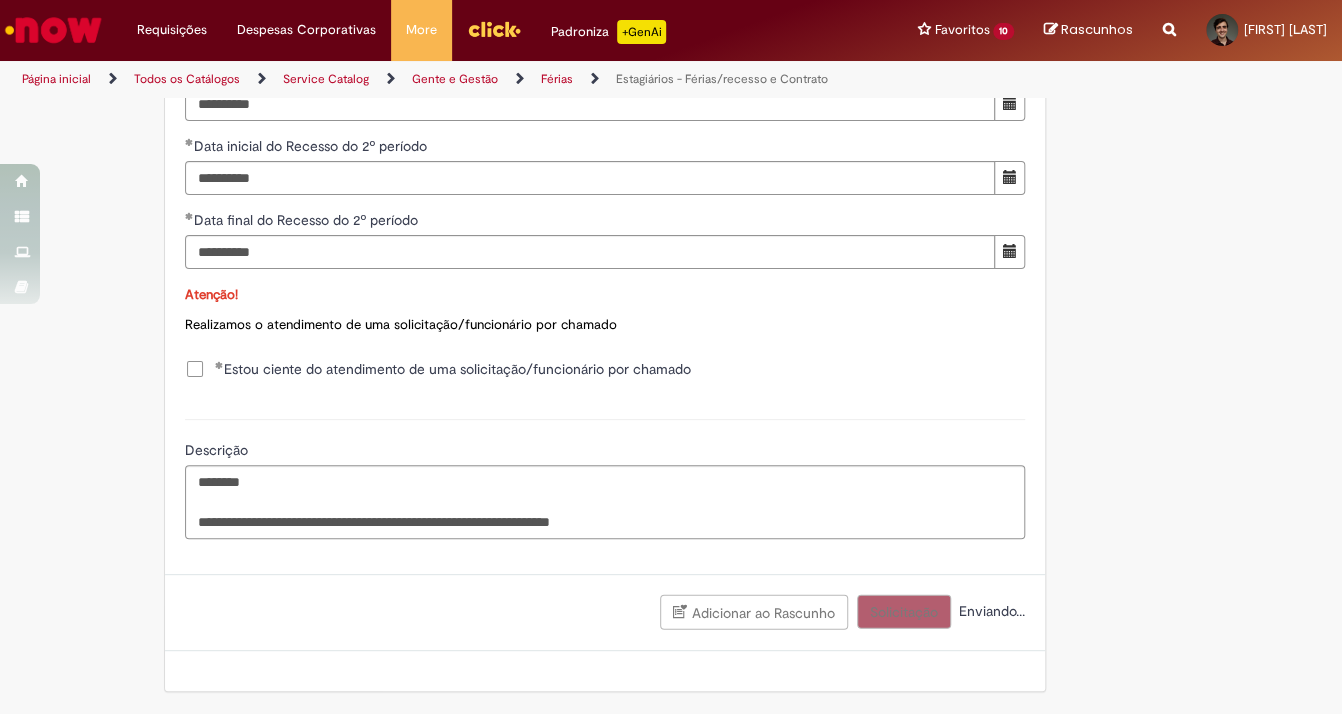 scroll, scrollTop: 2013, scrollLeft: 0, axis: vertical 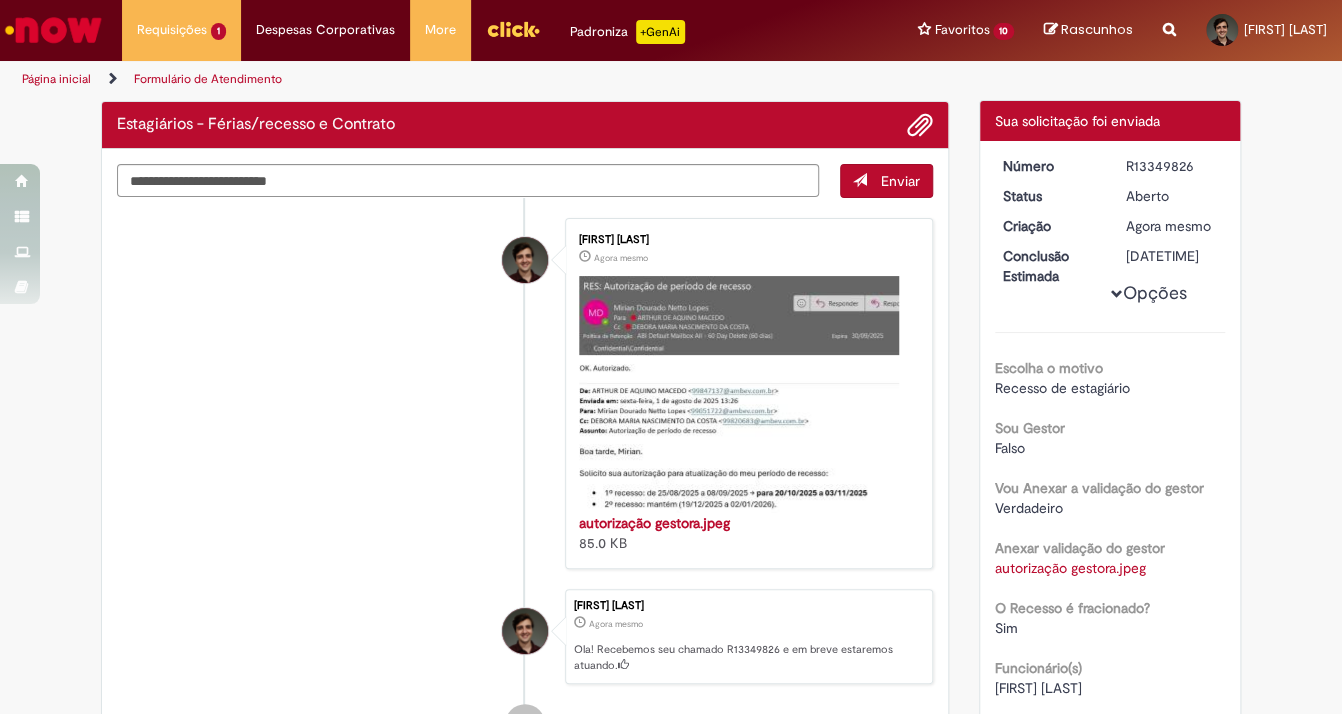 click at bounding box center [1116, 294] 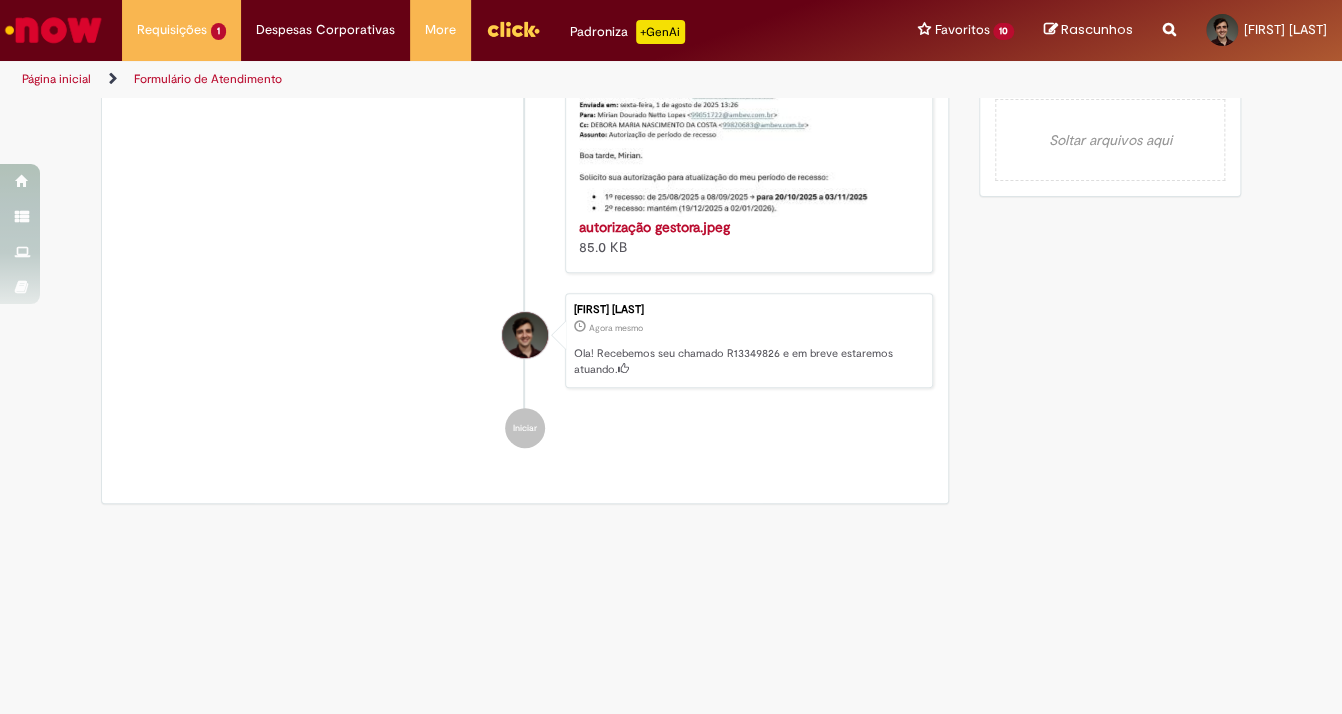 scroll, scrollTop: 0, scrollLeft: 0, axis: both 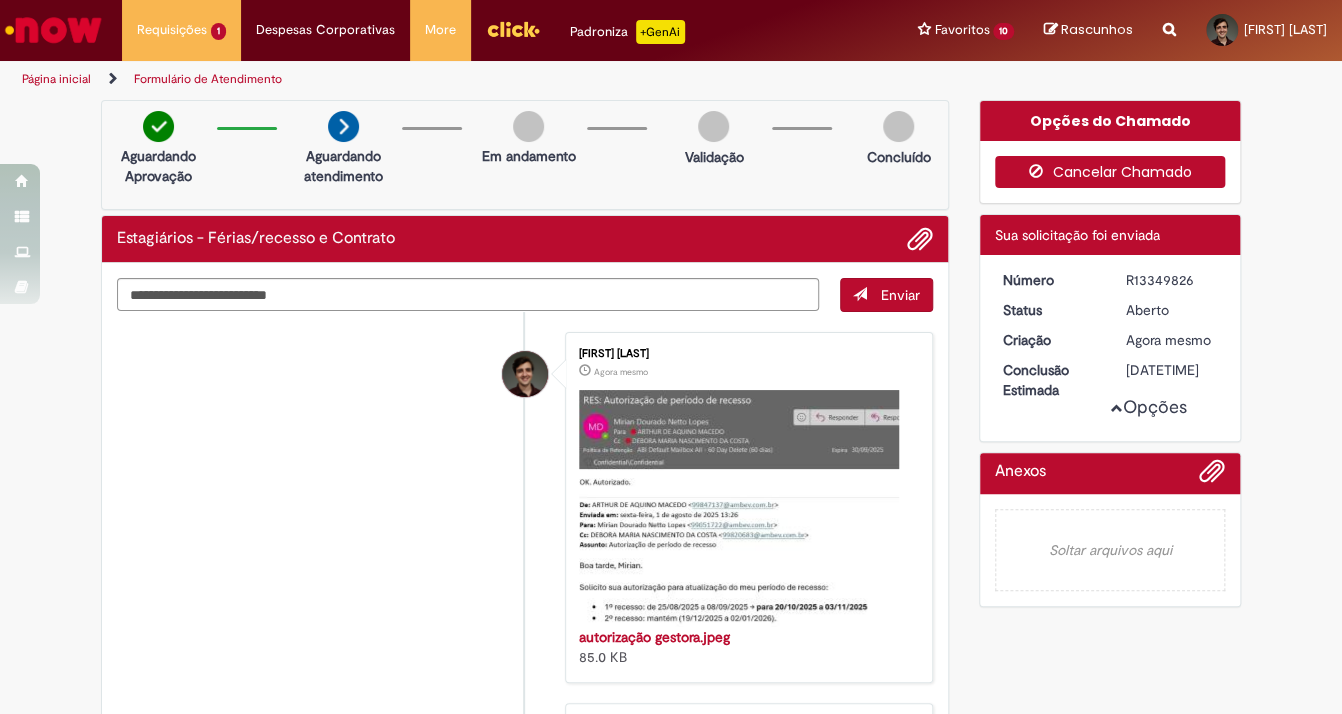 click on "Cancelar Chamado" at bounding box center (1110, 172) 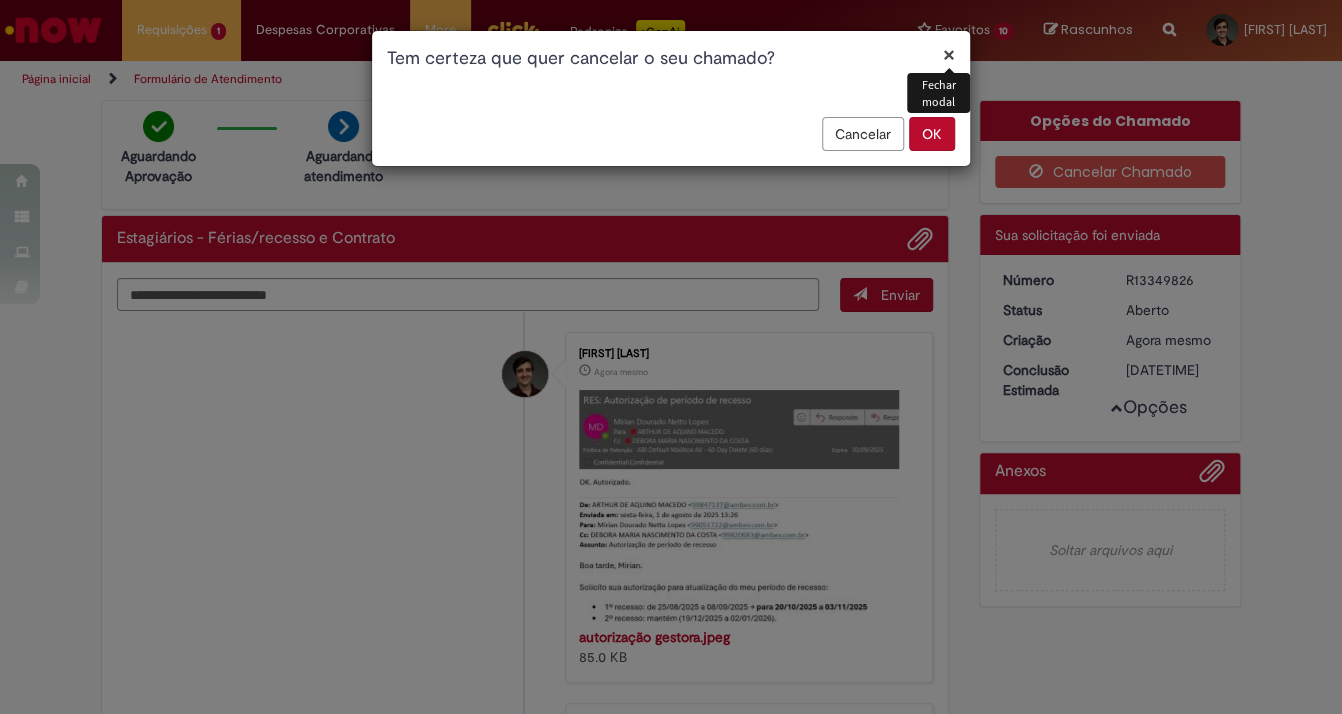 click on "OK" at bounding box center (932, 134) 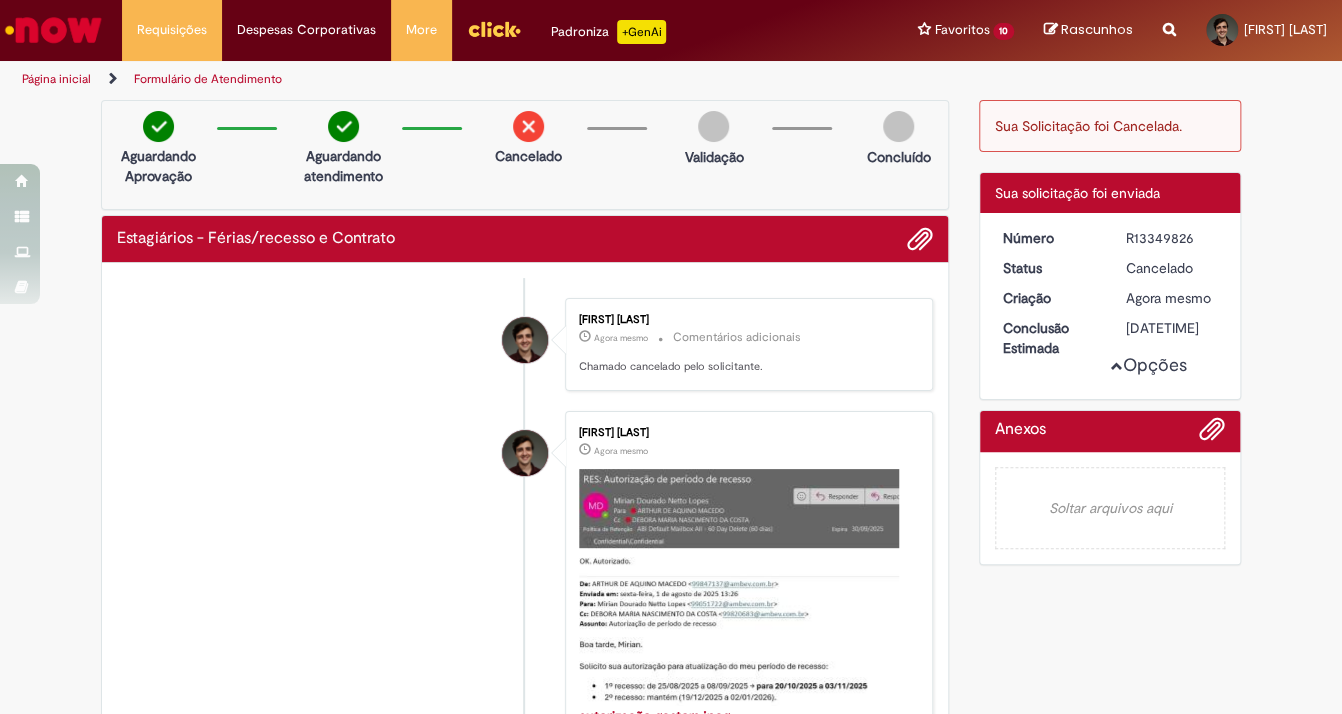 click on "Formulário de Atendimento" at bounding box center [208, 79] 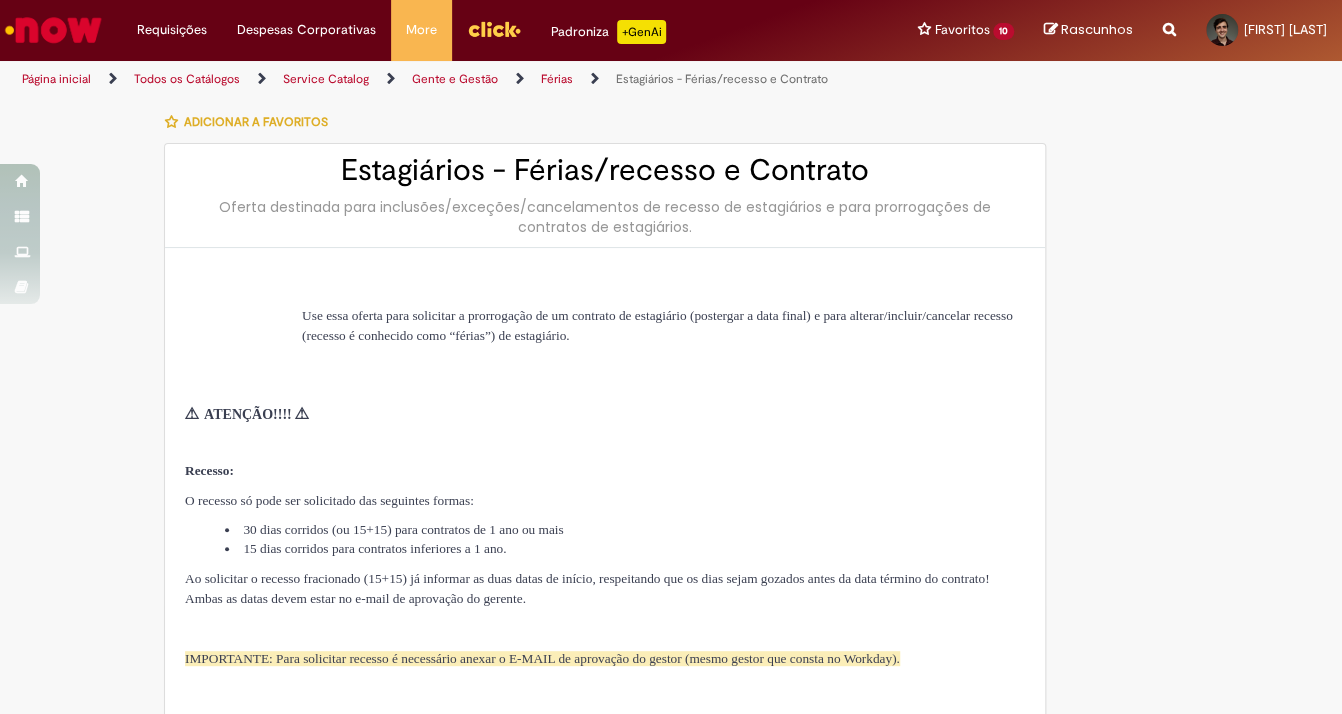 type on "**********" 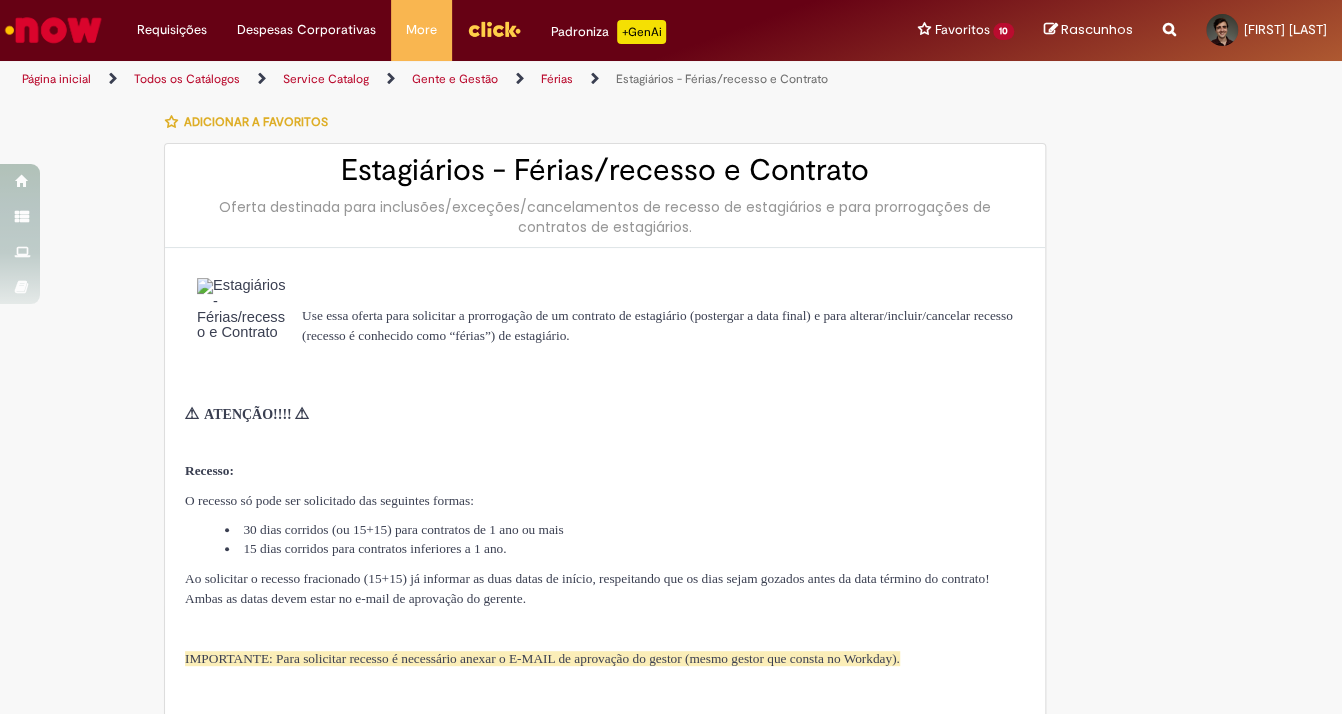 type on "**********" 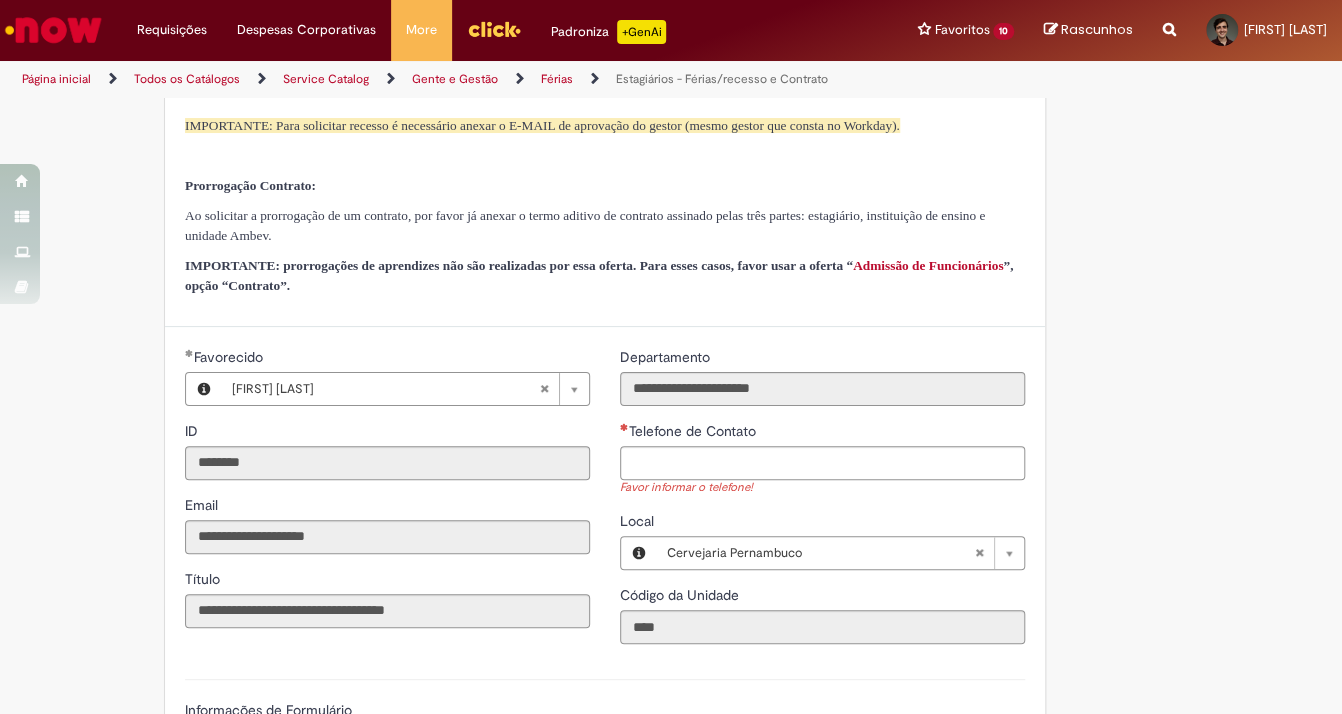 scroll, scrollTop: 800, scrollLeft: 0, axis: vertical 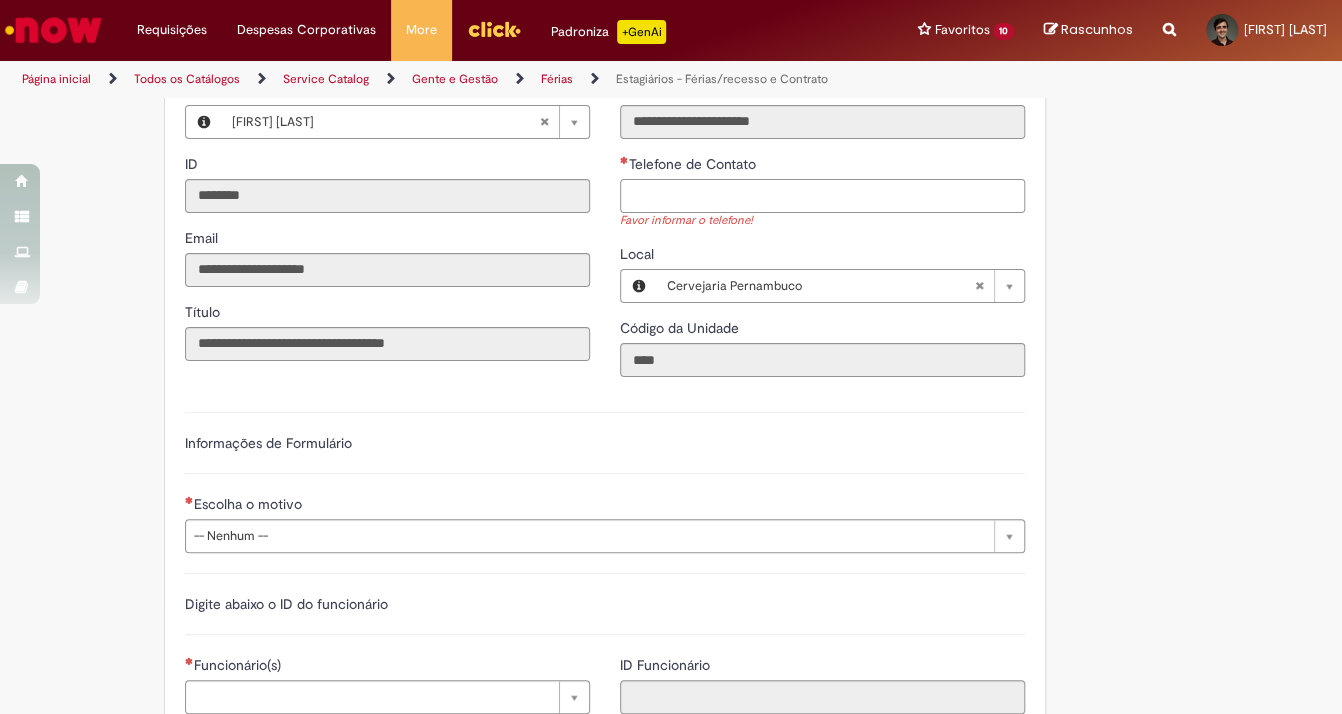click on "Telefone de Contato" at bounding box center (822, 196) 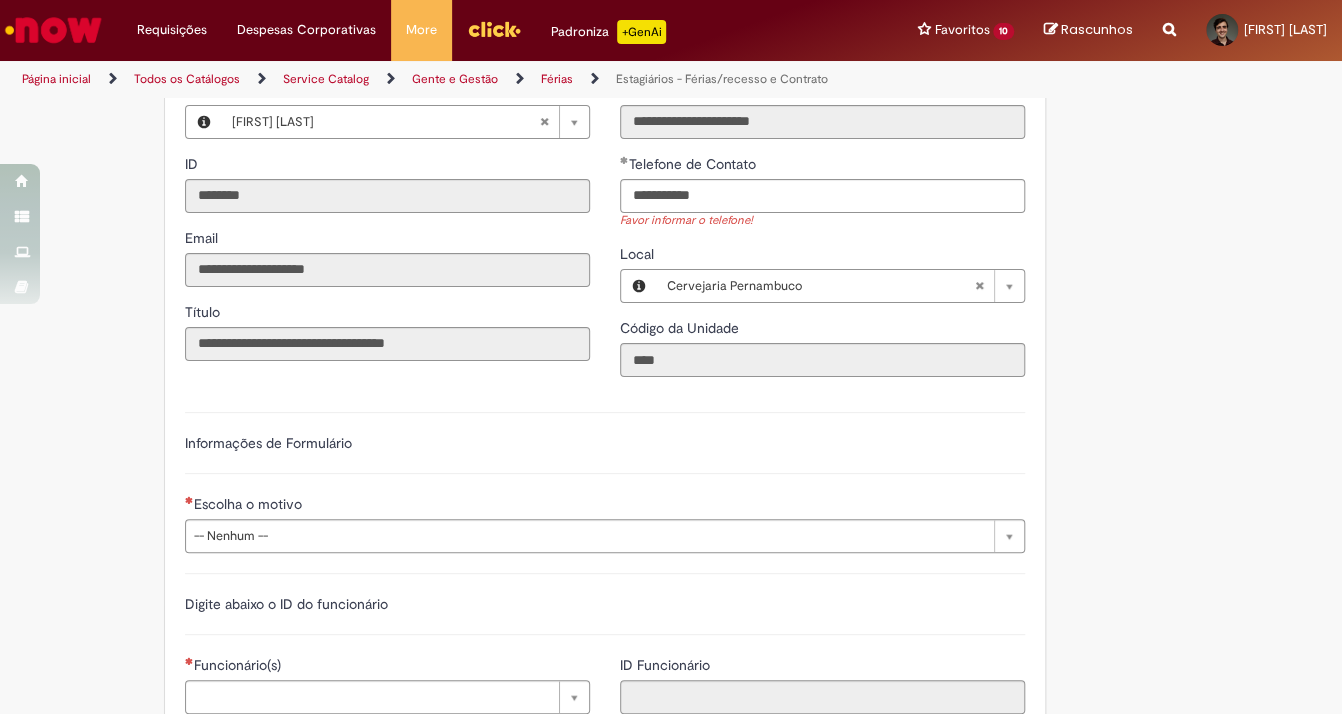 type on "**********" 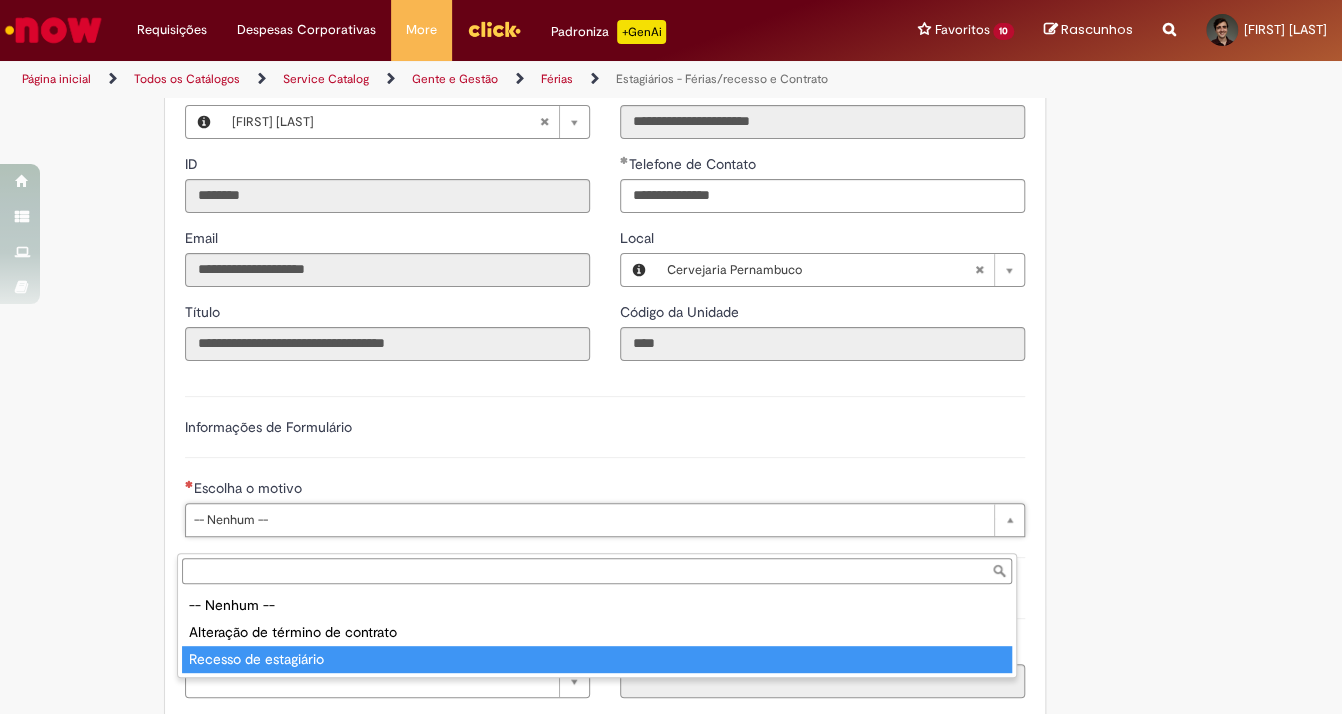 type on "**********" 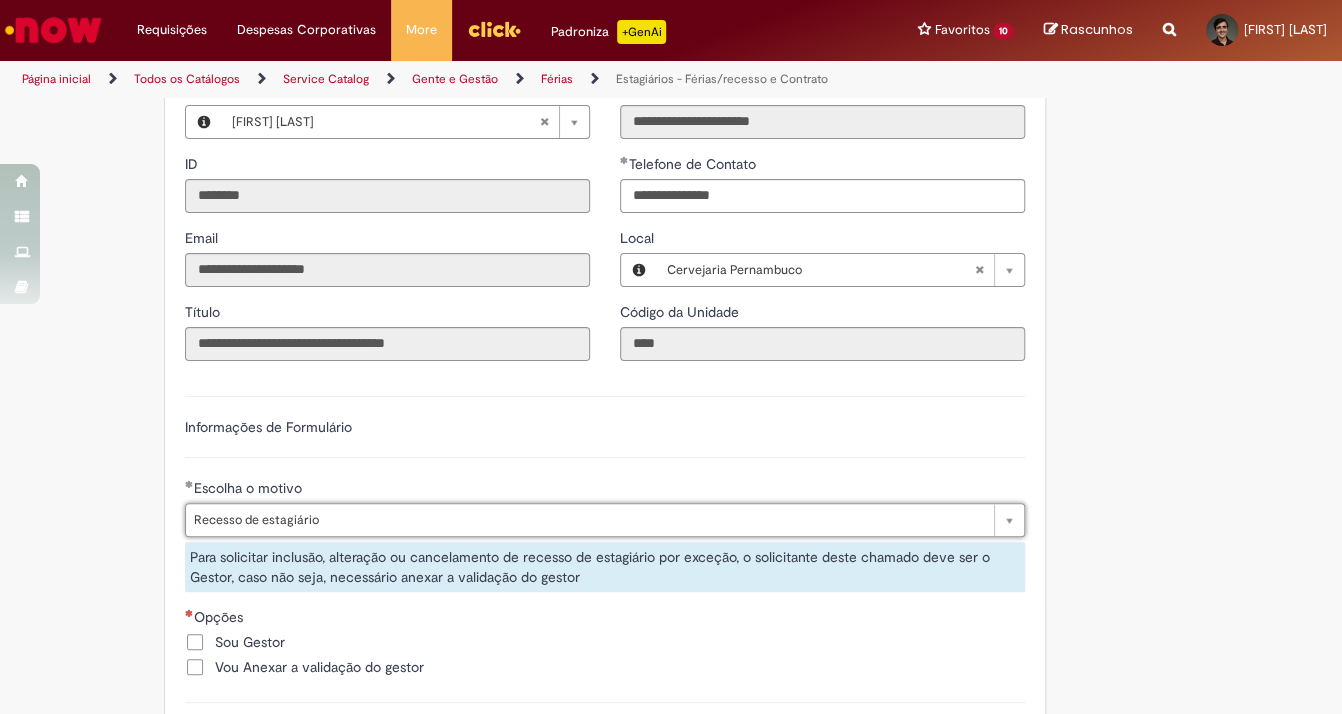 scroll, scrollTop: 1066, scrollLeft: 0, axis: vertical 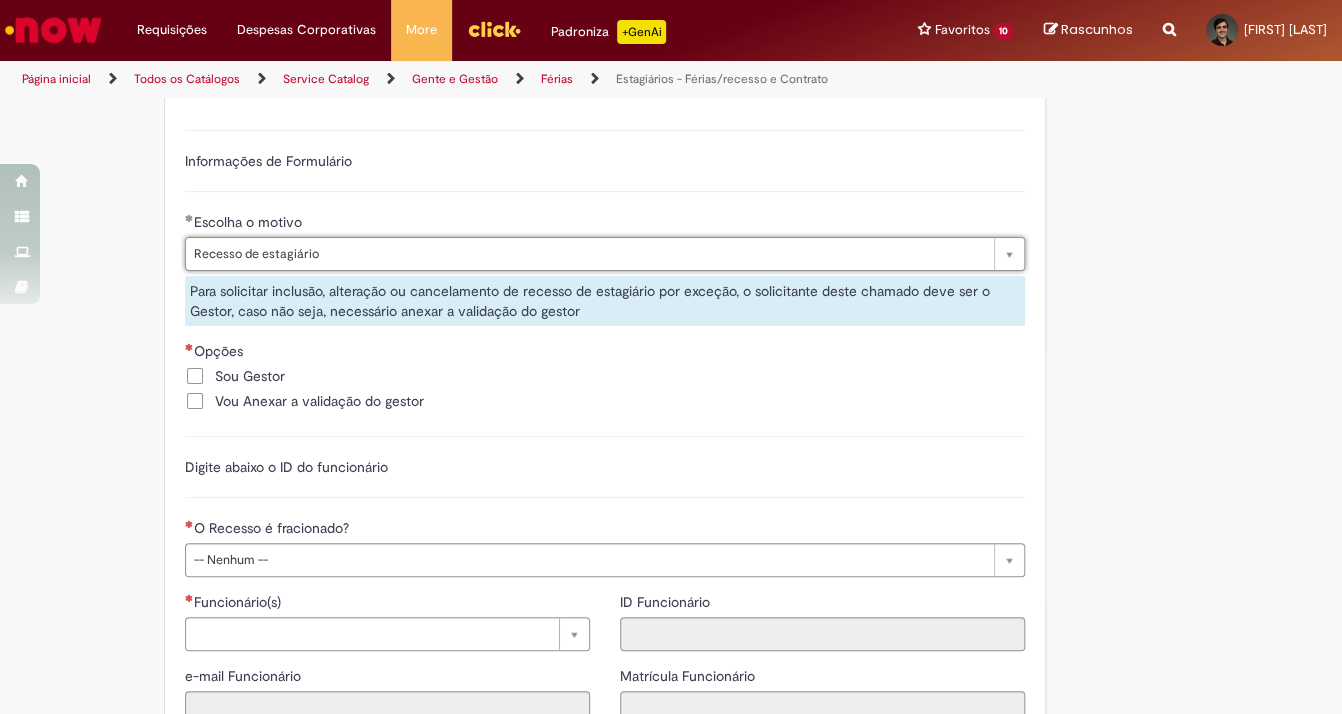 click on "Vou Anexar a validação do gestor" at bounding box center (319, 401) 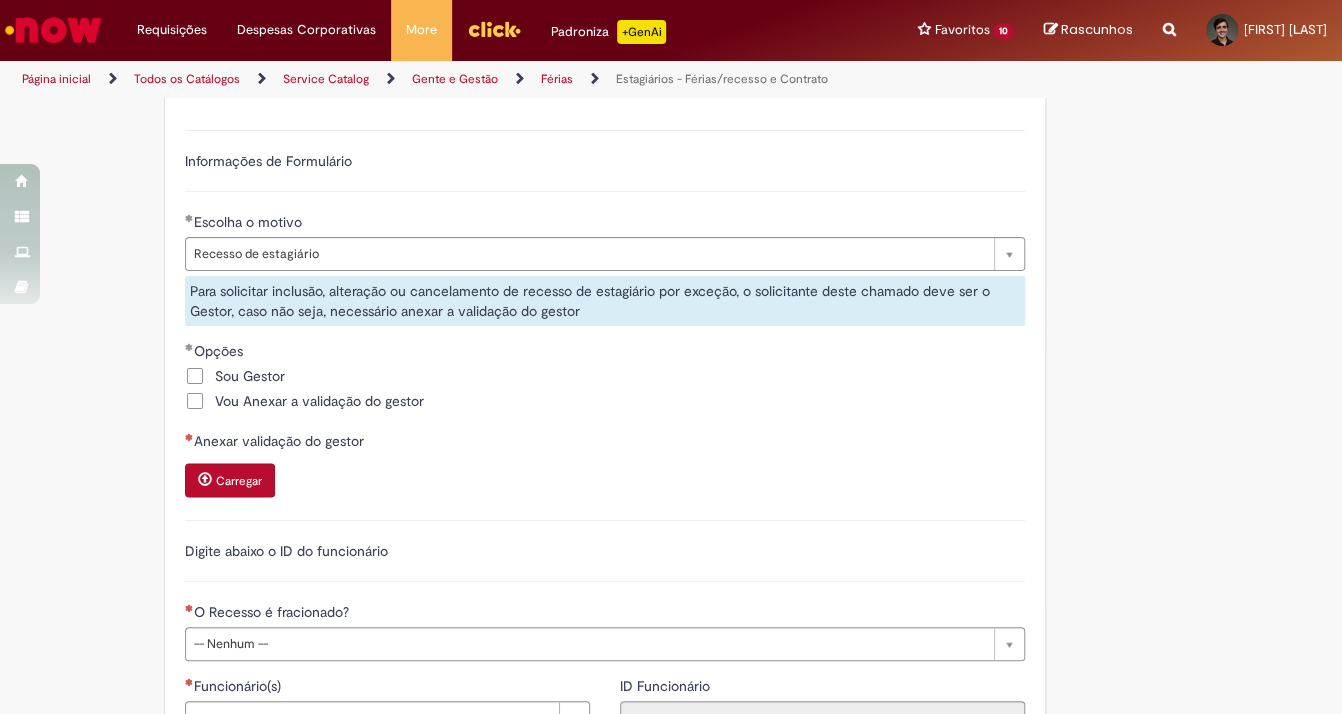click on "Carregar" at bounding box center [239, 481] 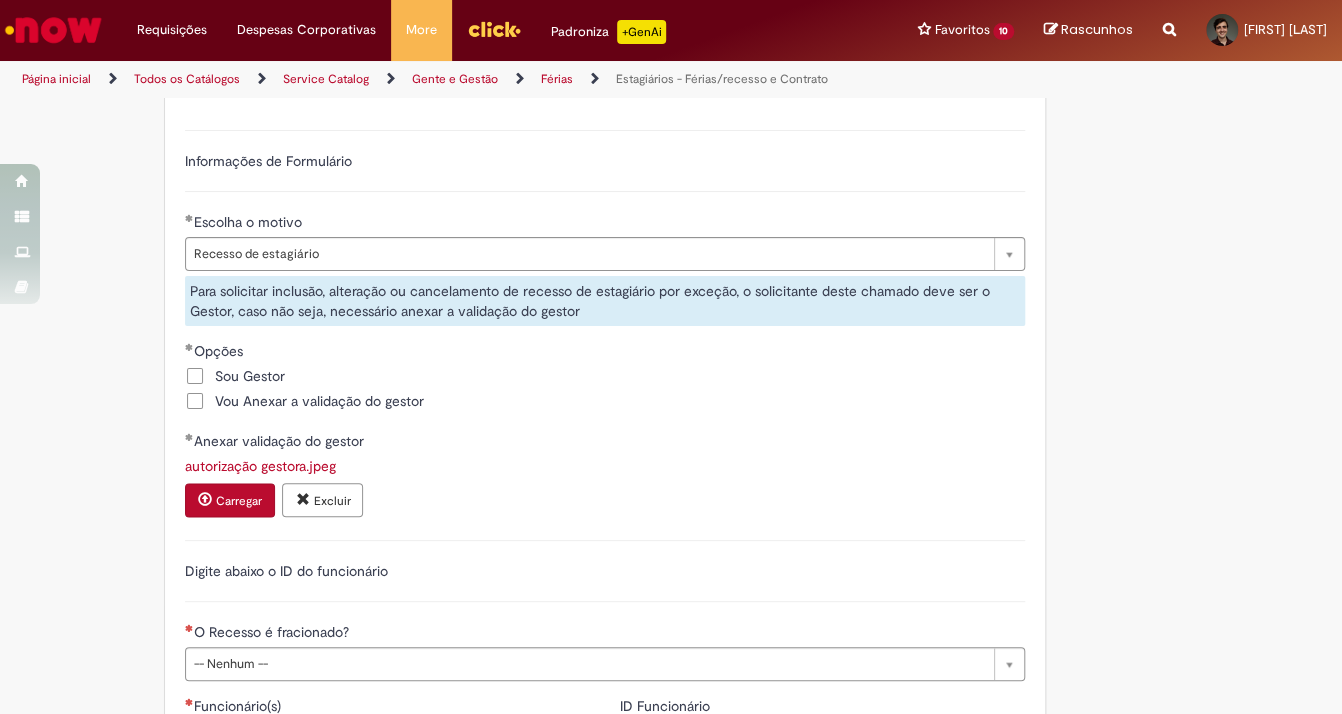 scroll, scrollTop: 1466, scrollLeft: 0, axis: vertical 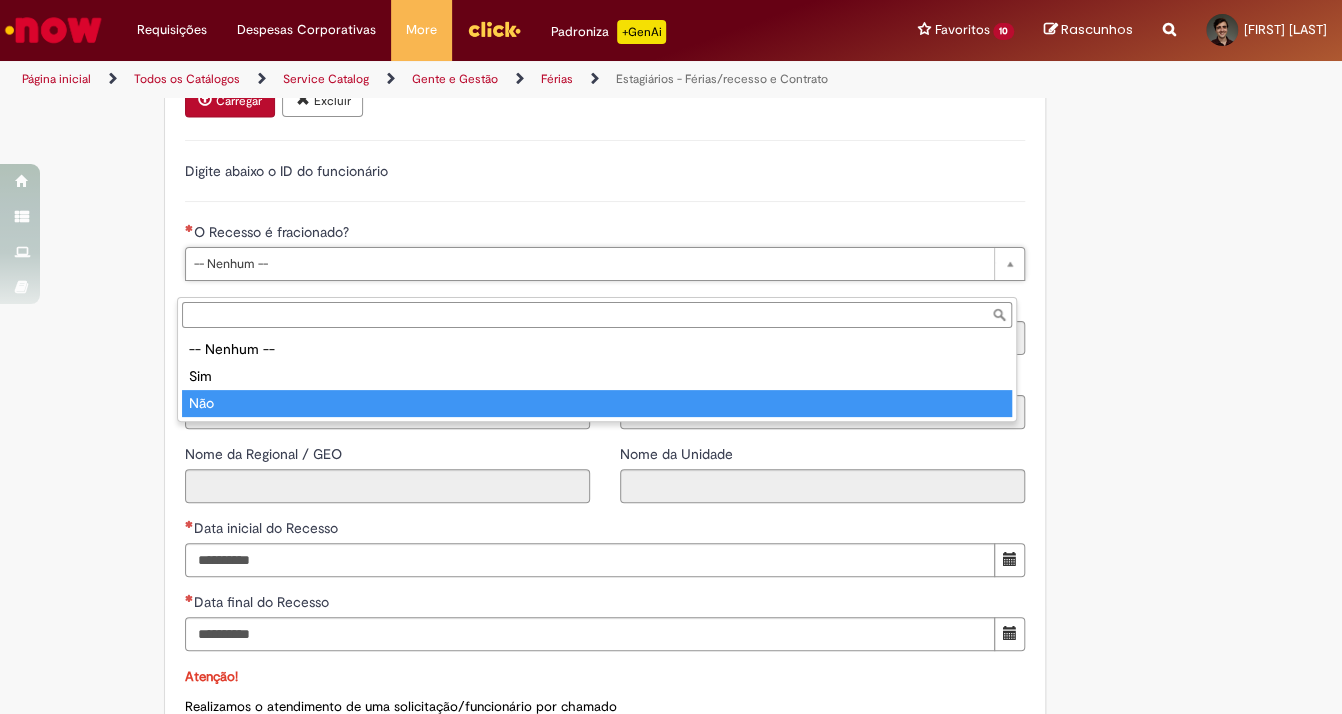 type on "***" 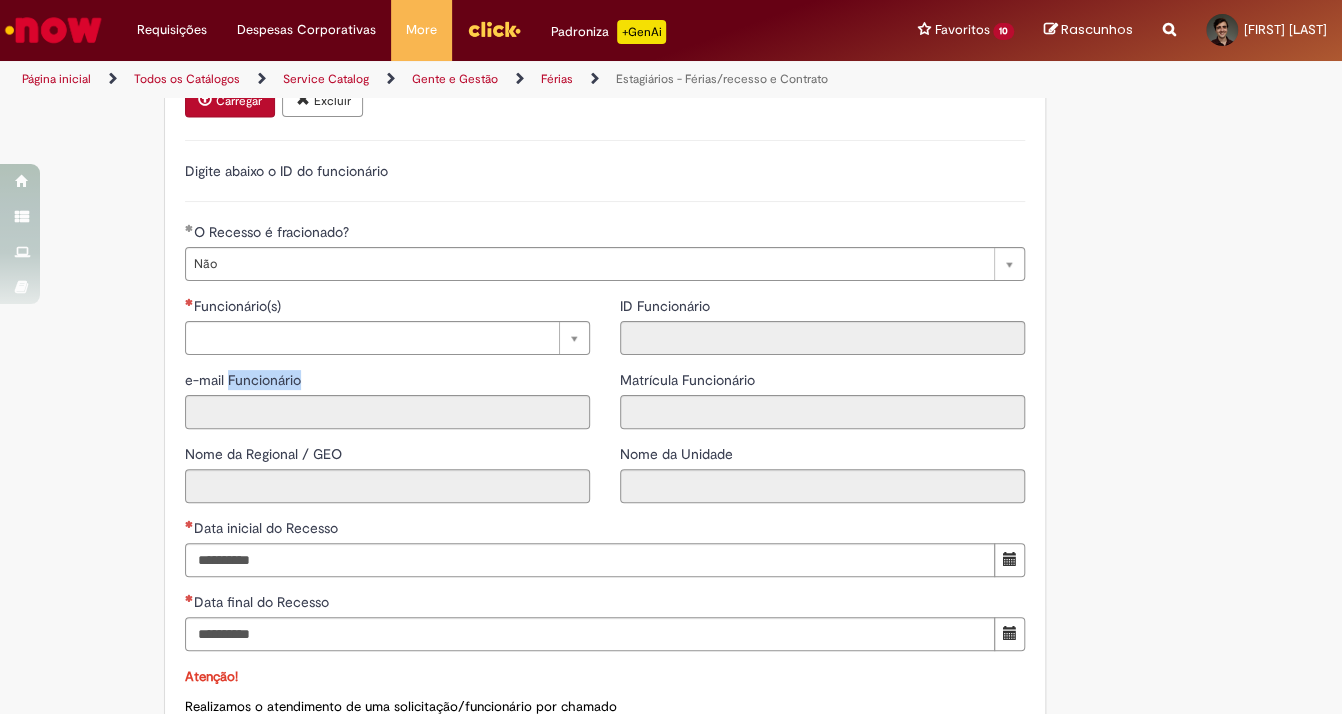 click on "e-mail Funcionário" at bounding box center [245, 380] 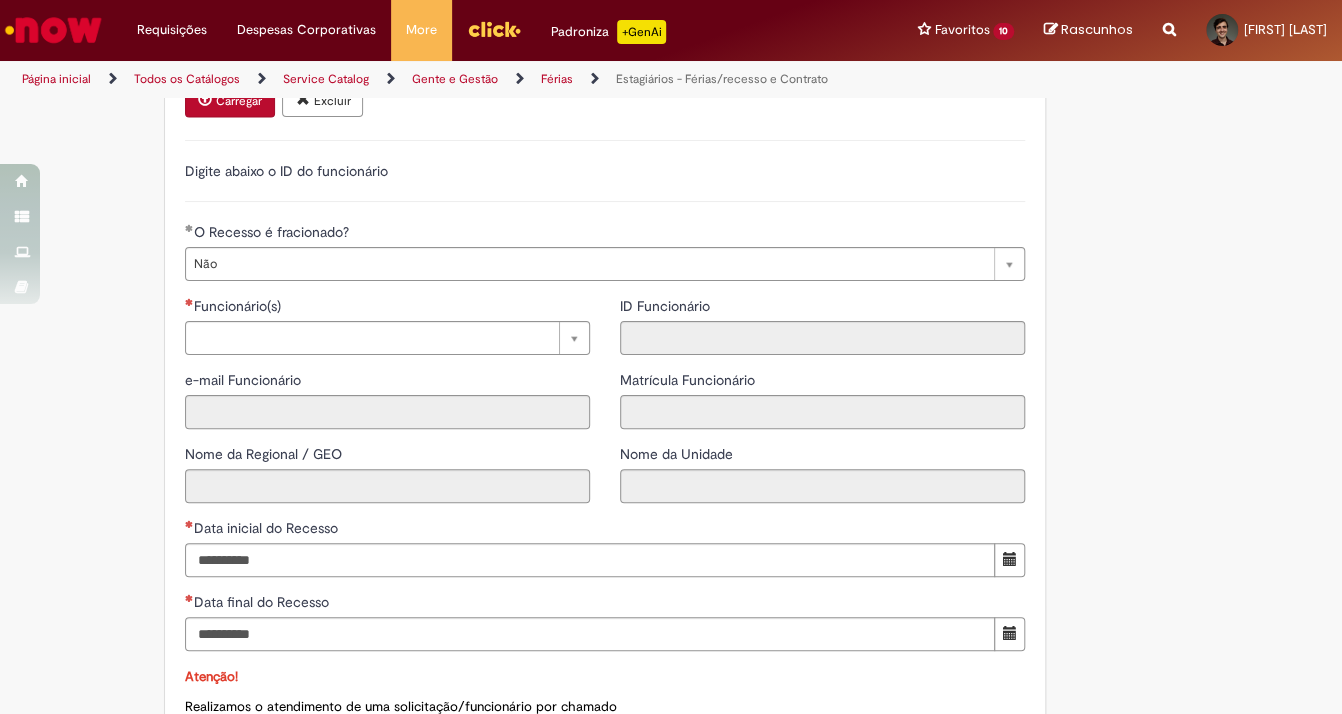 drag, startPoint x: 243, startPoint y: 390, endPoint x: 237, endPoint y: 288, distance: 102.176315 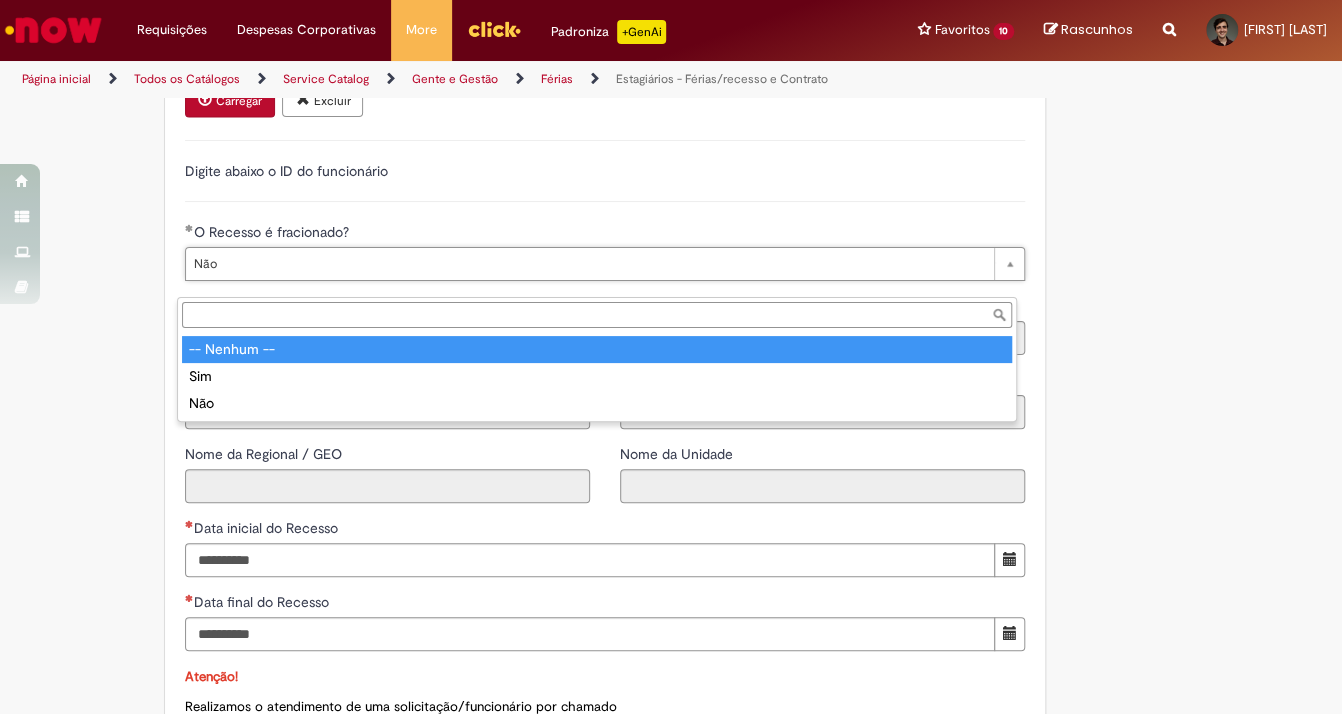 type on "***" 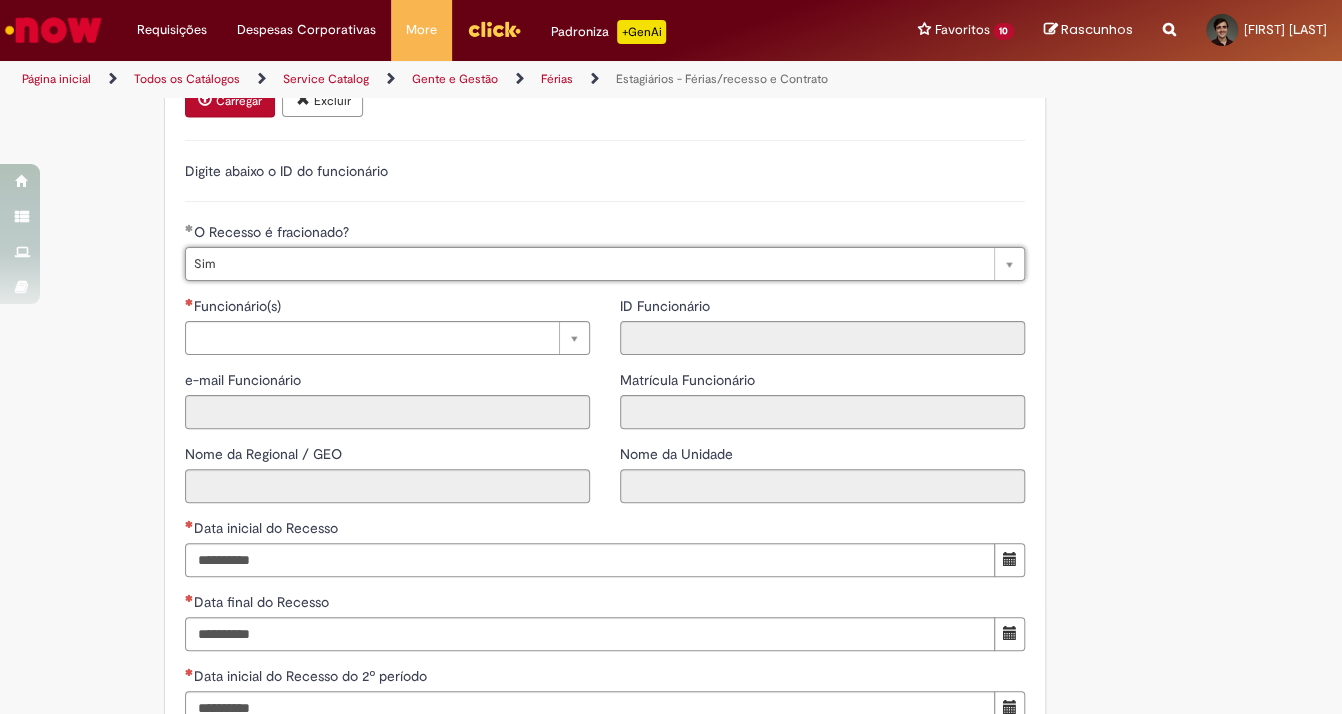 scroll, scrollTop: 0, scrollLeft: 22, axis: horizontal 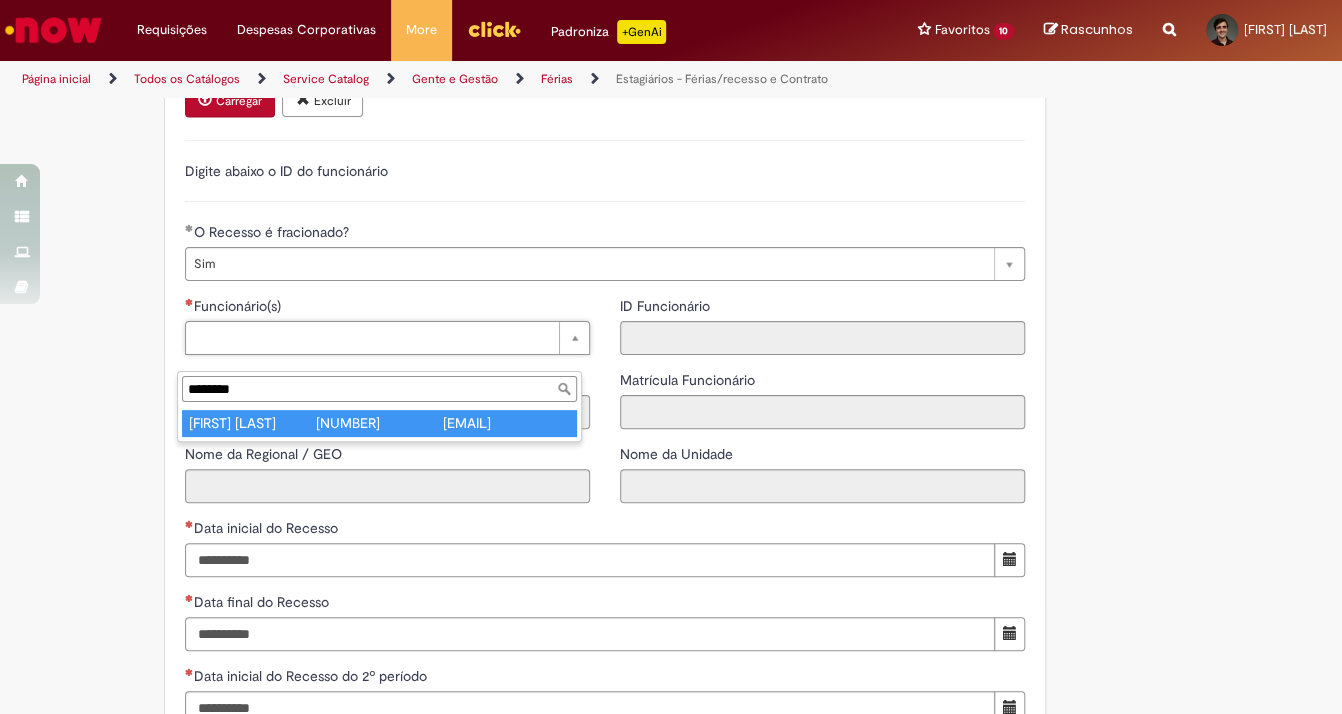 type on "********" 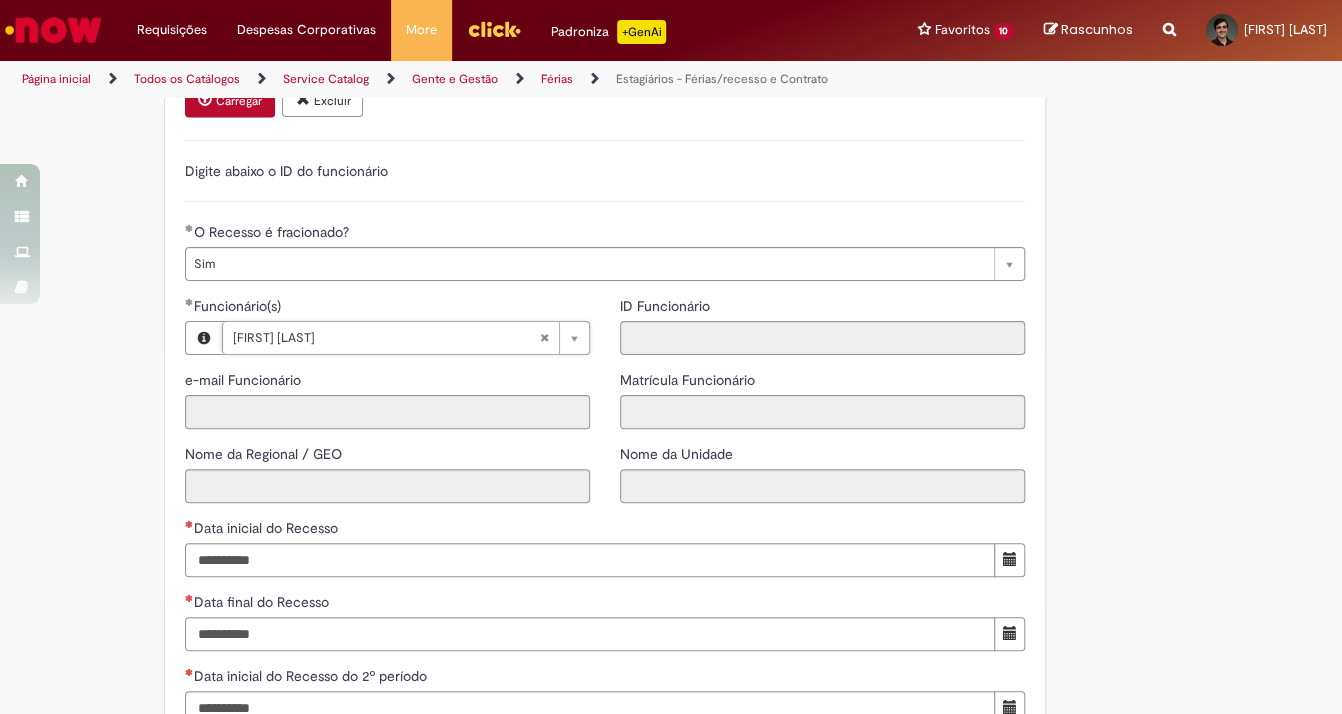 type on "**********" 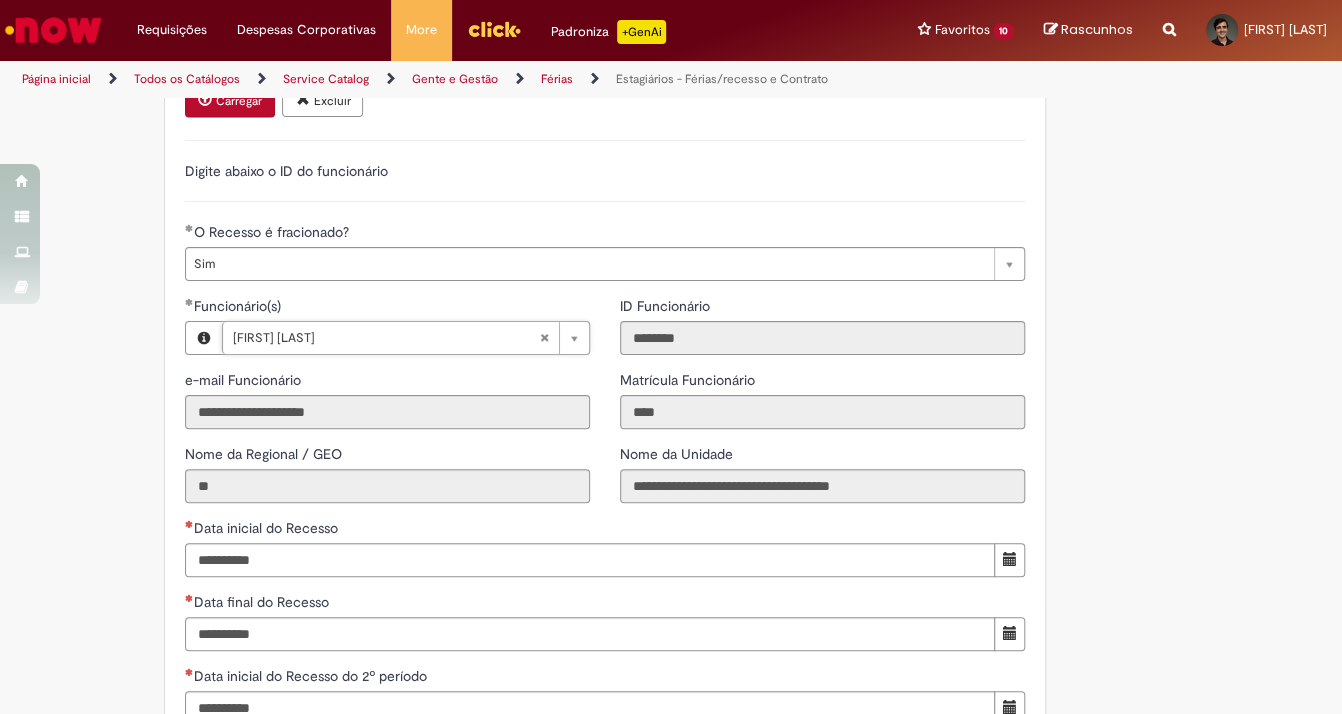 scroll, scrollTop: 1733, scrollLeft: 0, axis: vertical 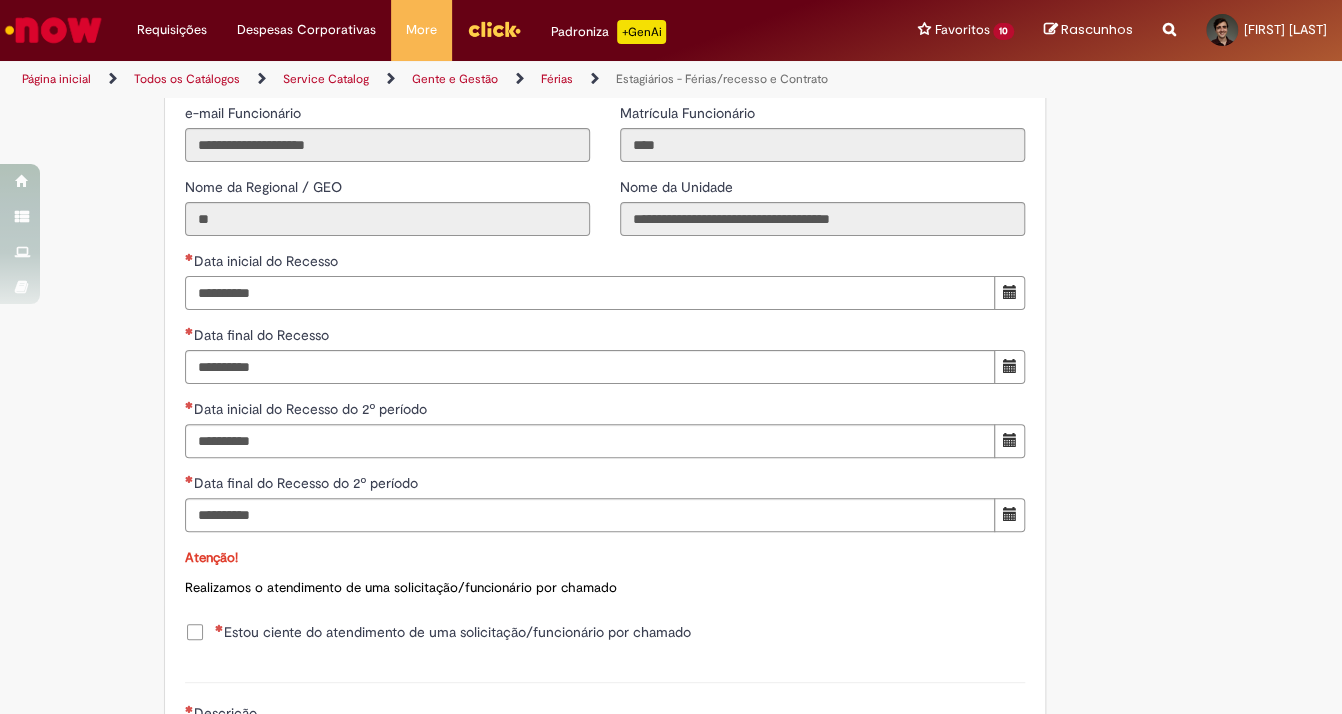 click on "Data inicial do Recesso" at bounding box center (590, 293) 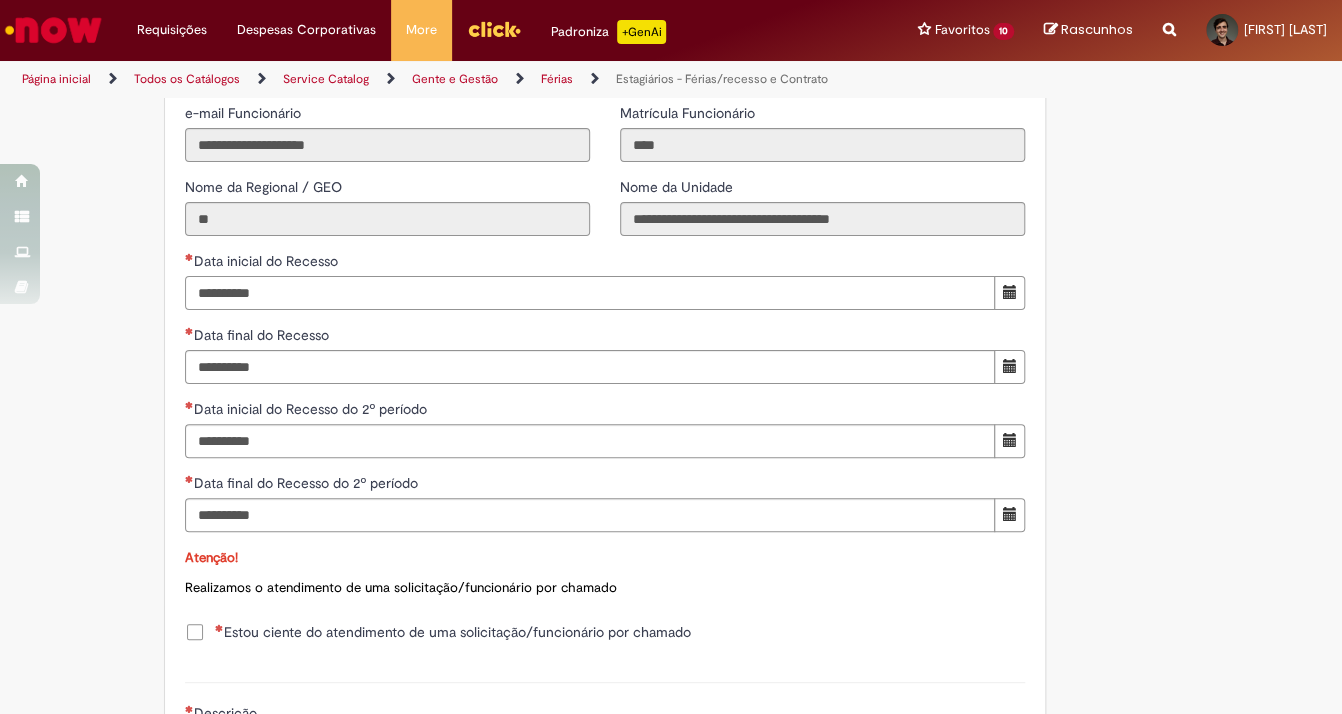type on "**********" 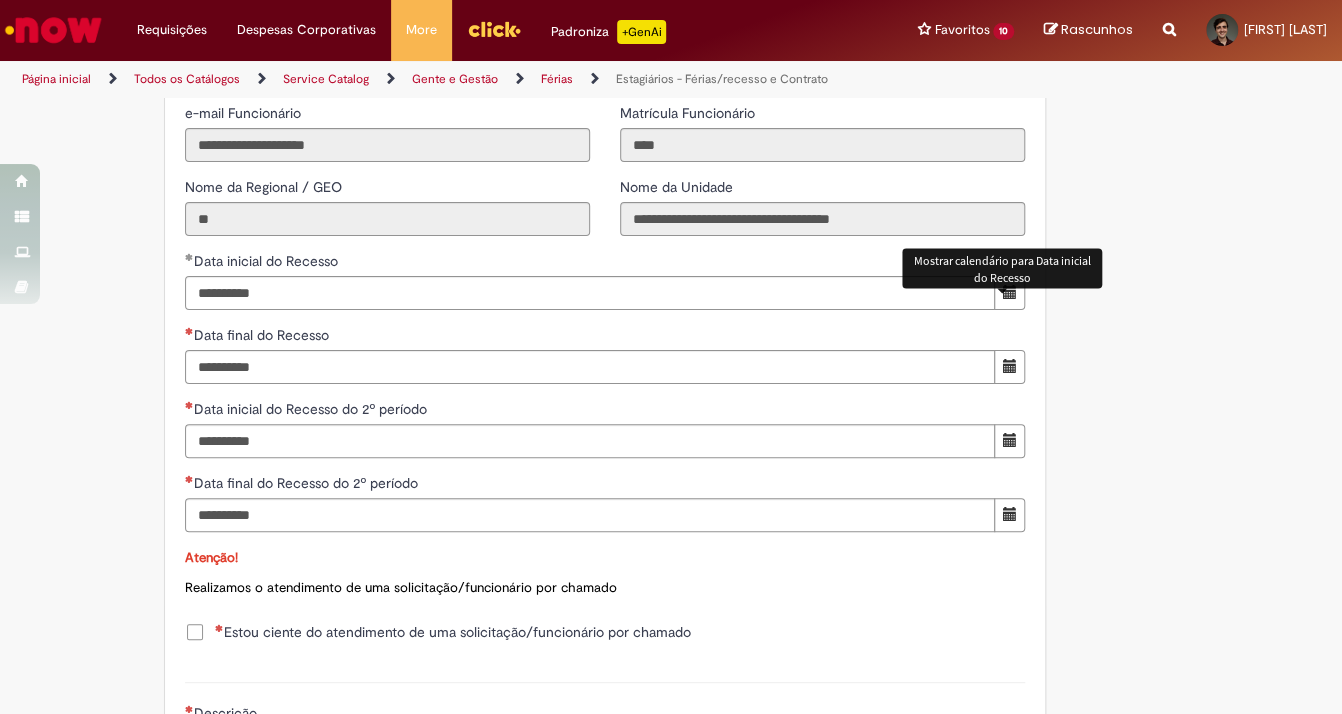 type 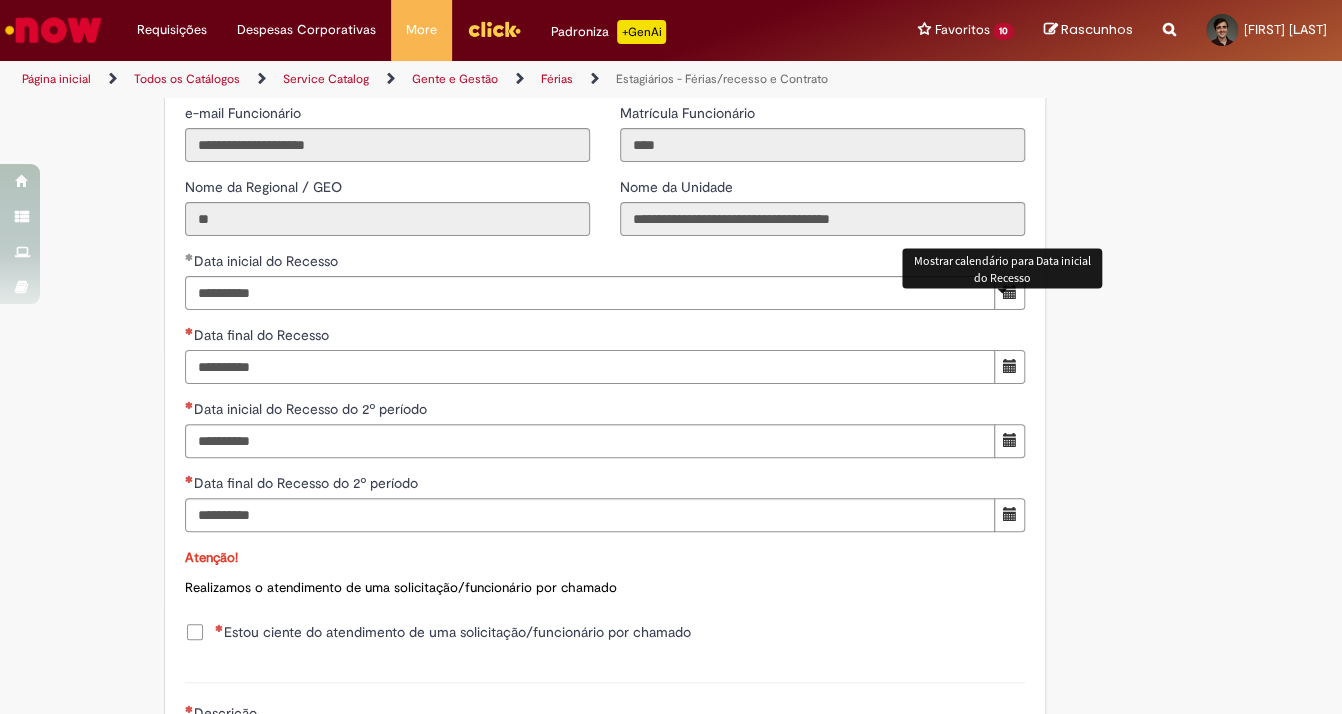click on "Data final do Recesso" at bounding box center (590, 367) 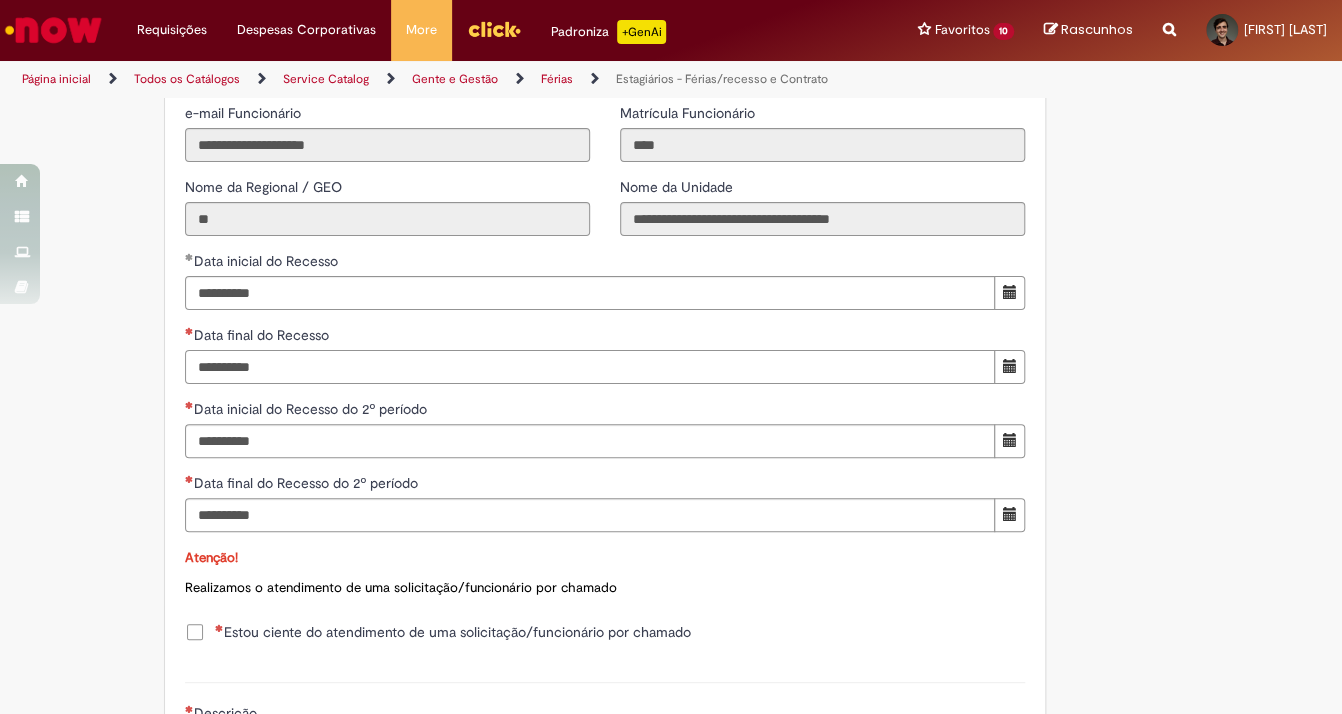 type on "**********" 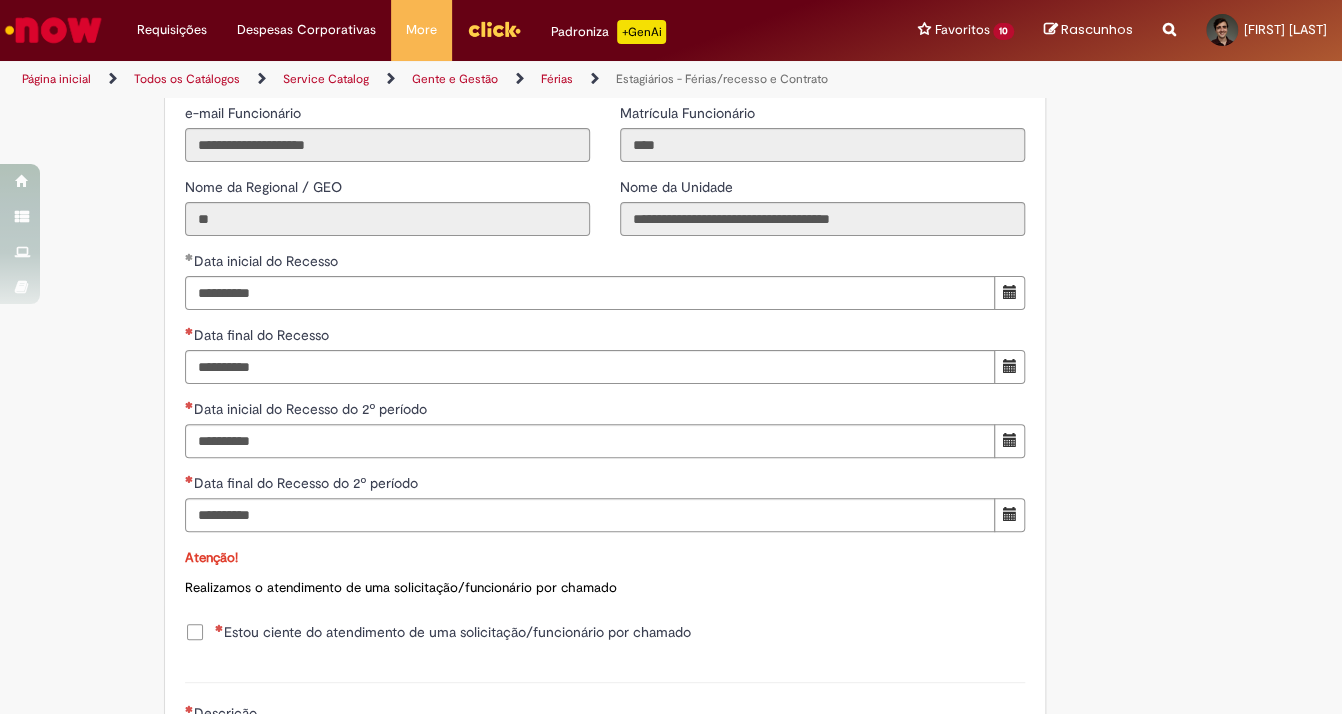 type 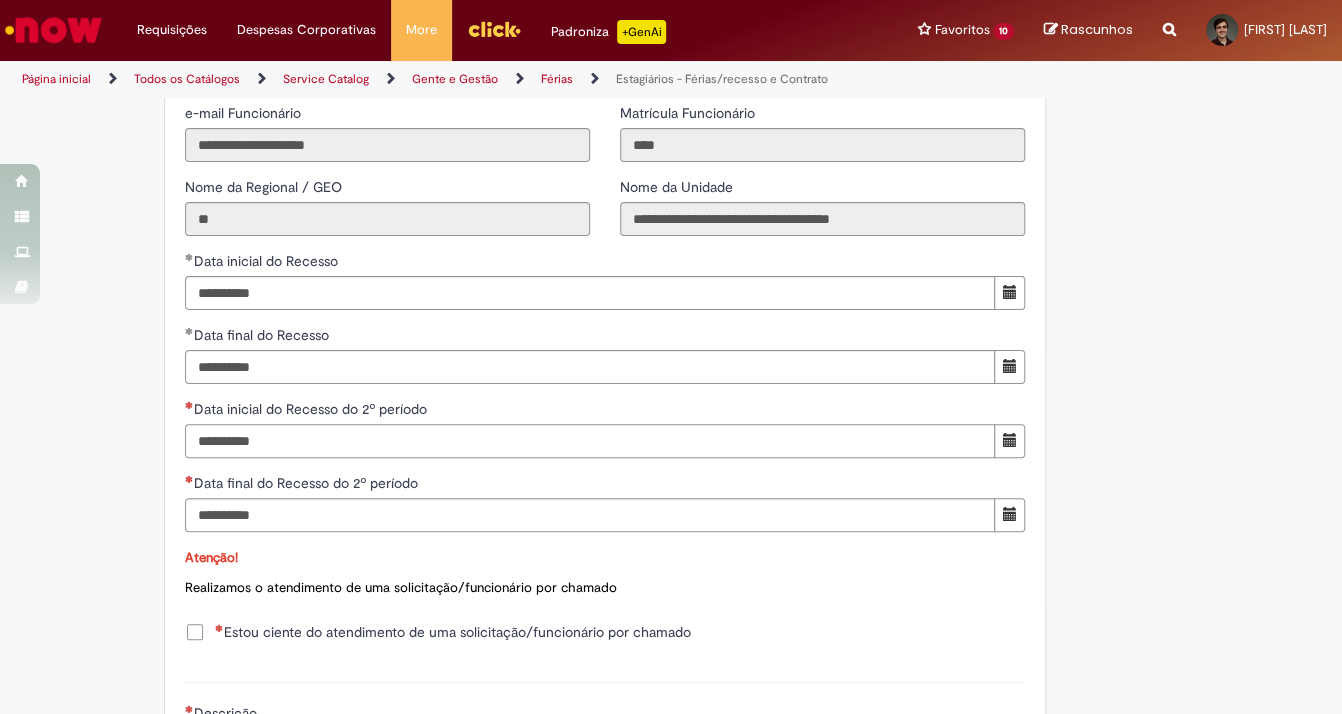 type on "**********" 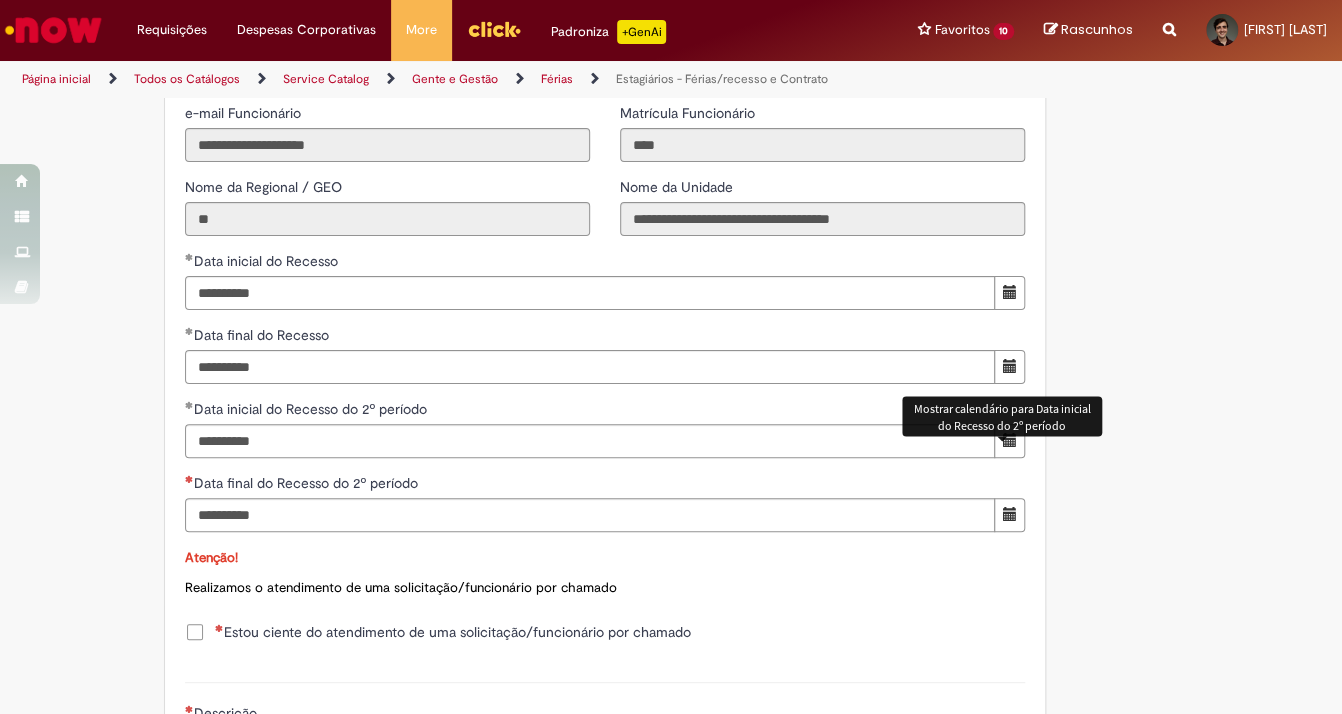 type 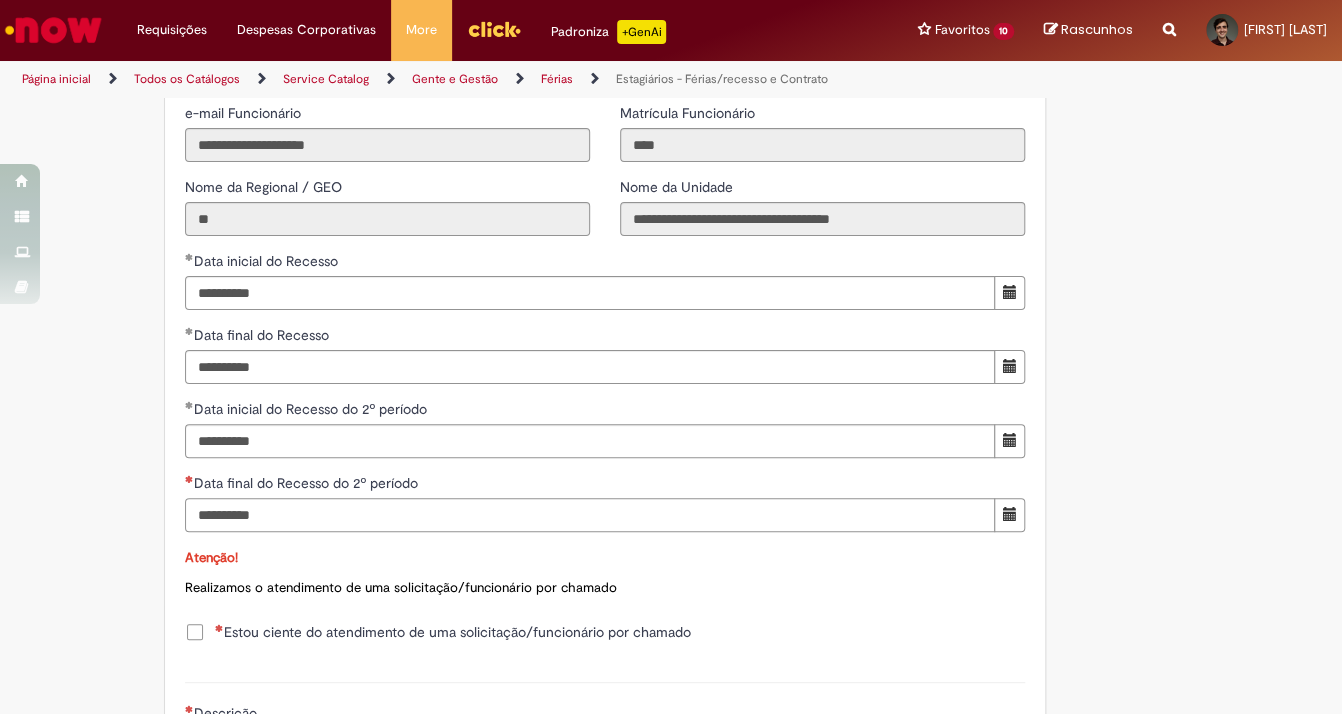 type on "**********" 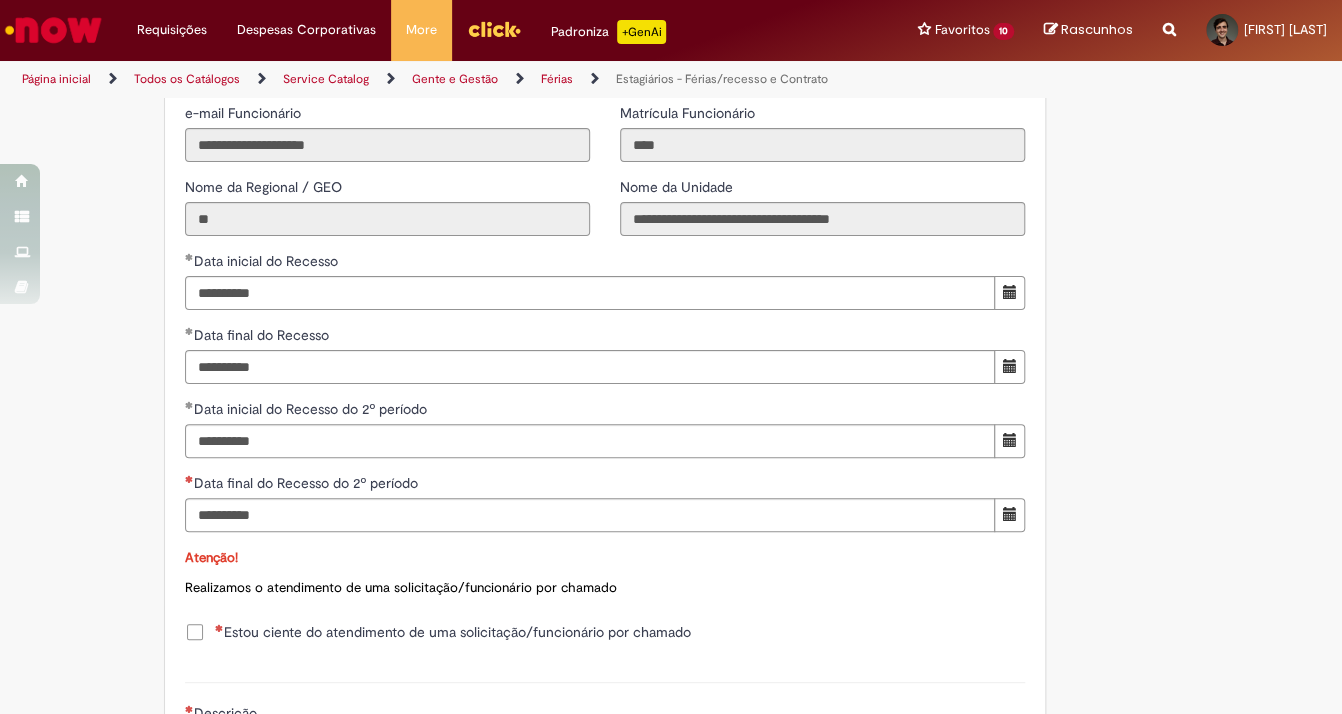 type 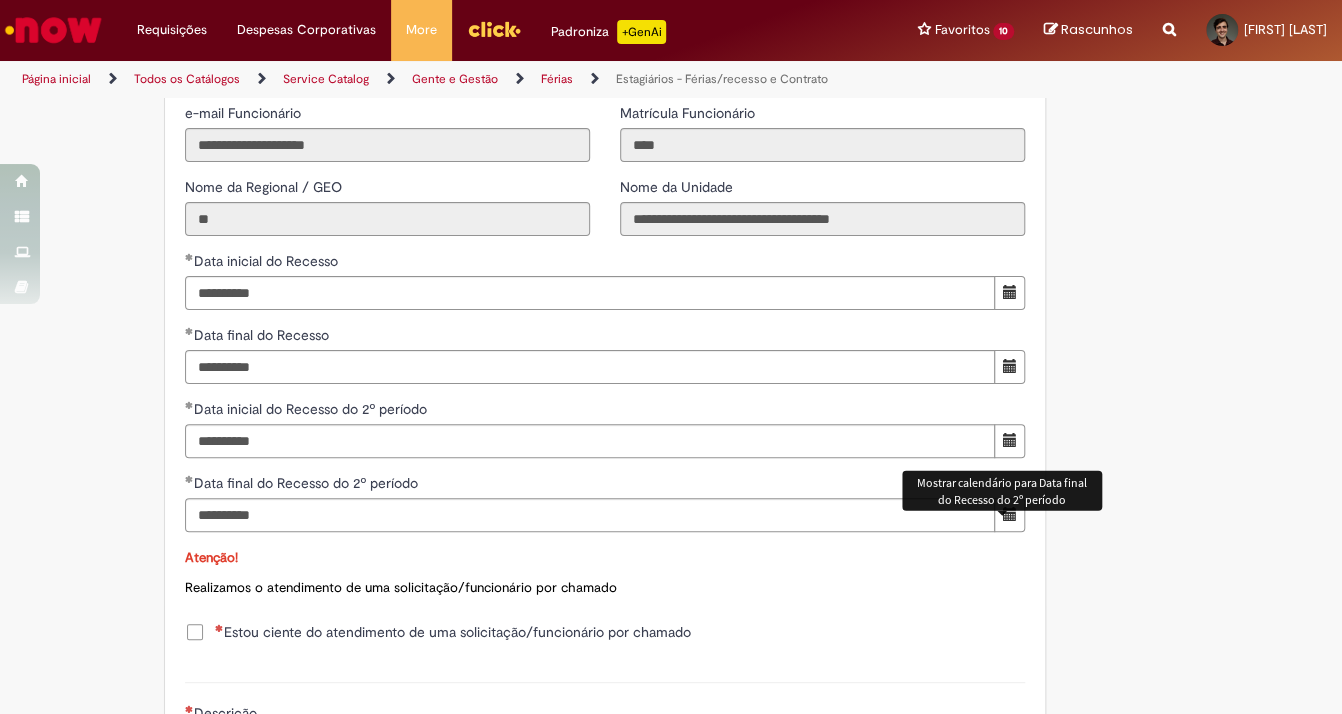 scroll, scrollTop: 2000, scrollLeft: 0, axis: vertical 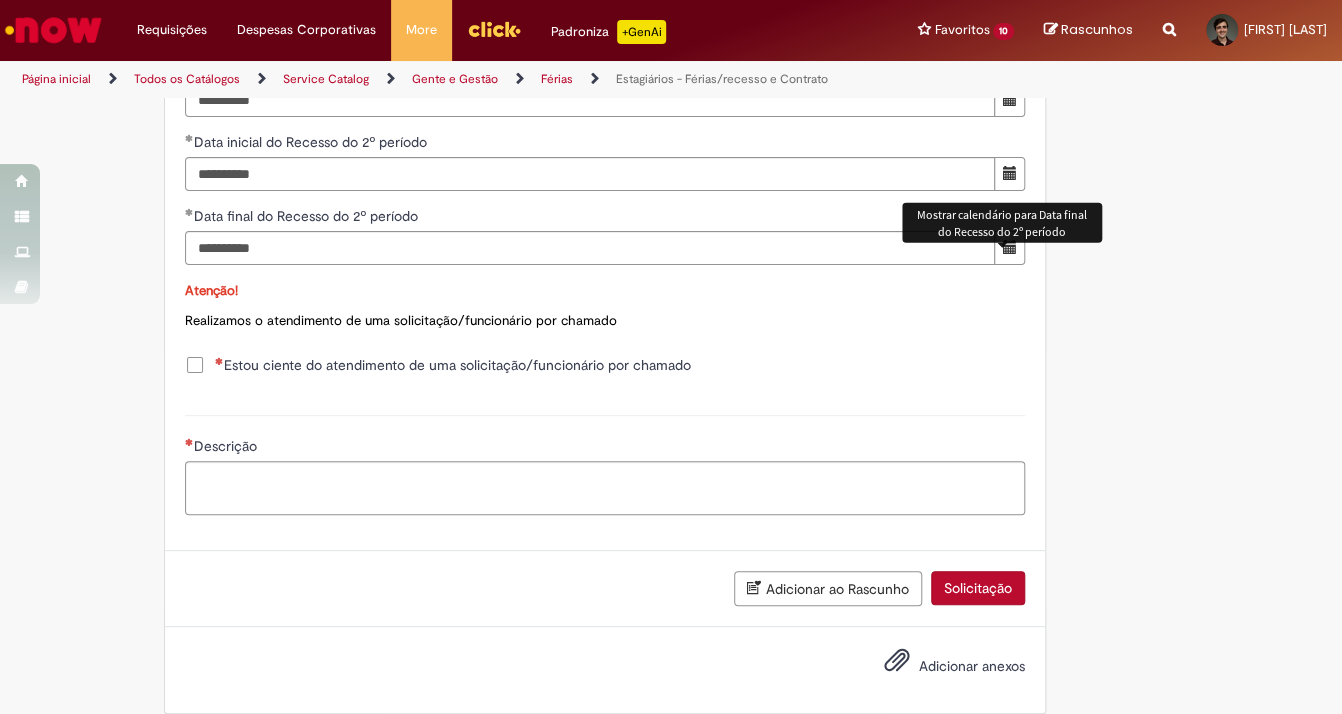 click on "Estou ciente do atendimento de uma solicitação/funcionário por chamado" at bounding box center (453, 365) 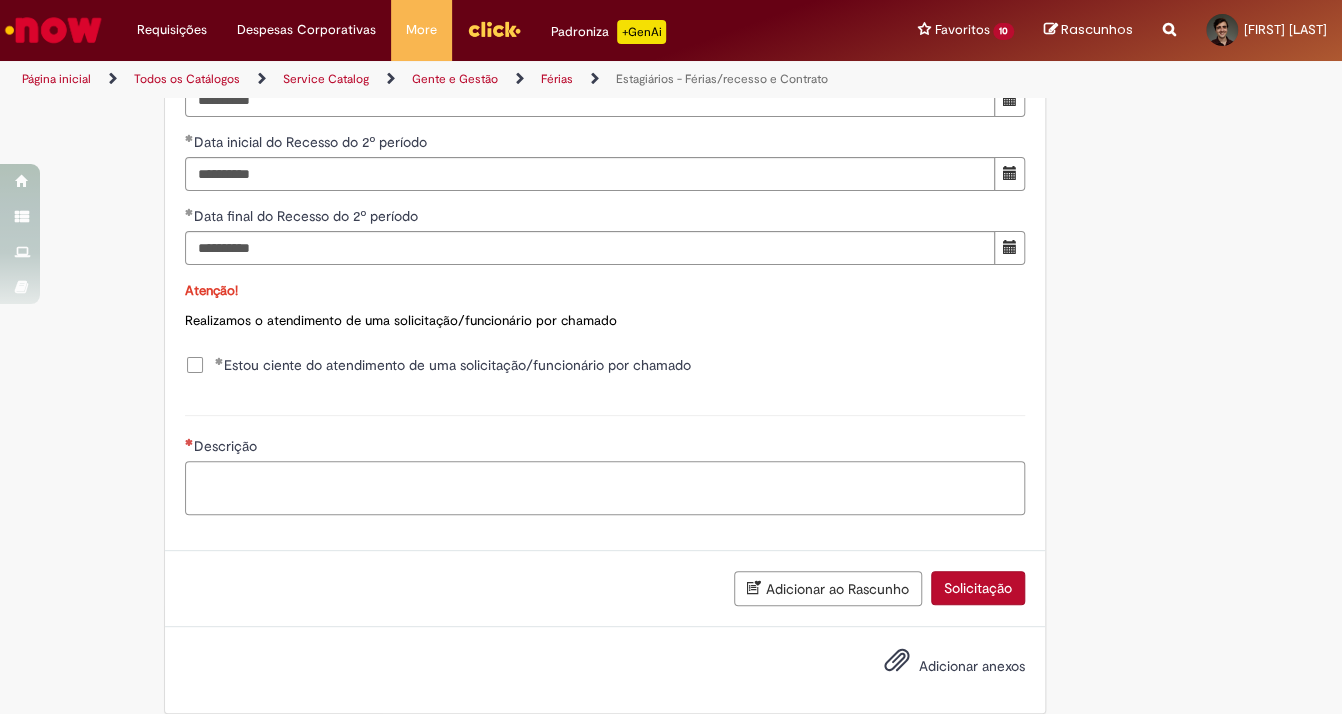 click on "Descrição" at bounding box center (605, 488) 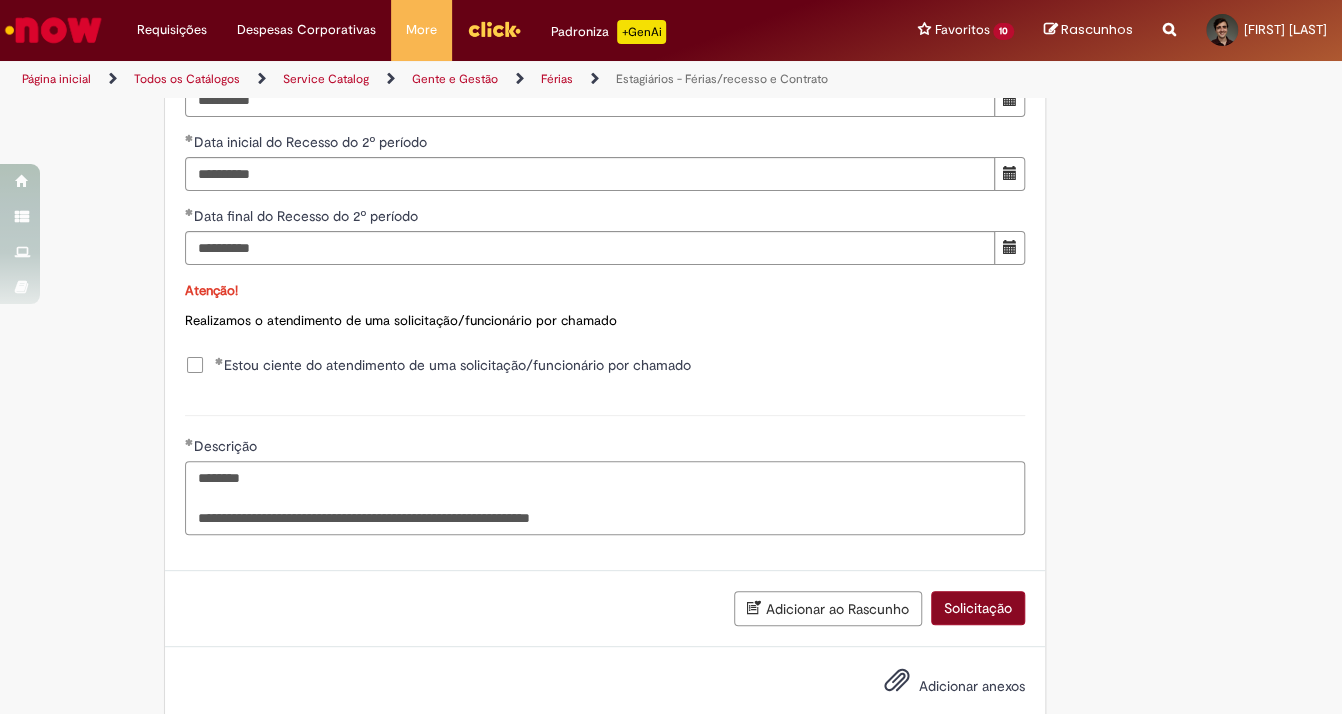 type on "**********" 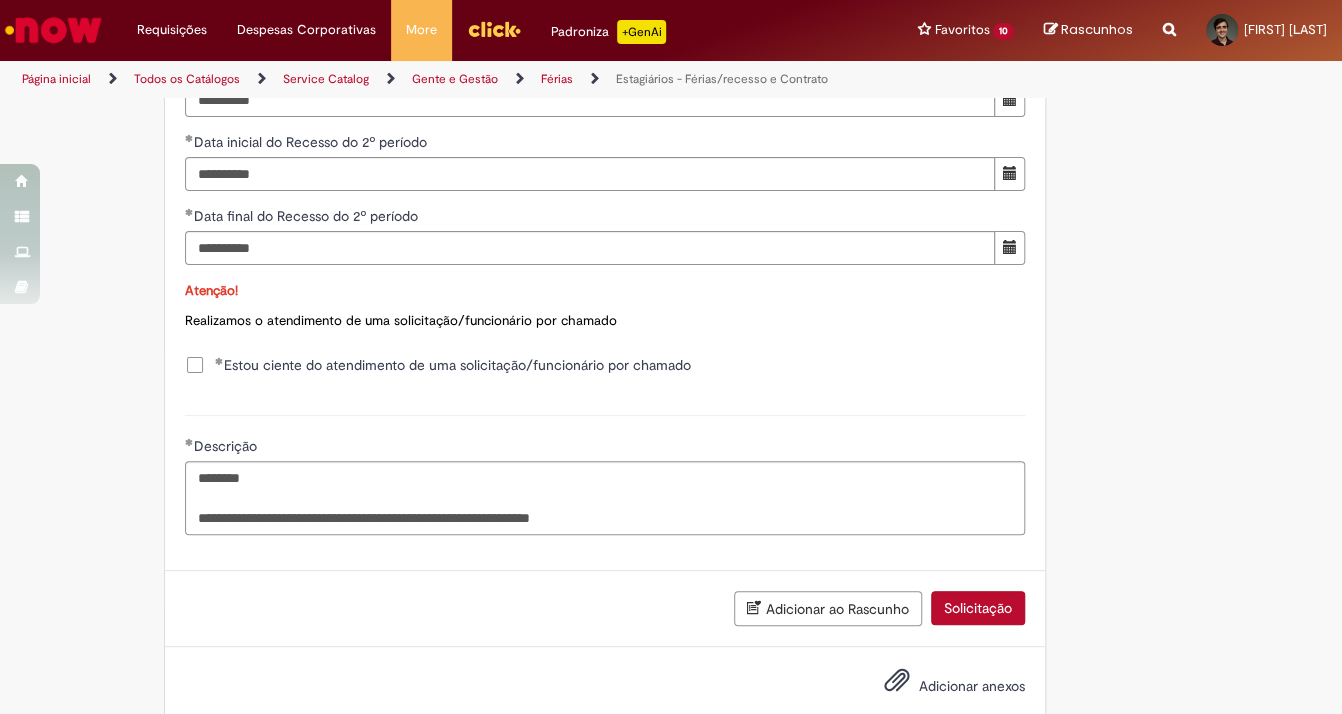 click on "Solicitação" at bounding box center [978, 608] 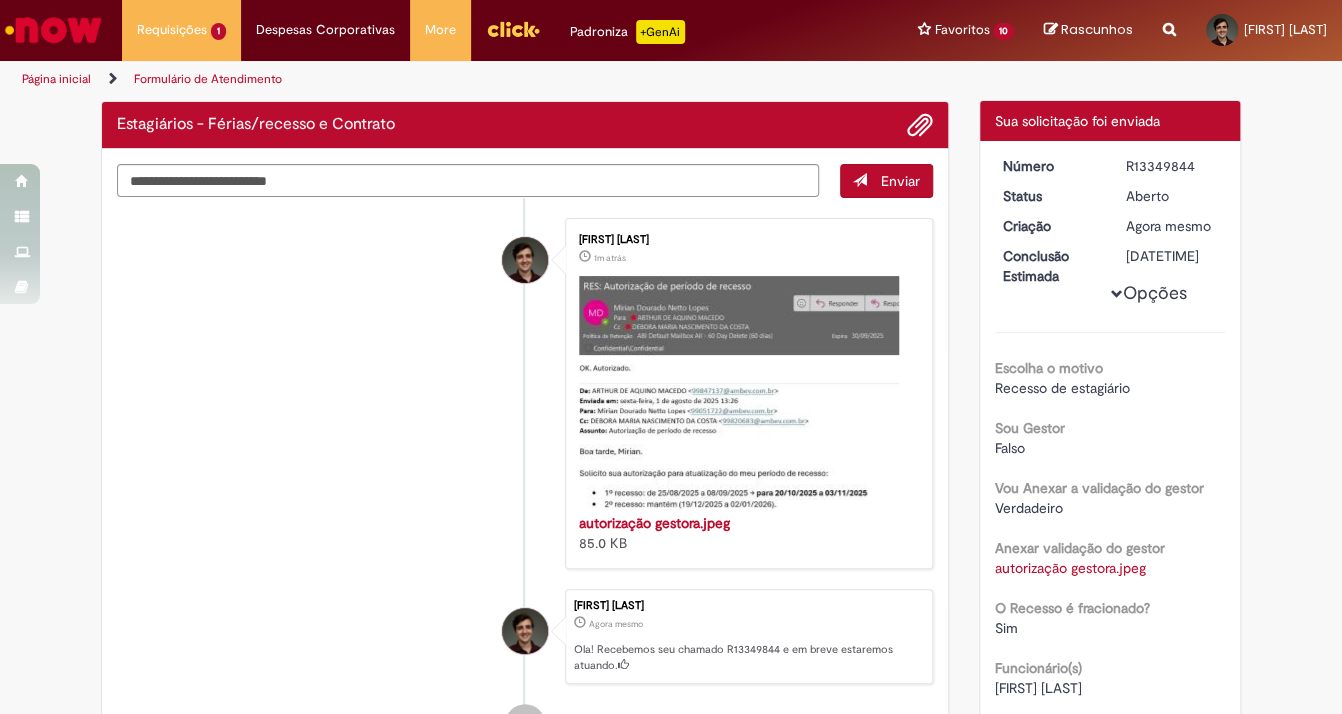 scroll, scrollTop: 0, scrollLeft: 0, axis: both 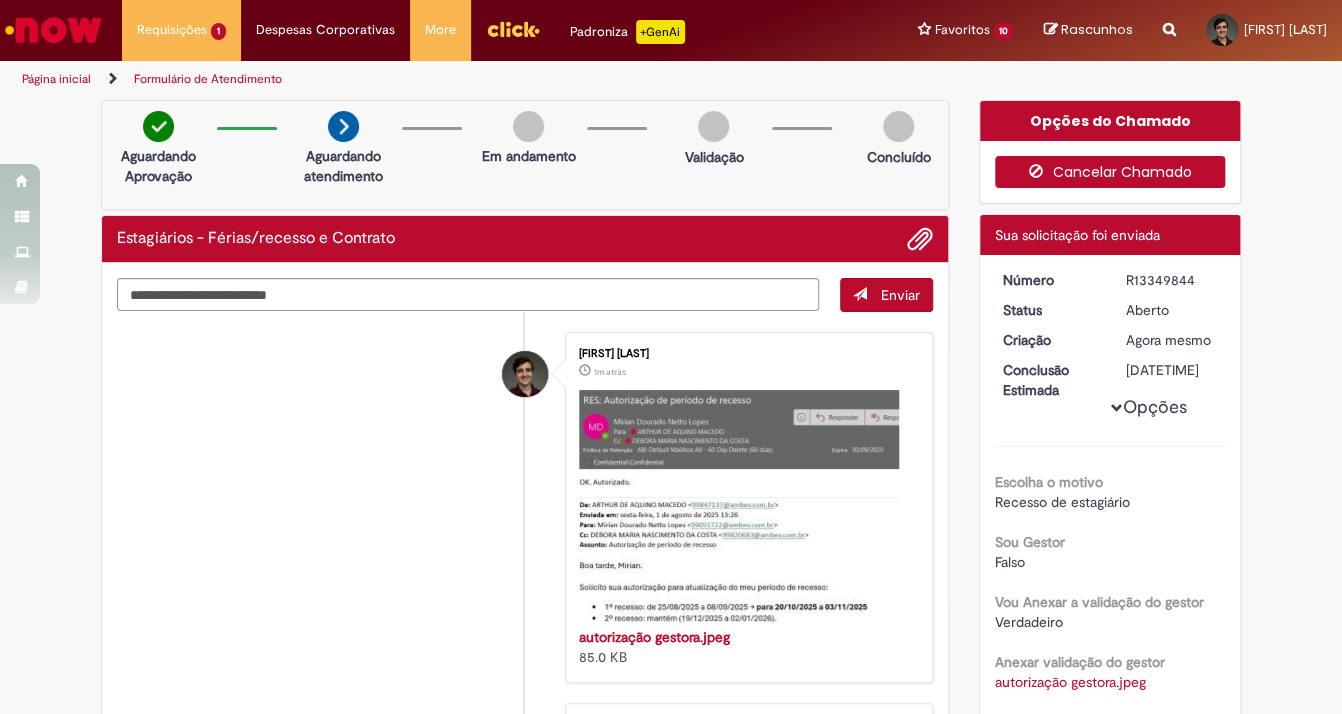 click on "Cancelar Chamado" at bounding box center [1110, 172] 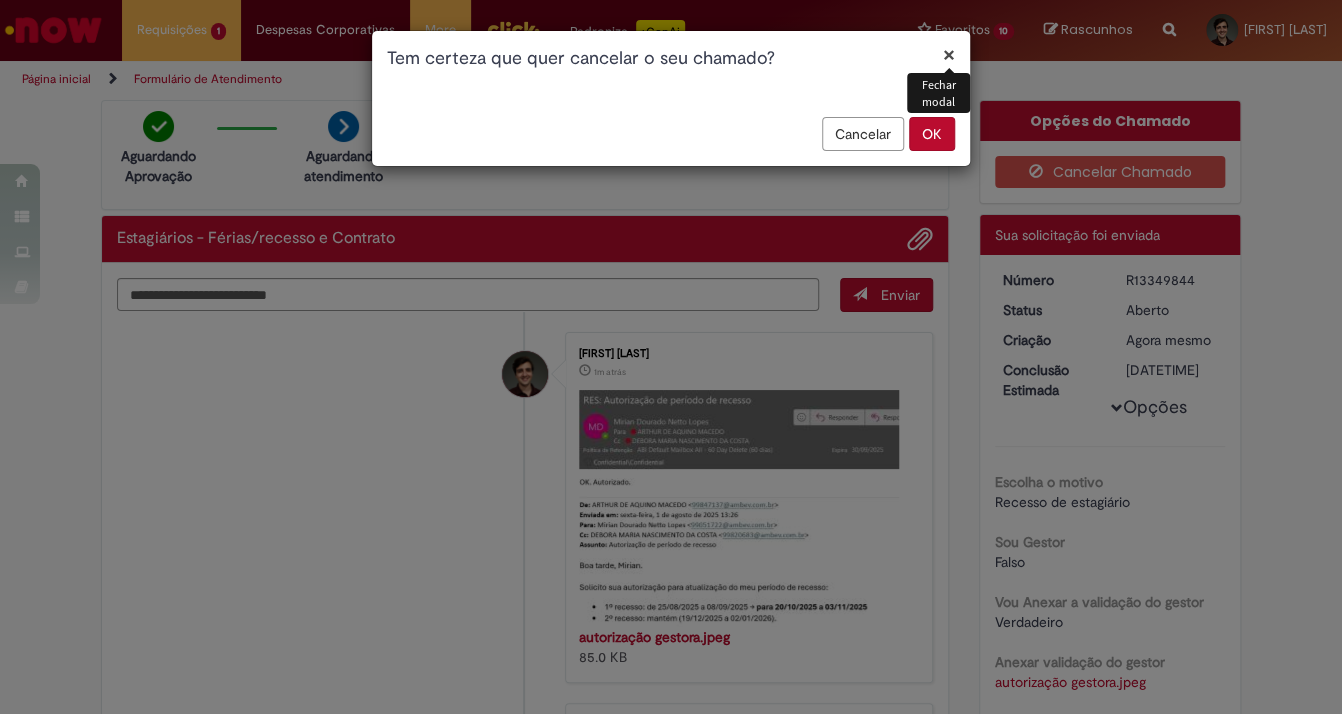 click on "OK" at bounding box center (932, 134) 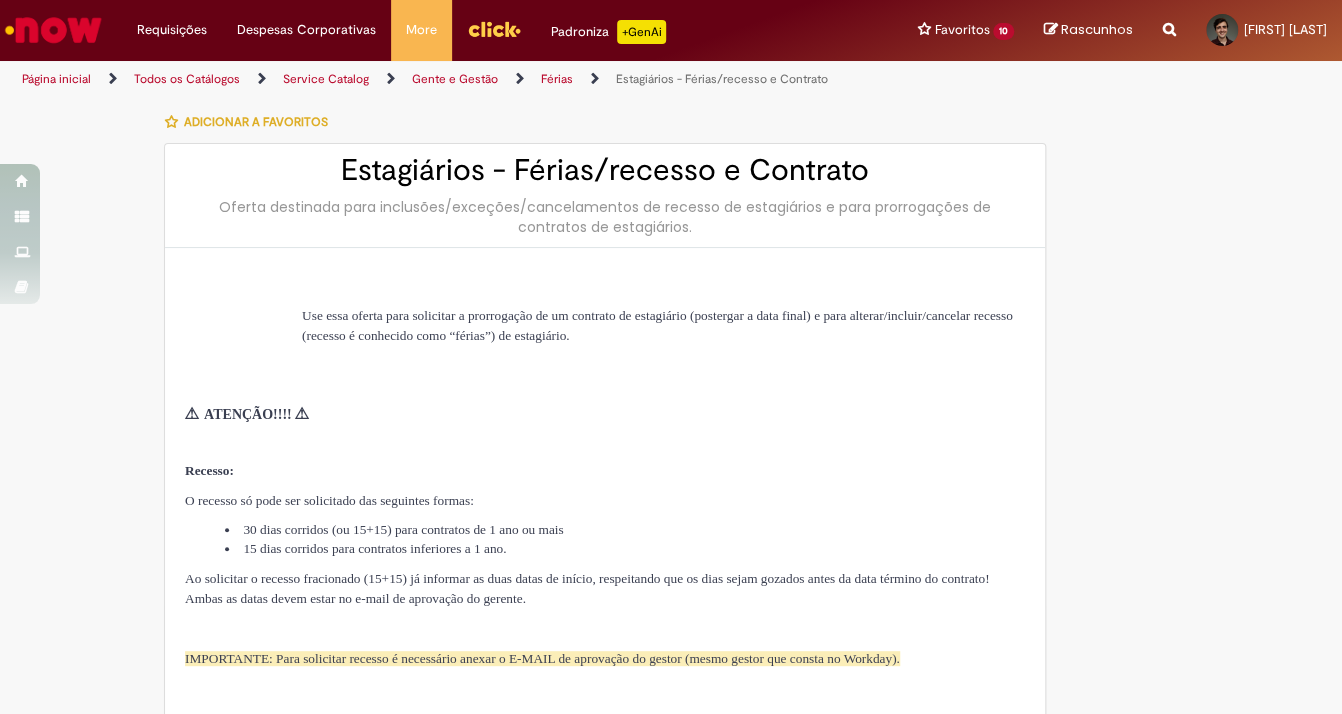 type on "**********" 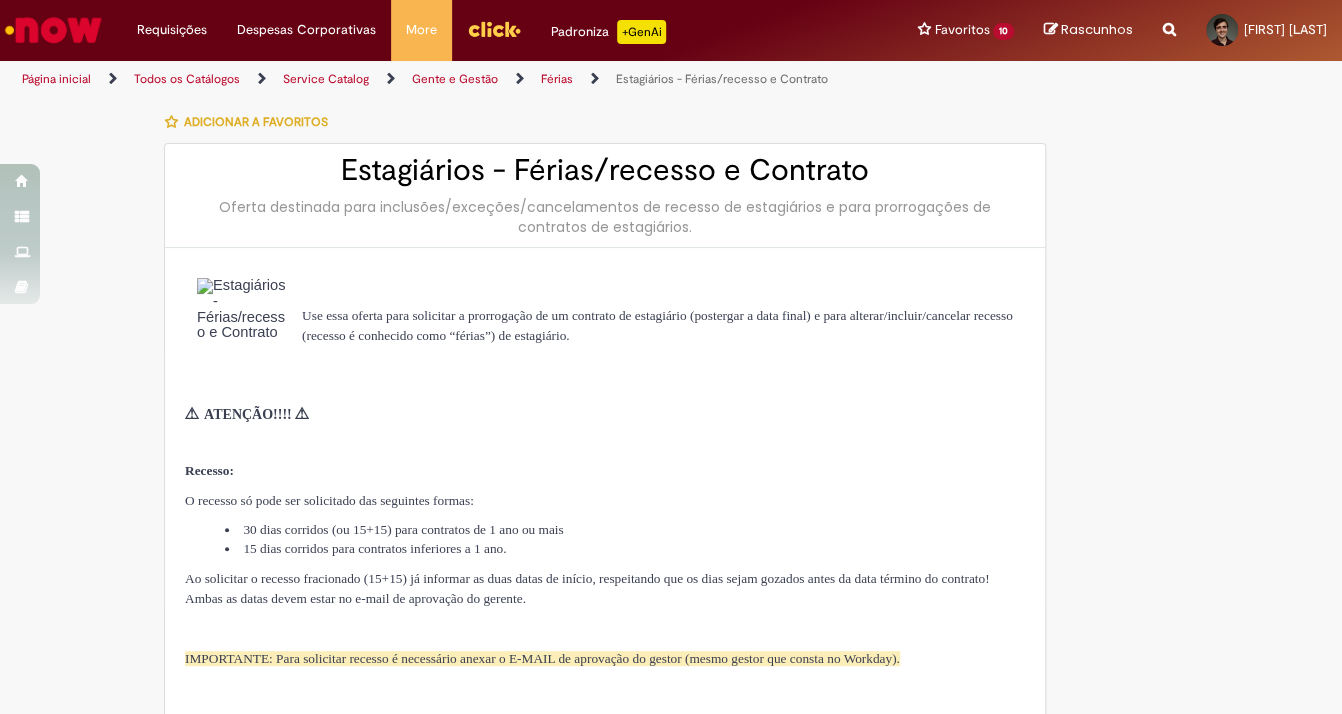 type on "**********" 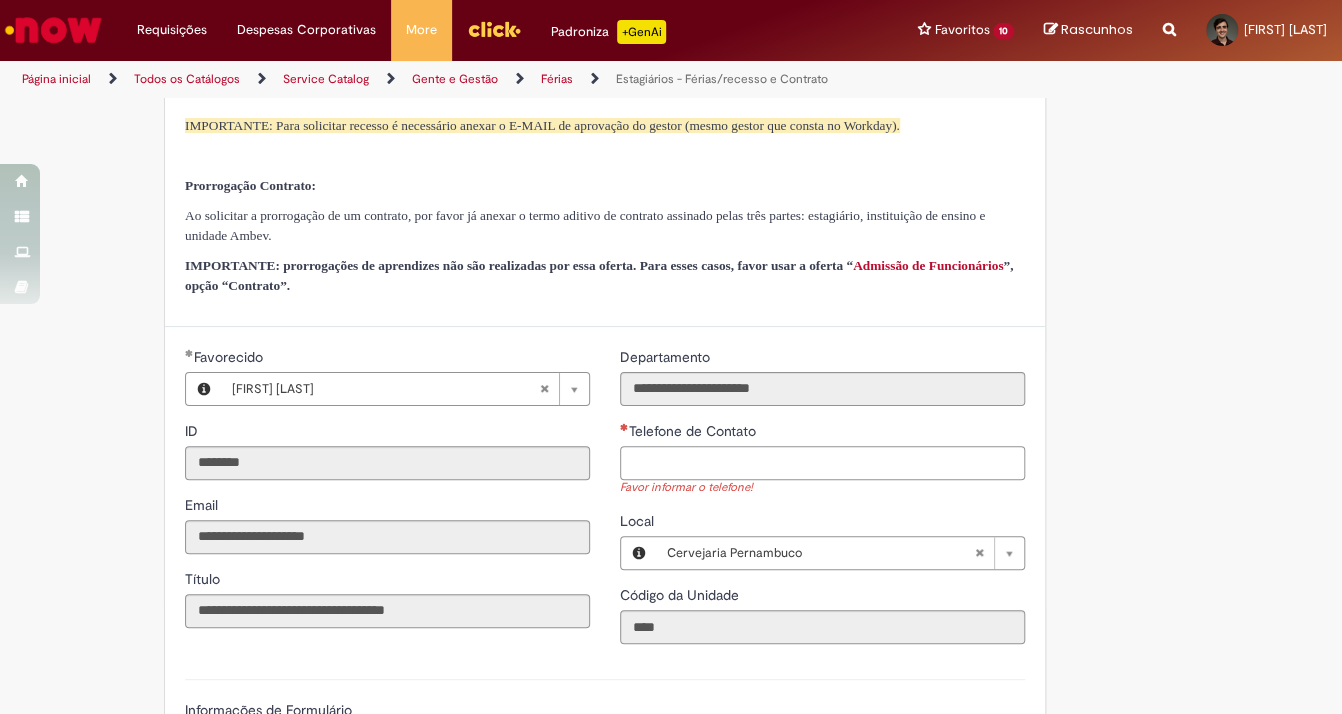 click on "Telefone de Contato" at bounding box center [822, 463] 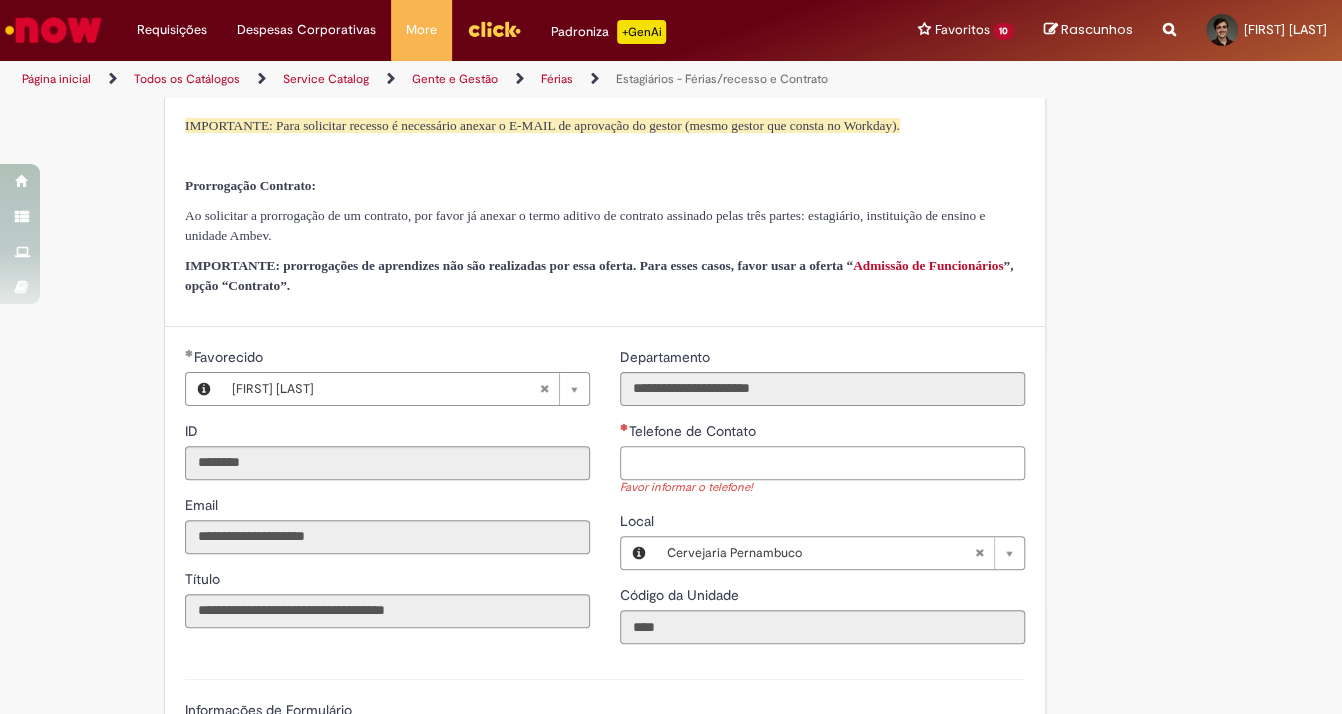 click on "Telefone de Contato" at bounding box center [822, 463] 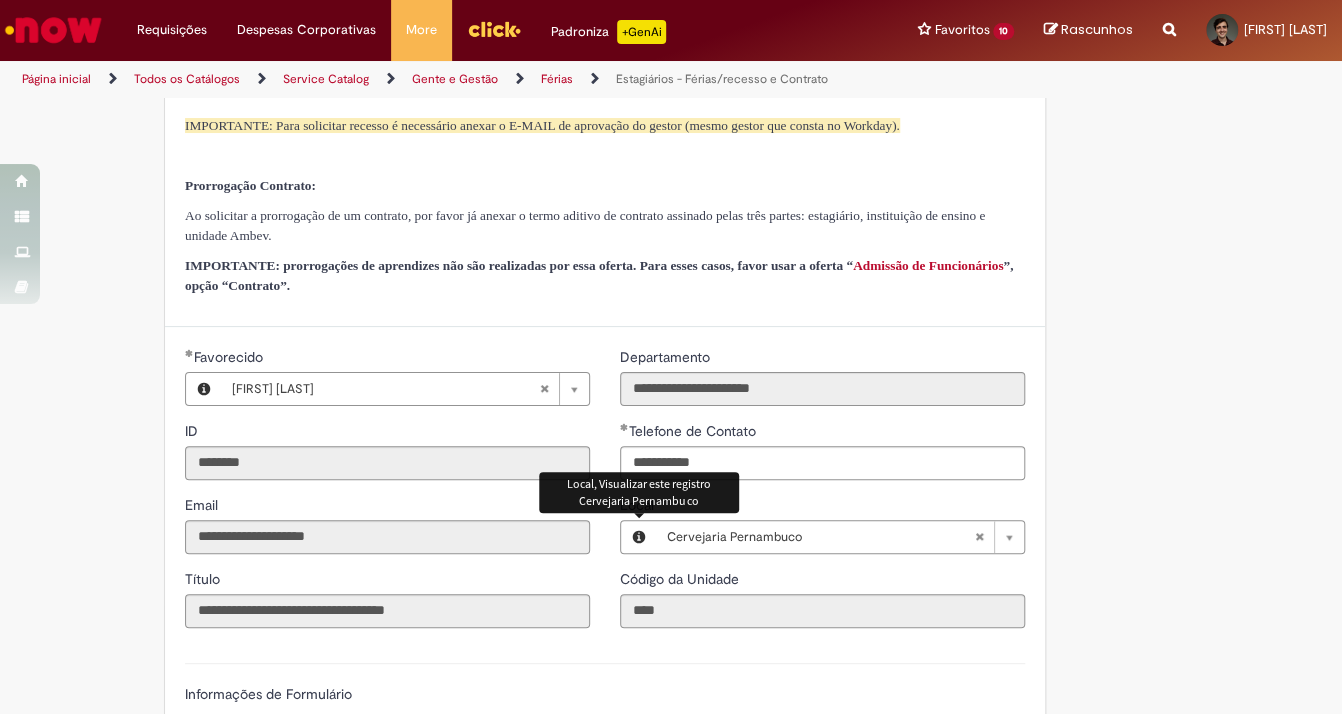 type on "**********" 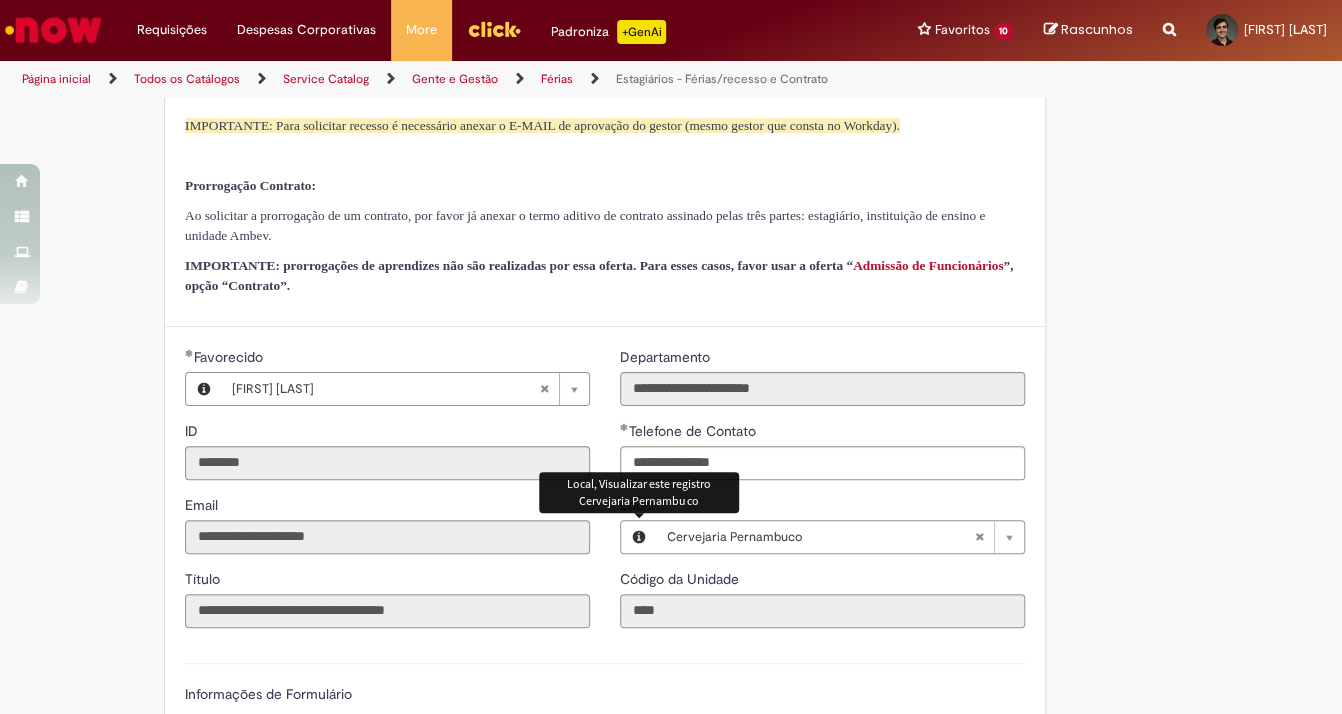 type 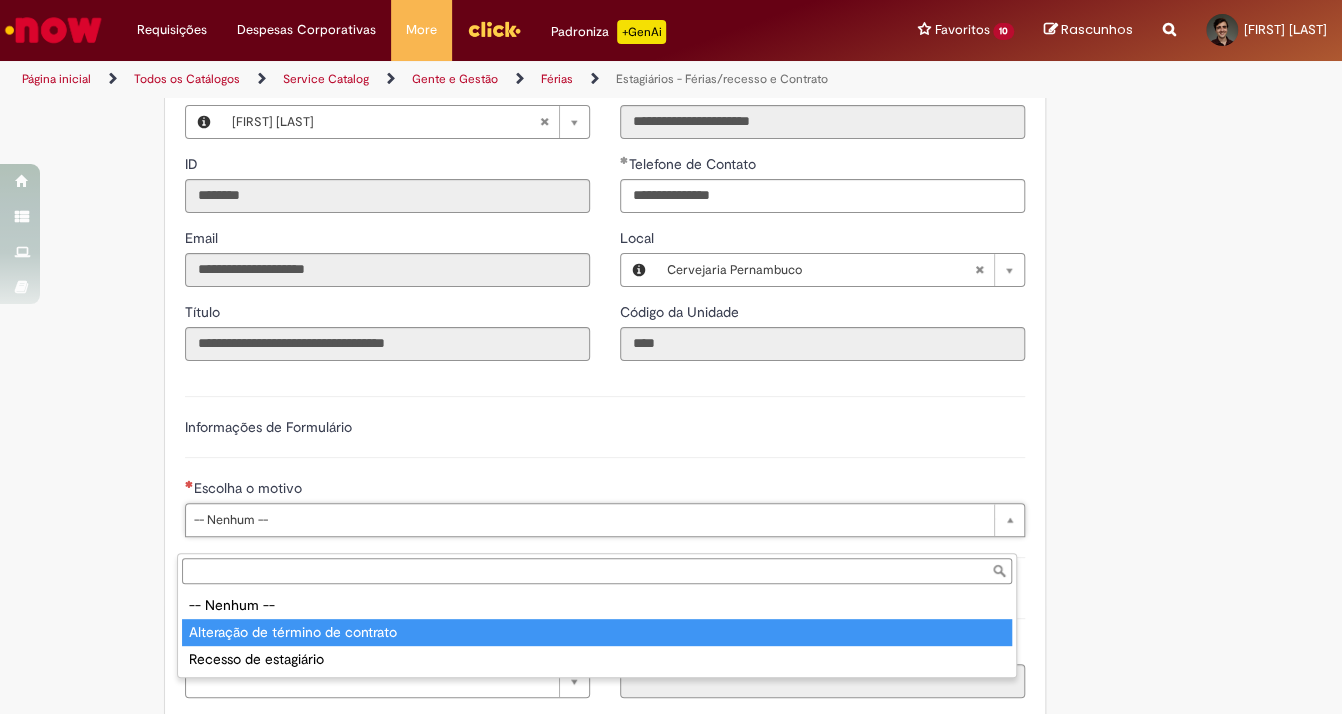type on "**********" 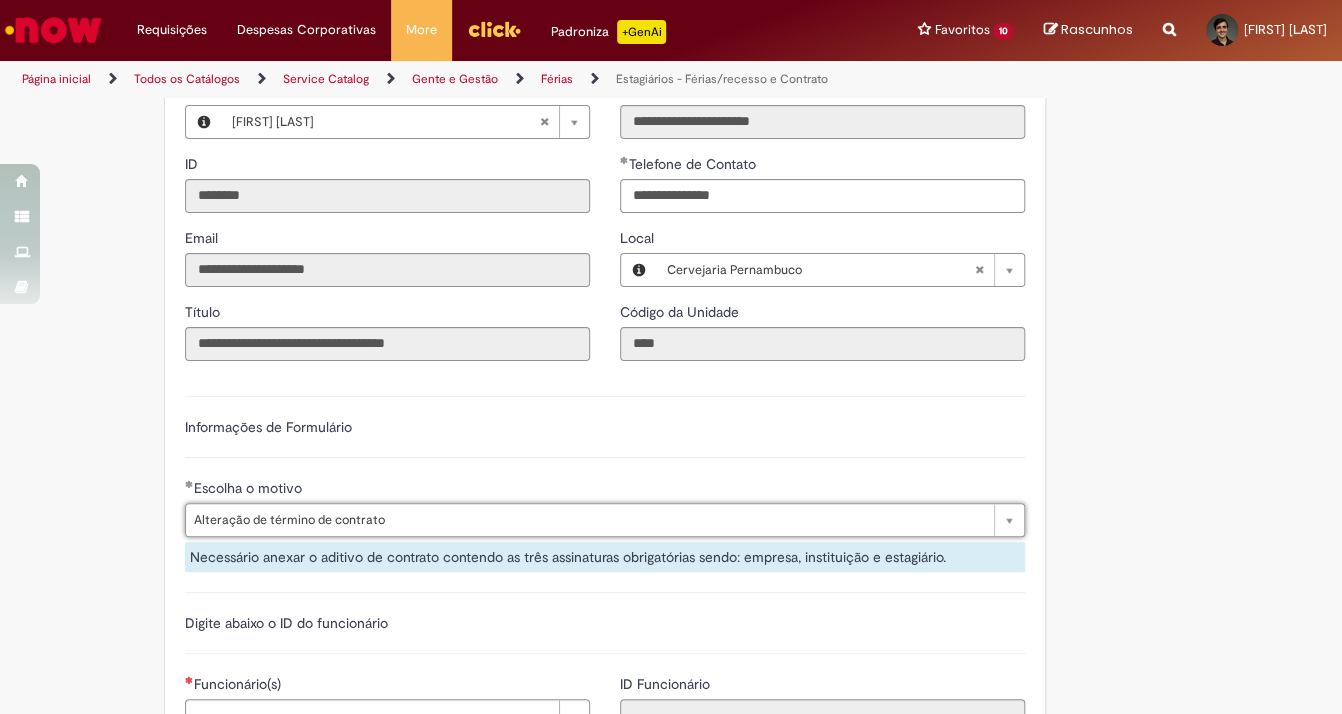 click on "Adicionar a Favoritos
Estagiários - Férias/recesso e Contrato
Oferta destinada para inclusões/exceções/cancelamentos de recesso de estagiários e para prorrogações de contratos de estagiários.
Use essa oferta para solicitar a prorrogação de um contrato de estagiário (postergar a data final) e para alterar/incluir/cancelar recesso (recesso é conhecido como “férias”) de estagiário.
⚠   ATENÇÃO!!!!   ⚠
Recesso:
O recesso só pode ser solicitado das seguintes formas:
30 dias corridos (ou 15+15) para contratos de 1 ano ou mais
15 dias corridos para contratos inferiores a 1 ano.
Ao solicitar o recesso fracionado (15+15) já informar as duas datas de início, respeitando que os dias sejam gozados antes da data término do contrato! Ambas as datas devem estar no e-mail de aprovação do gerente.
Prorrogação Contrato:" at bounding box center [573, 385] 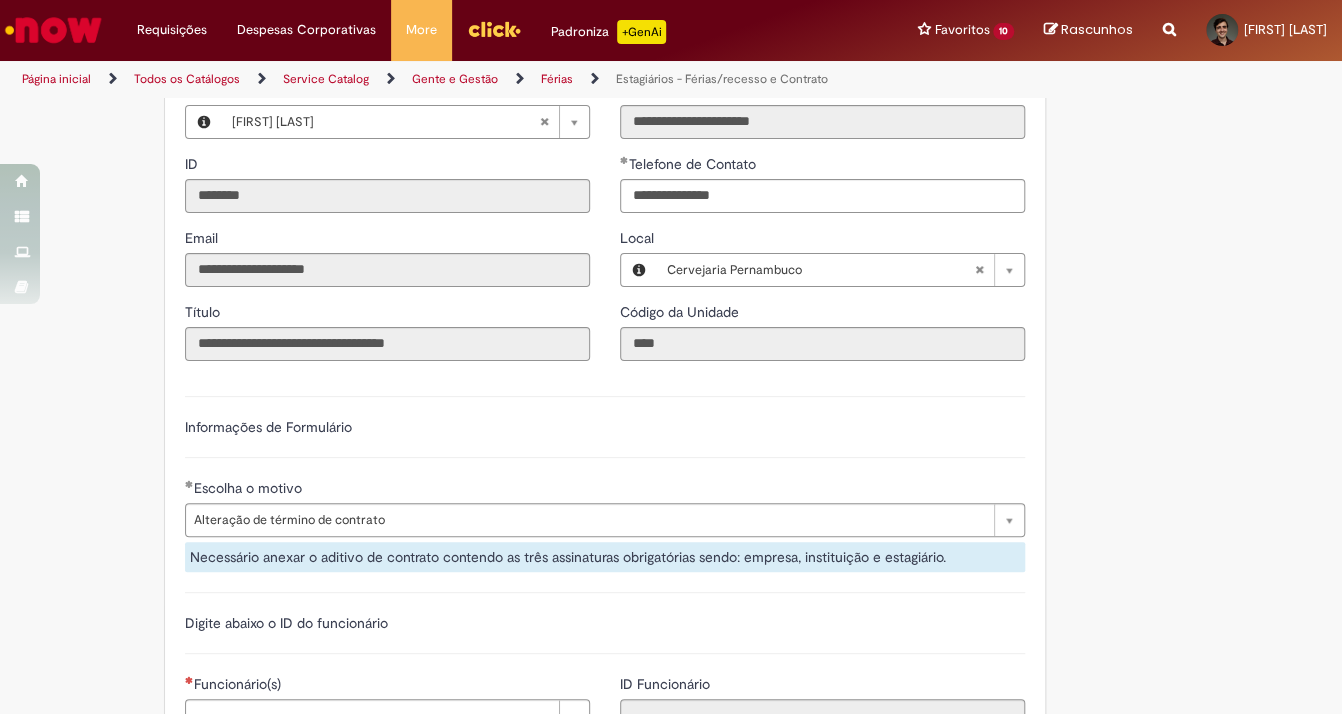 scroll, scrollTop: 1066, scrollLeft: 0, axis: vertical 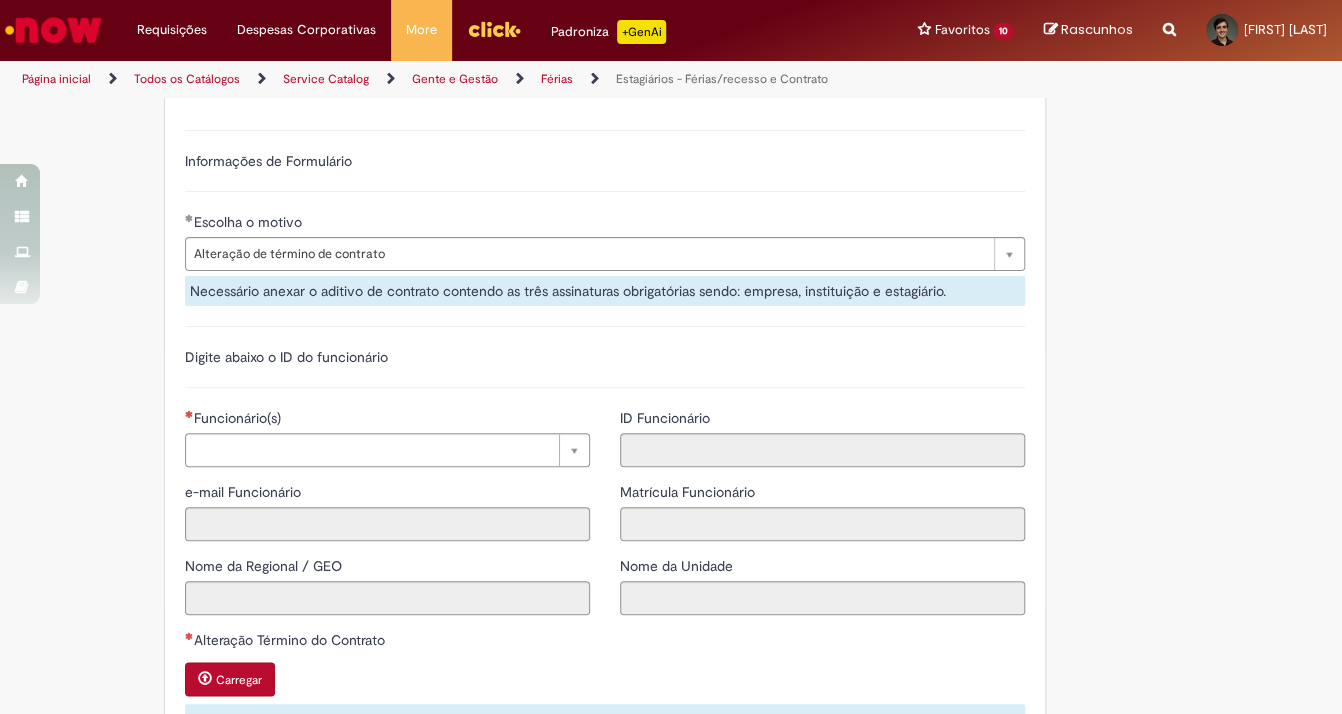 click on "Funcionário(s)" at bounding box center (235, 418) 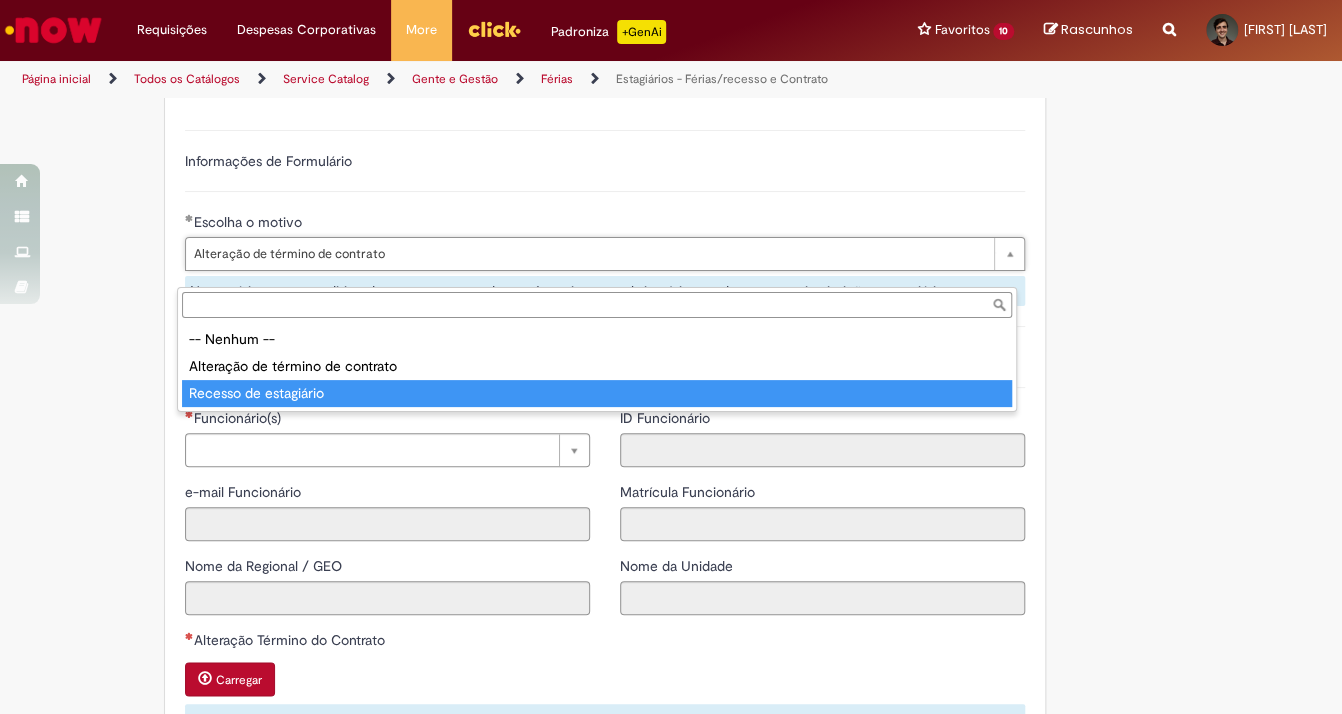 type on "**********" 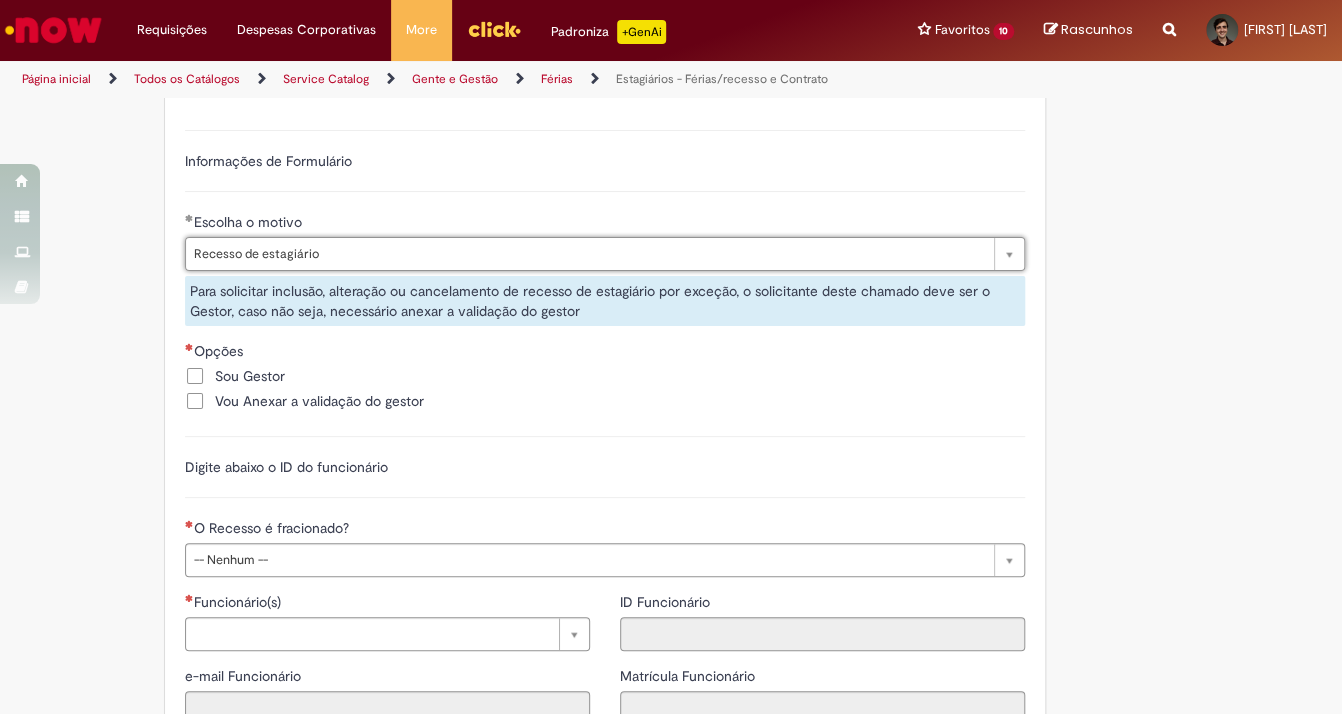 scroll, scrollTop: 0, scrollLeft: 0, axis: both 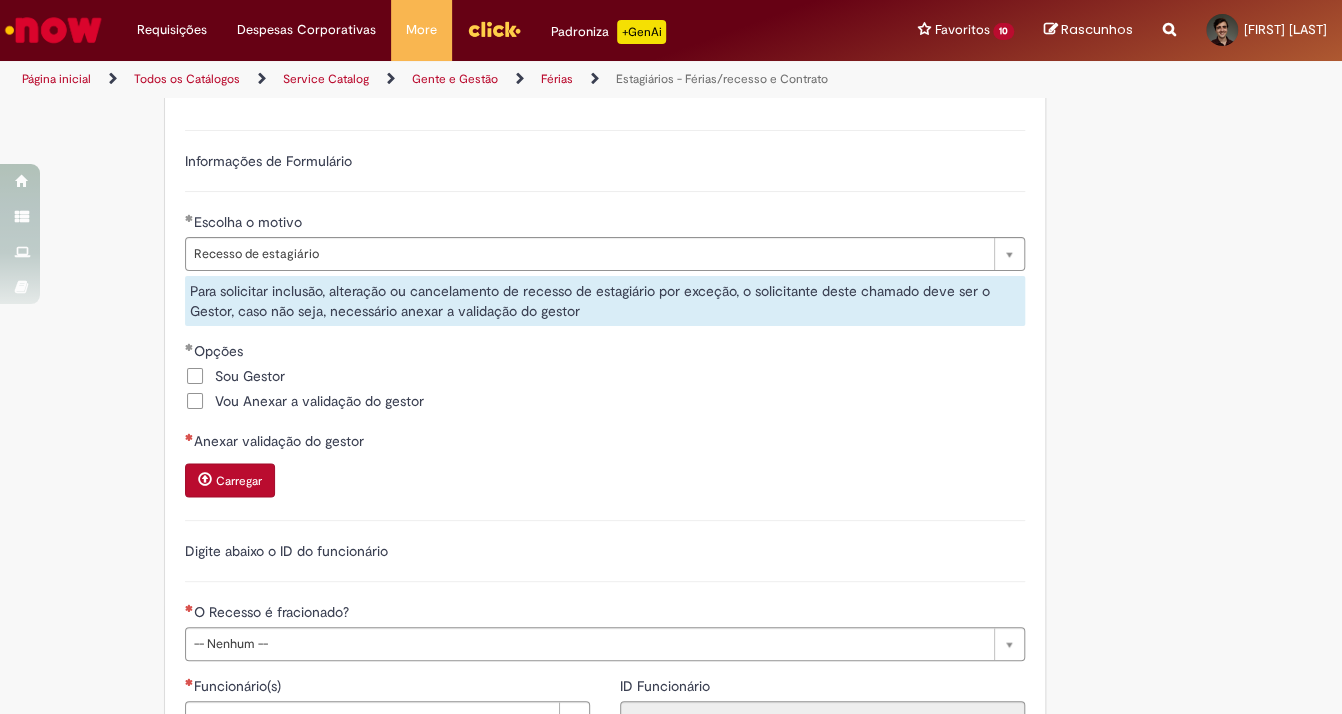click on "Carregar" at bounding box center [239, 481] 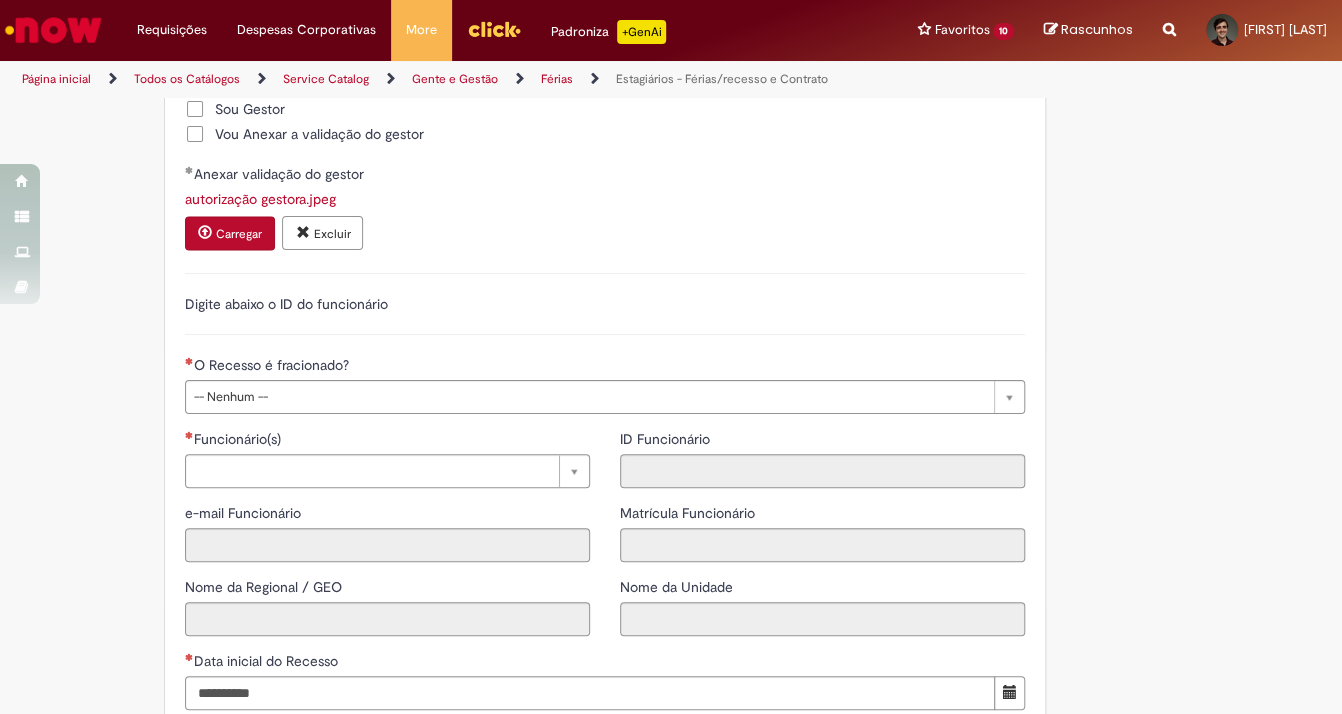 scroll, scrollTop: 1466, scrollLeft: 0, axis: vertical 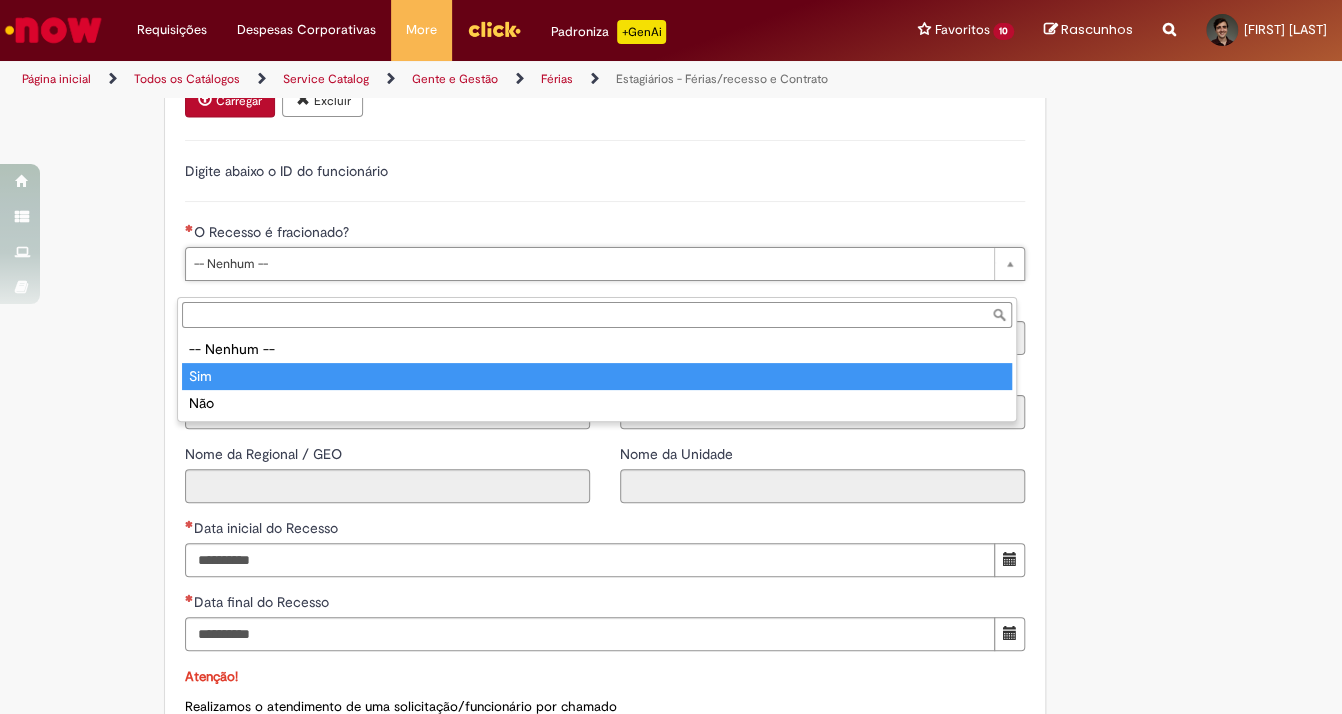 type on "***" 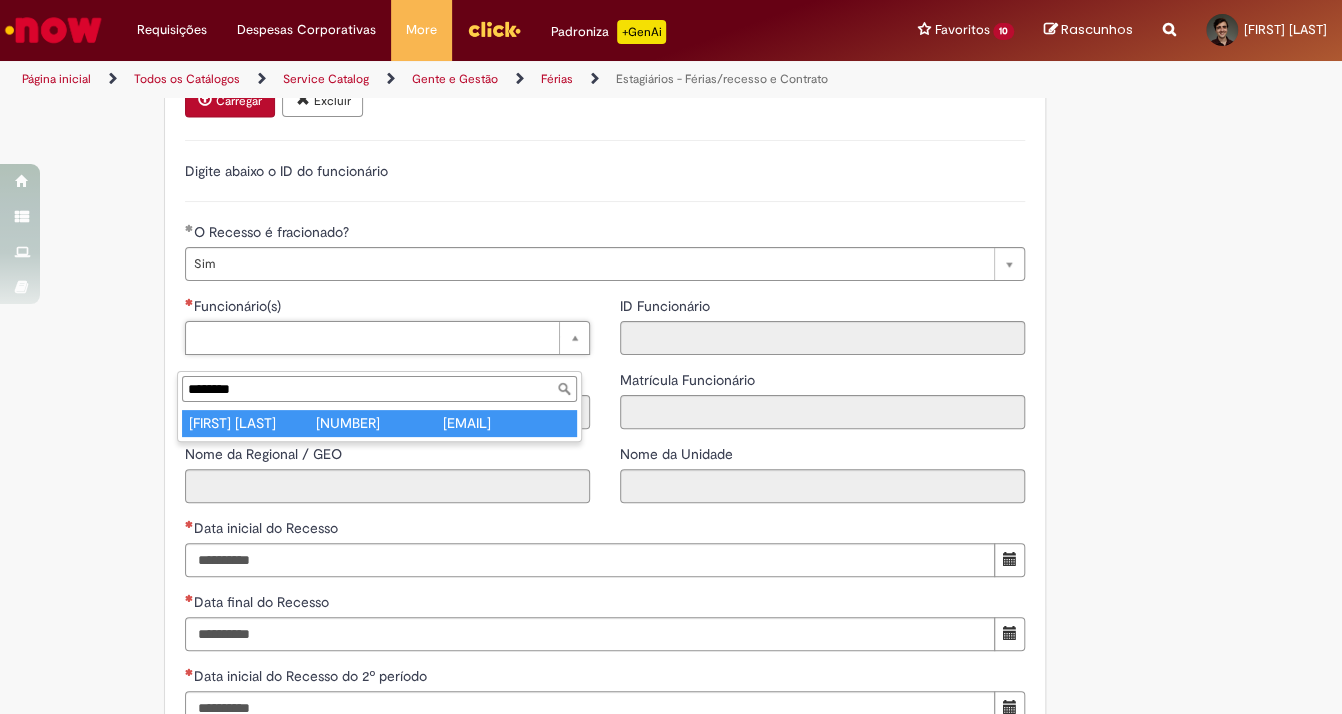 type on "********" 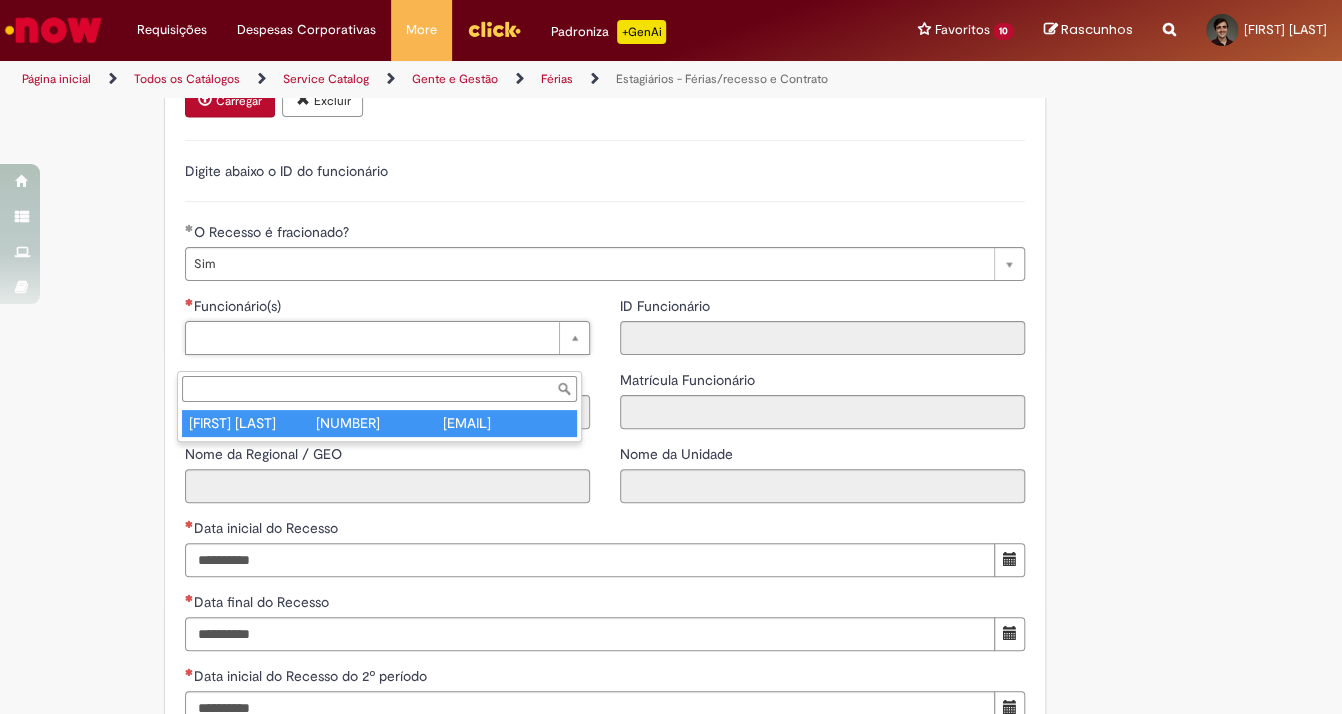 type on "**********" 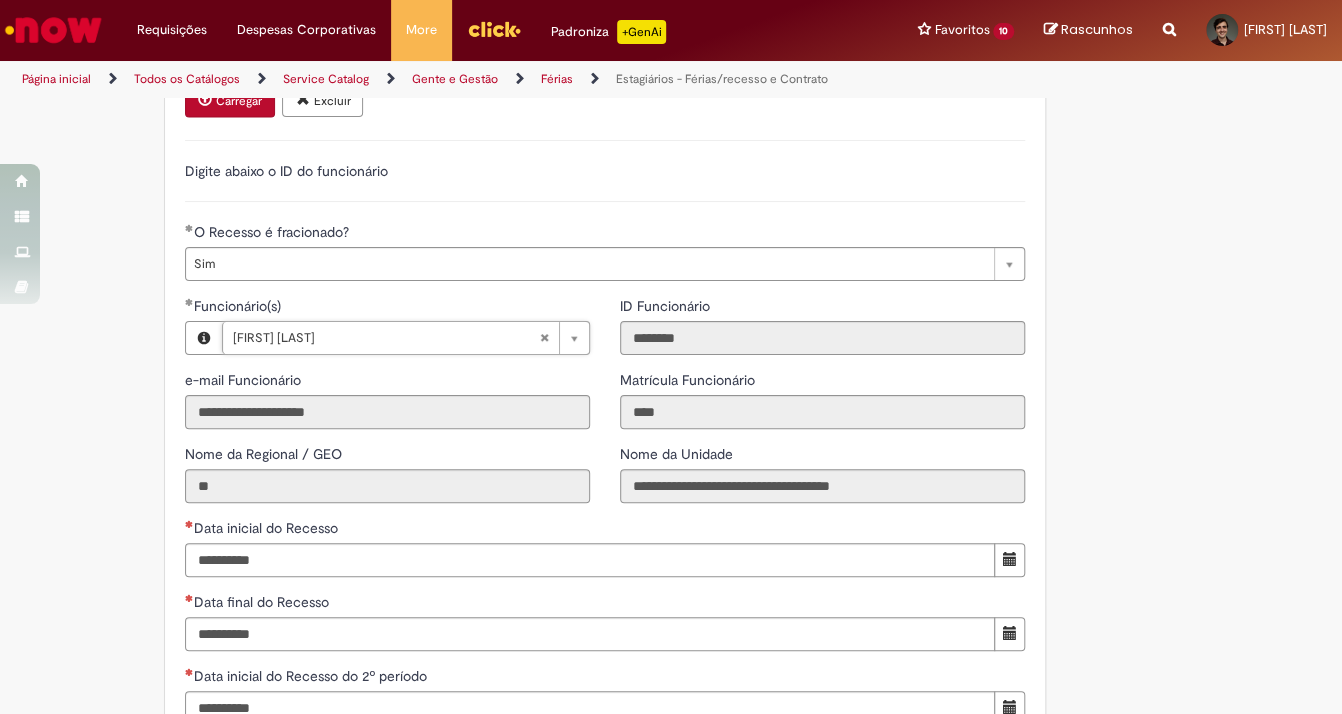 scroll, scrollTop: 1733, scrollLeft: 0, axis: vertical 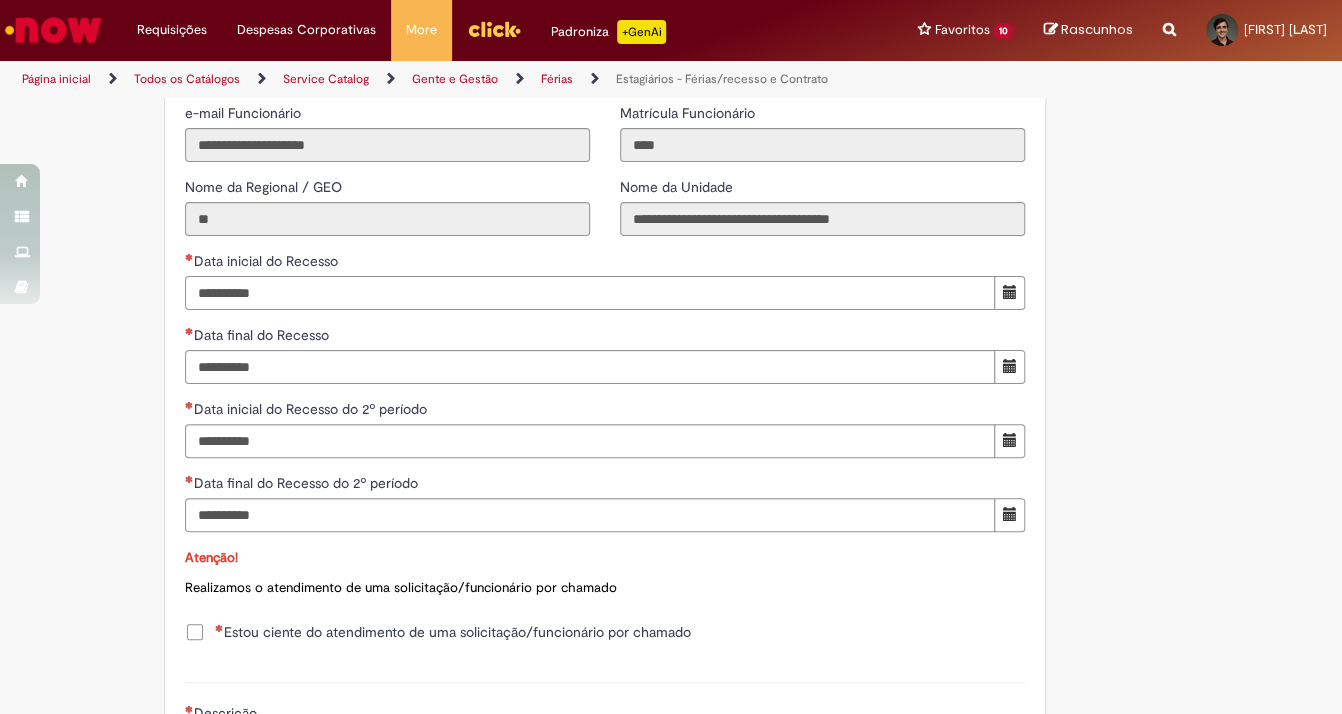 click on "Data inicial do Recesso" at bounding box center (590, 293) 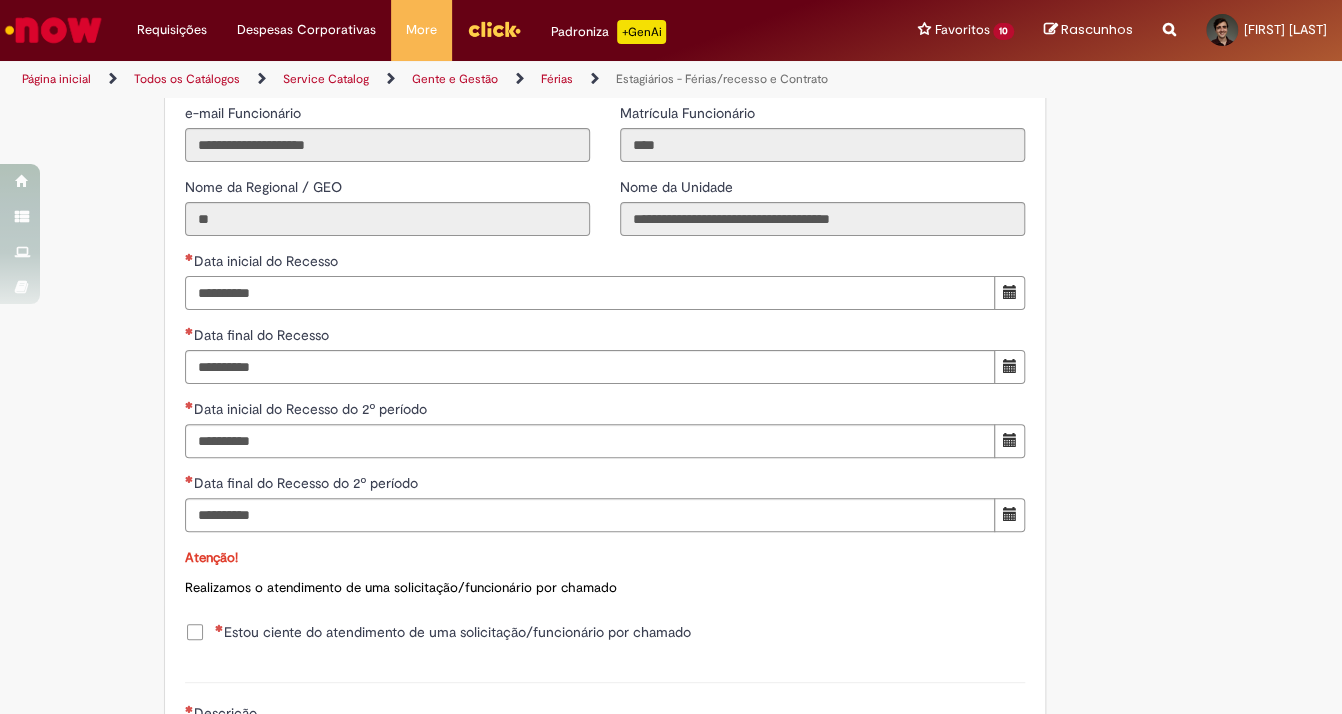type on "**********" 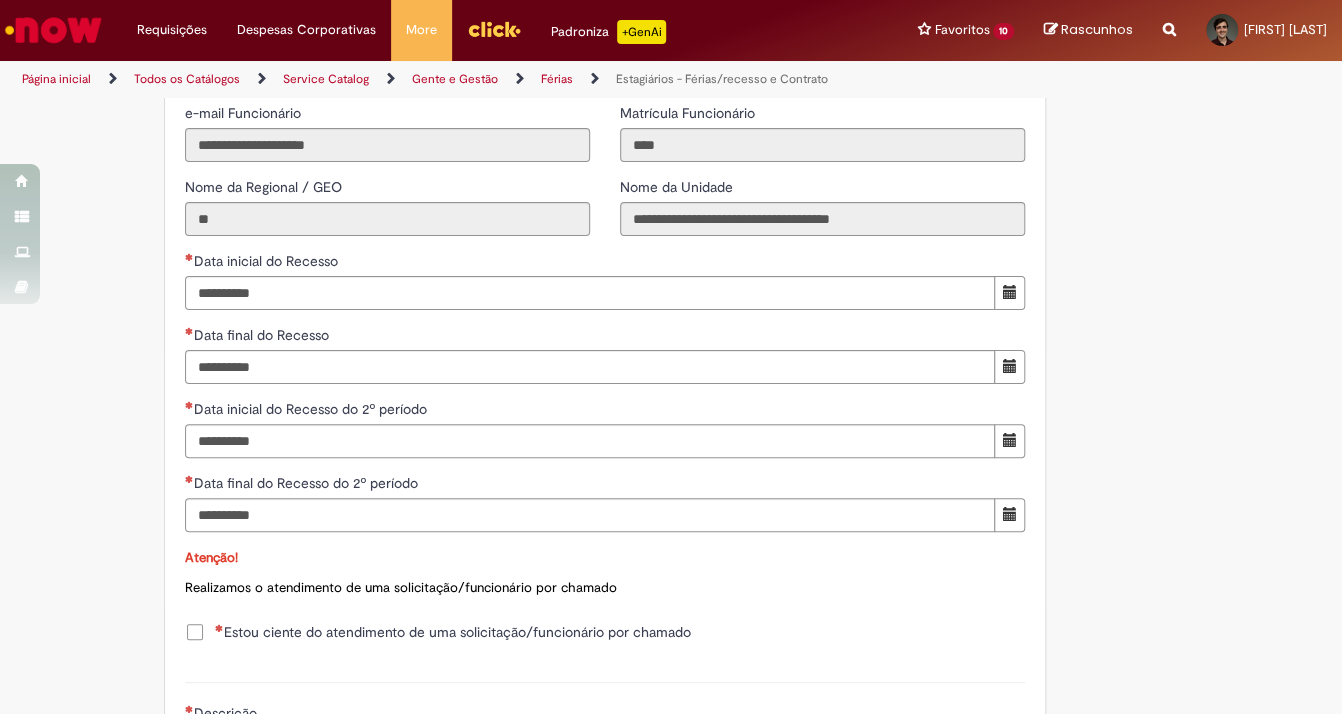type 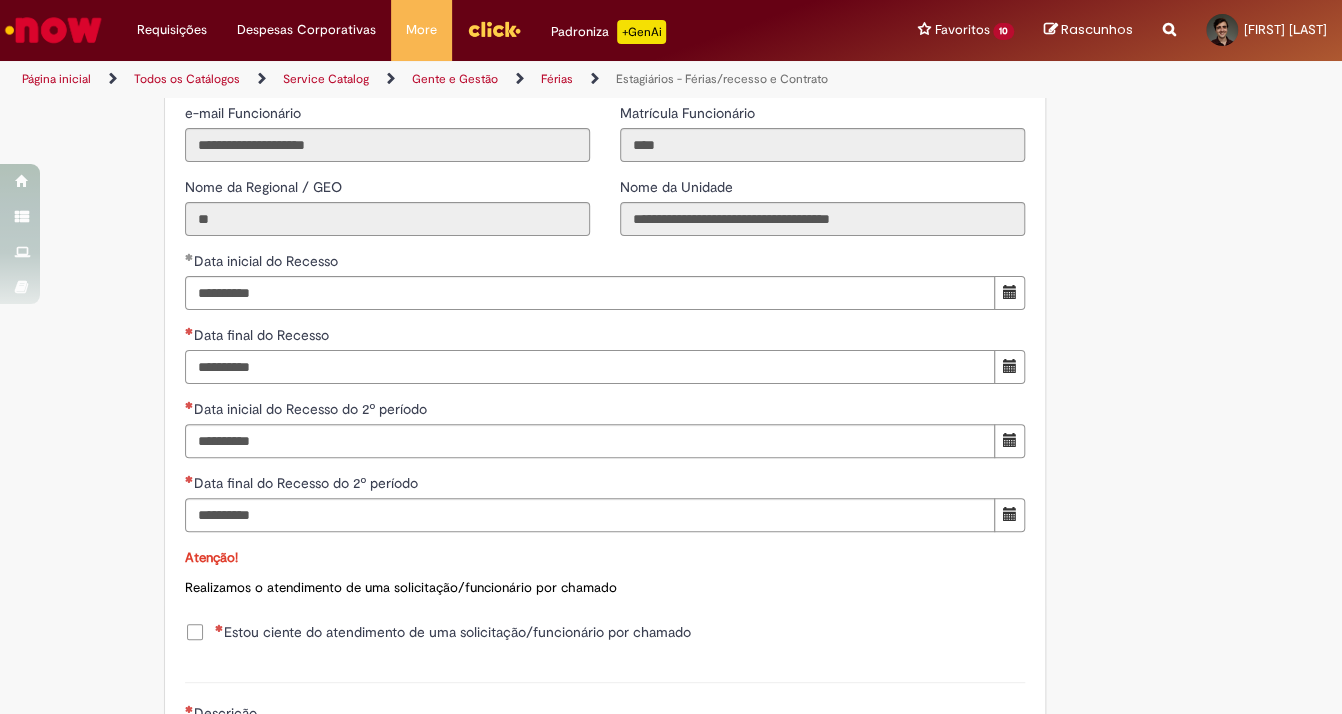 type on "*" 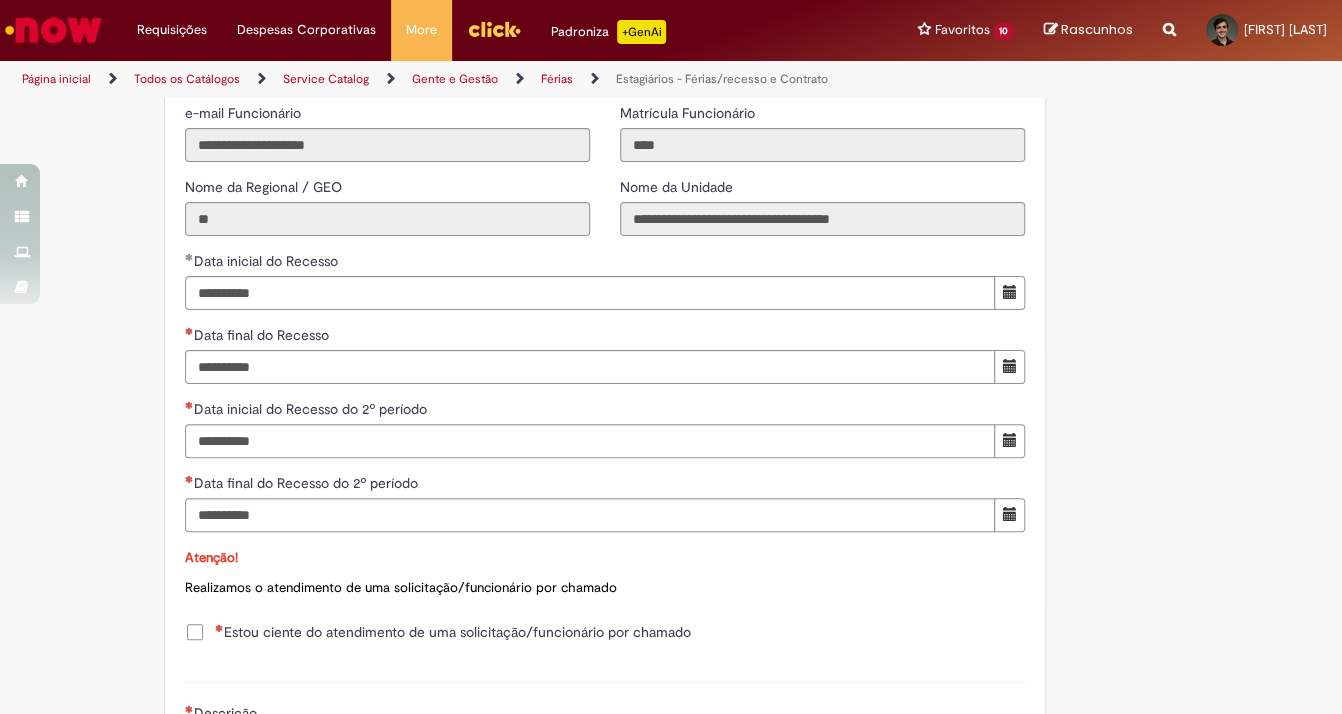 type 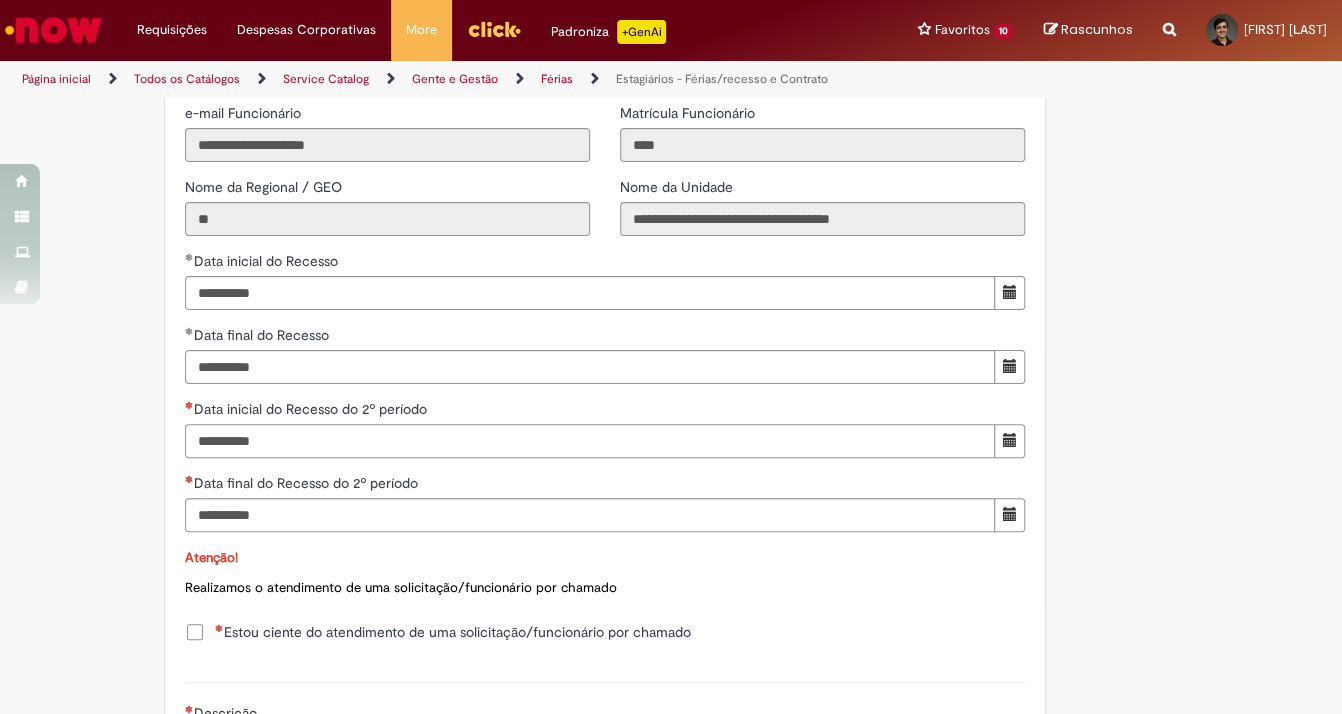 type on "**********" 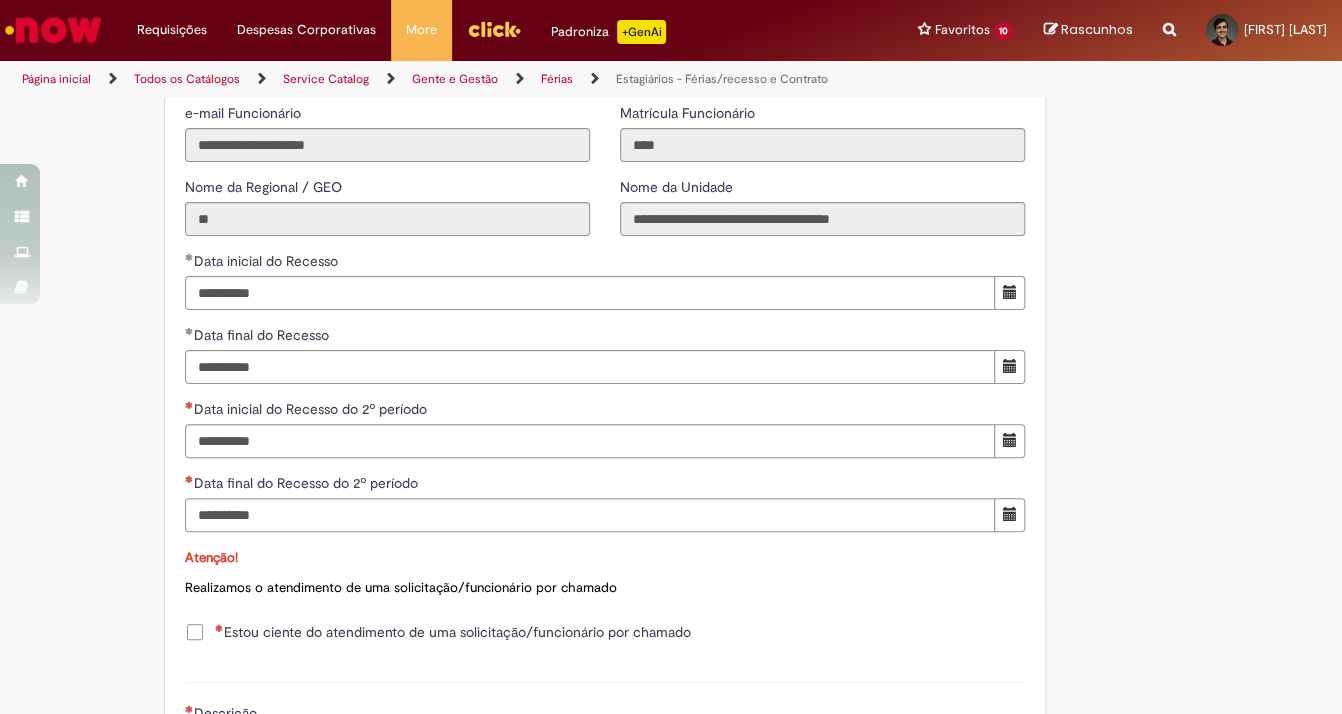 type 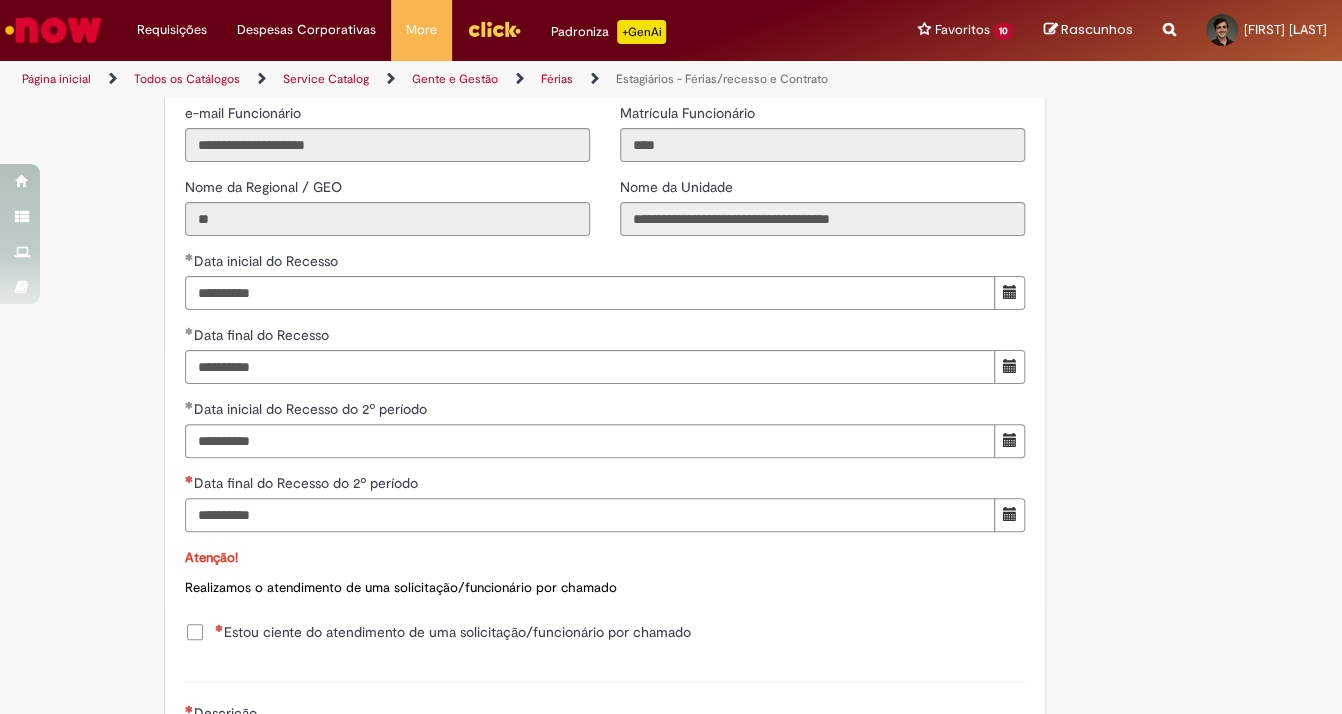 type on "**********" 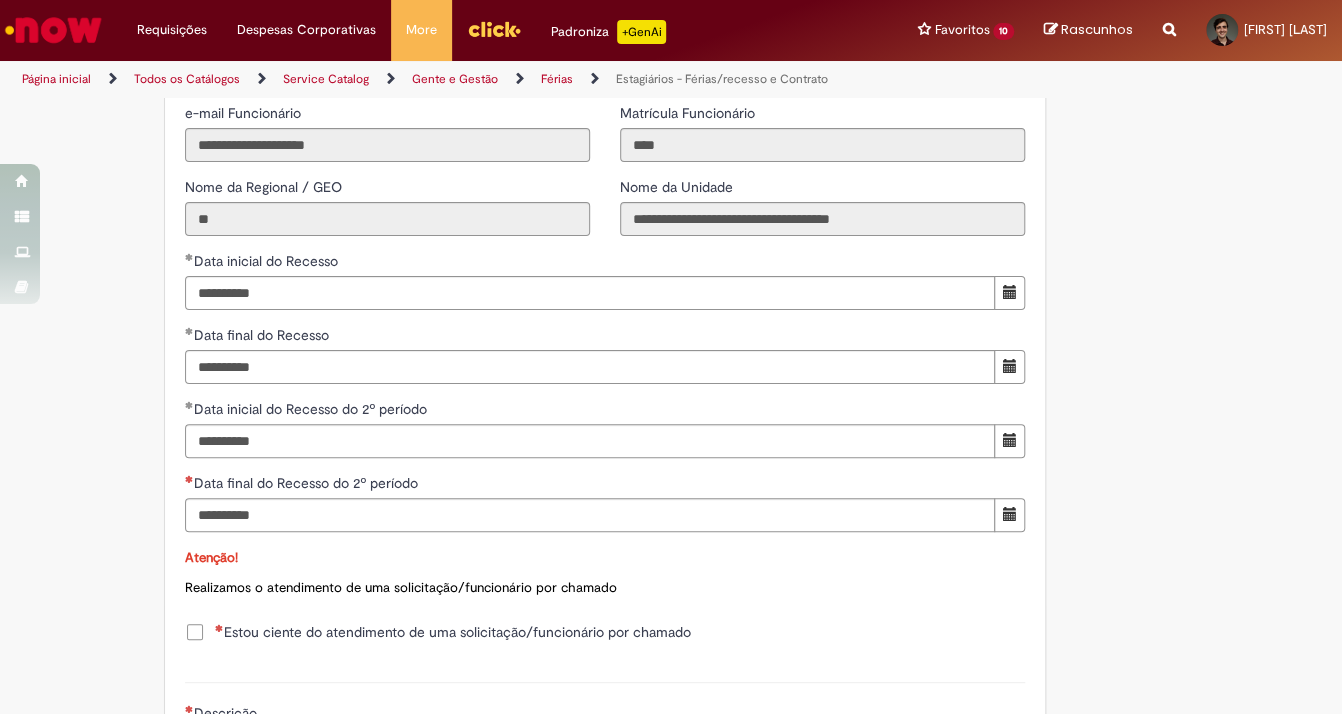 type 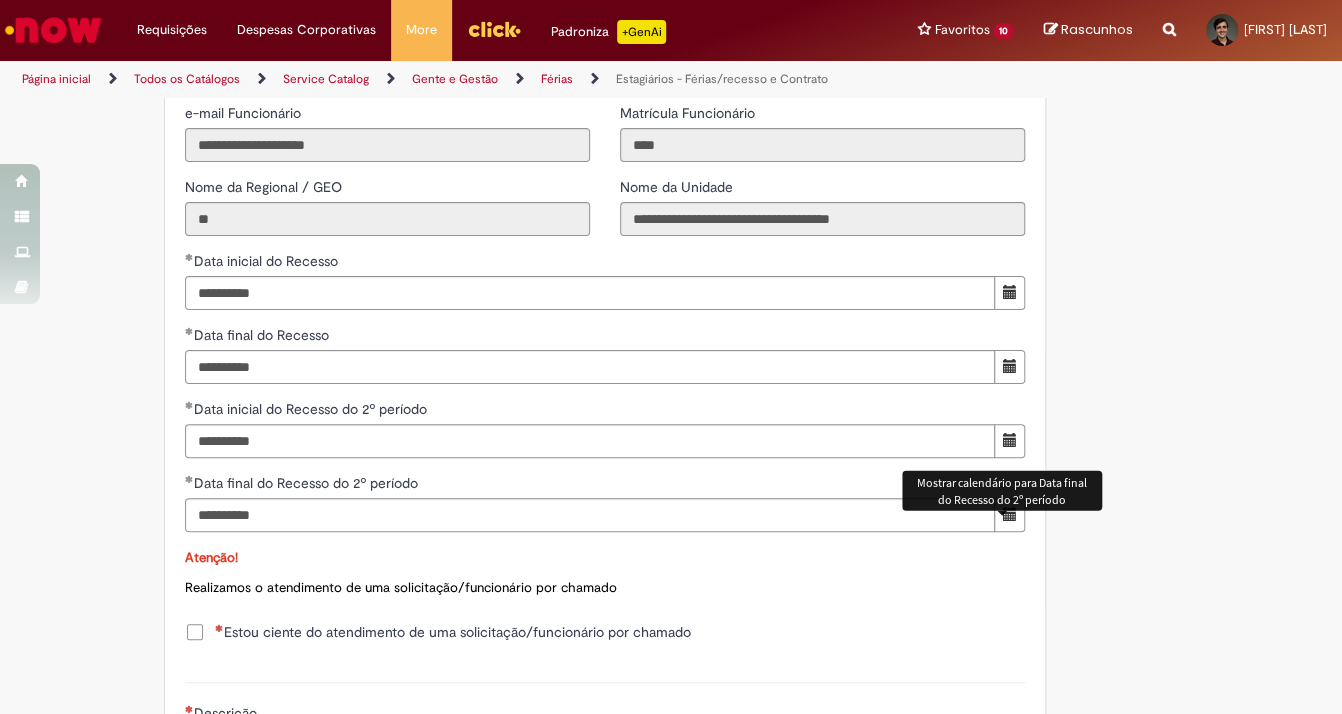 click on "Adicionar a Favoritos
Estagiários - Férias/recesso e Contrato
Oferta destinada para inclusões/exceções/cancelamentos de recesso de estagiários e para prorrogações de contratos de estagiários.
Use essa oferta para solicitar a prorrogação de um contrato de estagiário (postergar a data final) e para alterar/incluir/cancelar recesso (recesso é conhecido como “férias”) de estagiário.
⚠   ATENÇÃO!!!!   ⚠
Recesso:
O recesso só pode ser solicitado das seguintes formas:
30 dias corridos (ou 15+15) para contratos de 1 ano ou mais
15 dias corridos para contratos inferiores a 1 ano.
Ao solicitar o recesso fracionado (15+15) já informar as duas datas de início, respeitando que os dias sejam gozados antes da data término do contrato! Ambas as datas devem estar no e-mail de aprovação do gerente.
Prorrogação Contrato:" at bounding box center [573, -316] 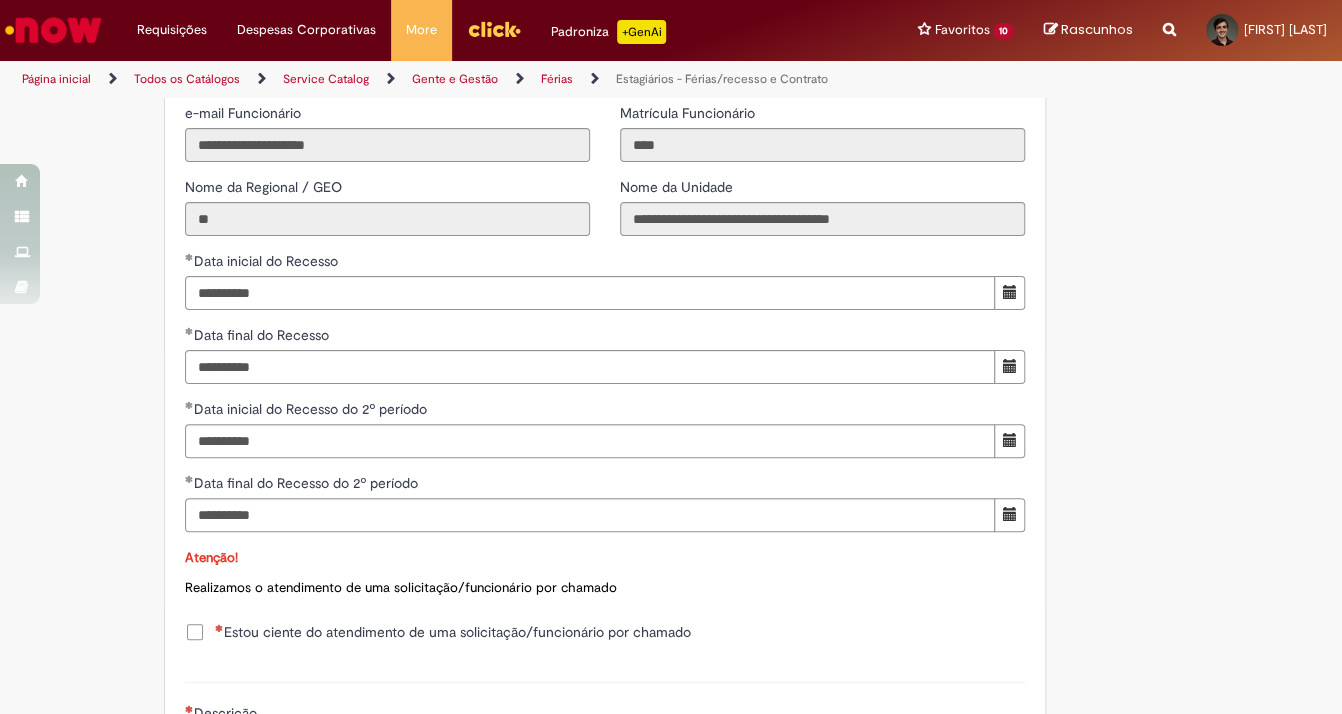 scroll, scrollTop: 2000, scrollLeft: 0, axis: vertical 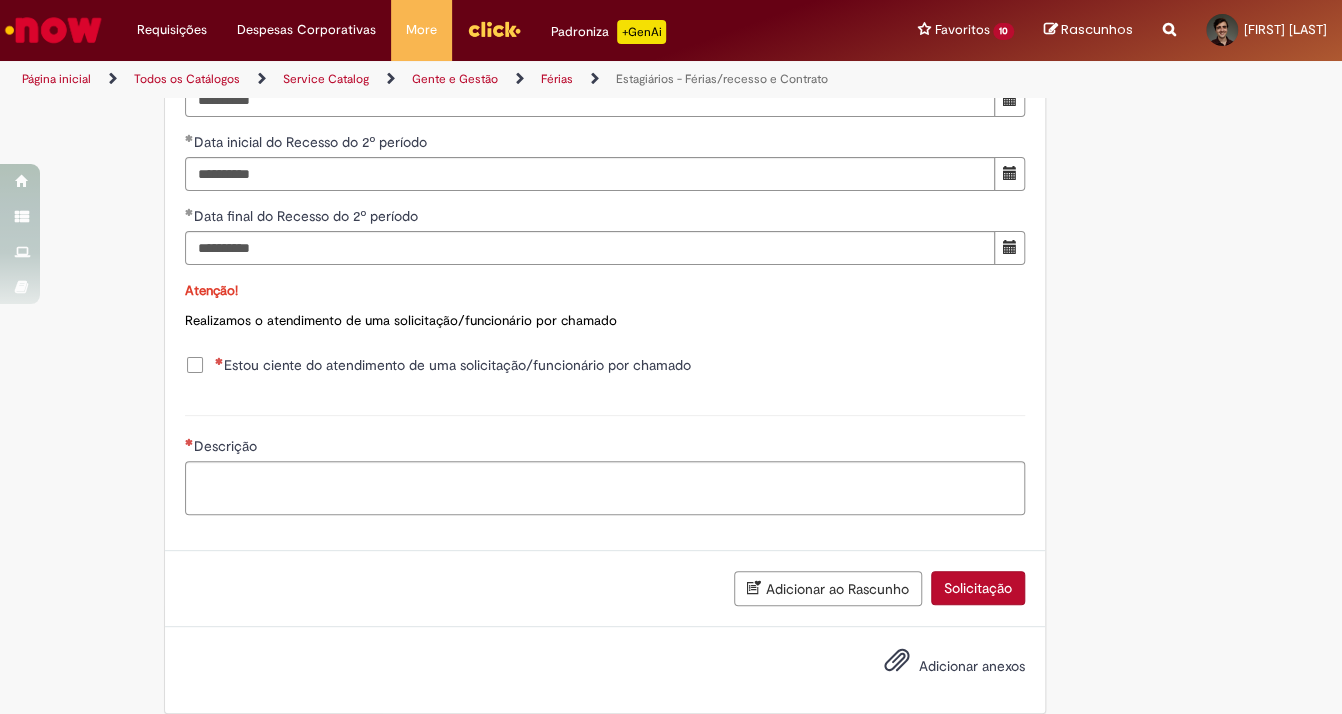 drag, startPoint x: 185, startPoint y: 373, endPoint x: 192, endPoint y: 383, distance: 12.206555 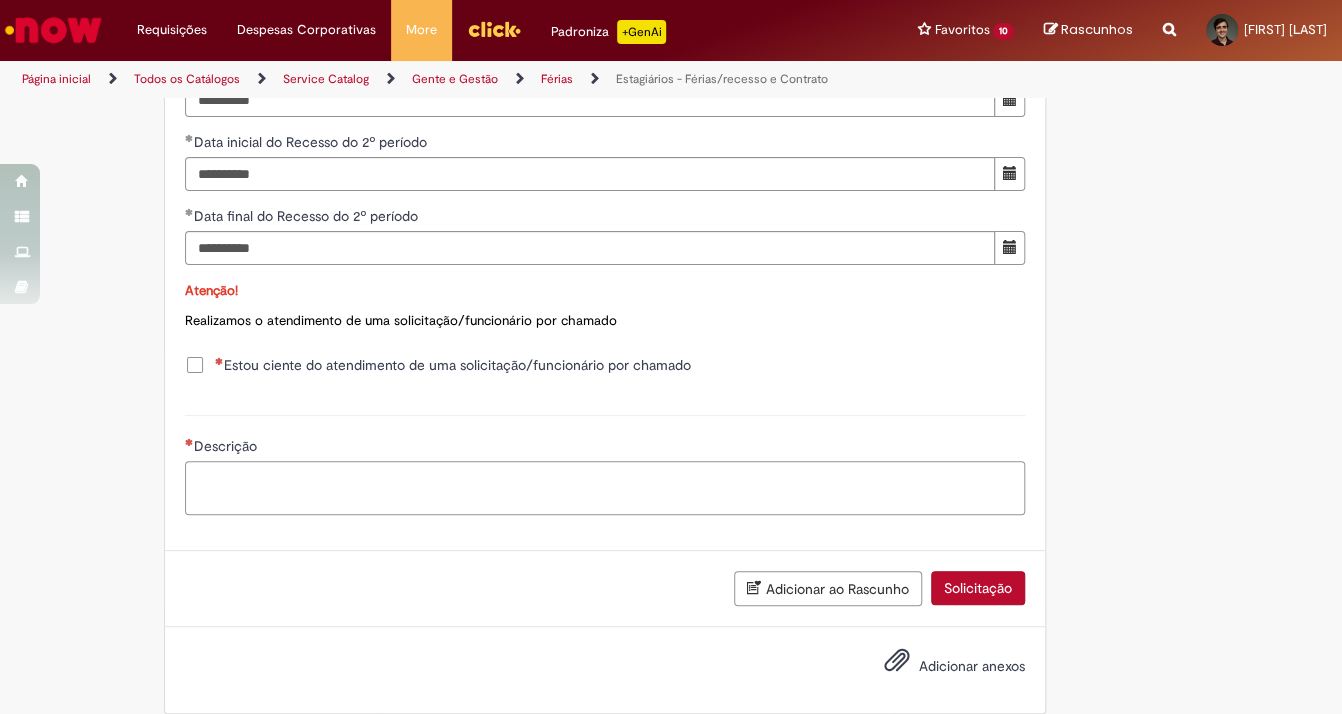 click on "Descrição" at bounding box center [605, 488] 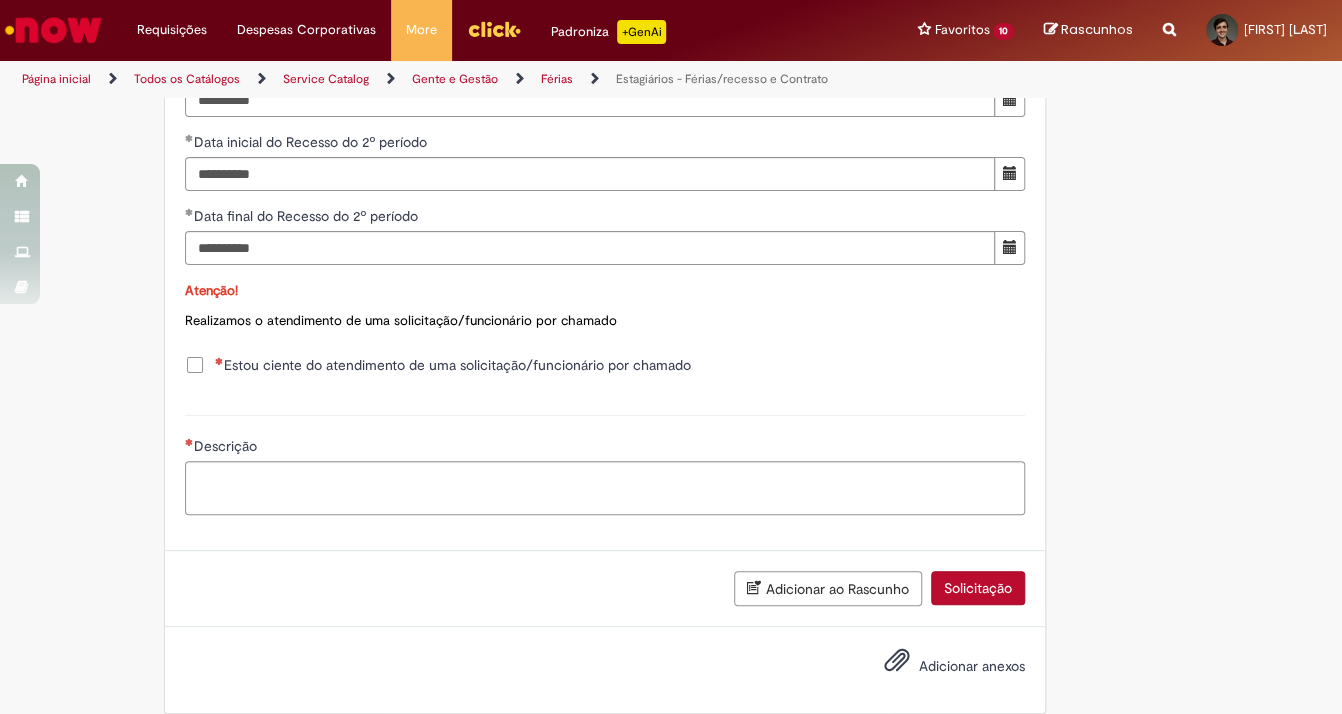 click on "Estou ciente do atendimento de uma solicitação/funcionário por chamado" at bounding box center [453, 365] 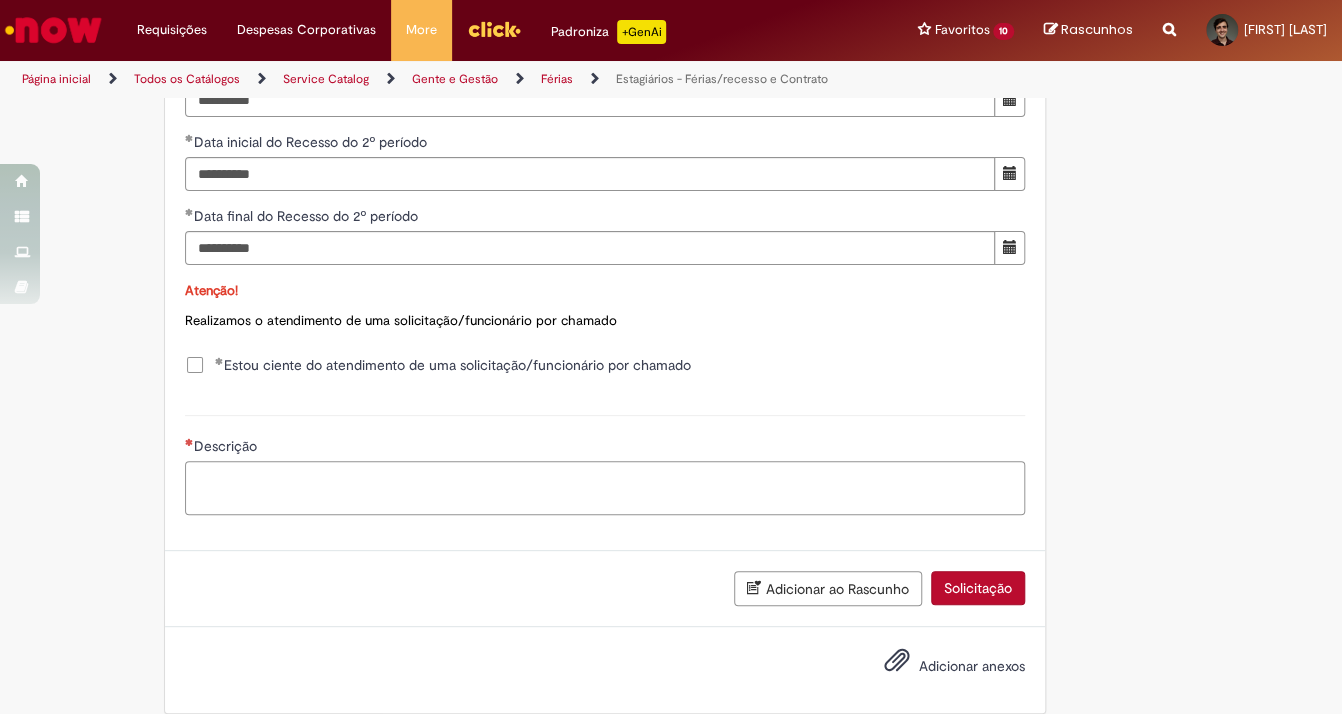 click on "Descrição" at bounding box center [605, 488] 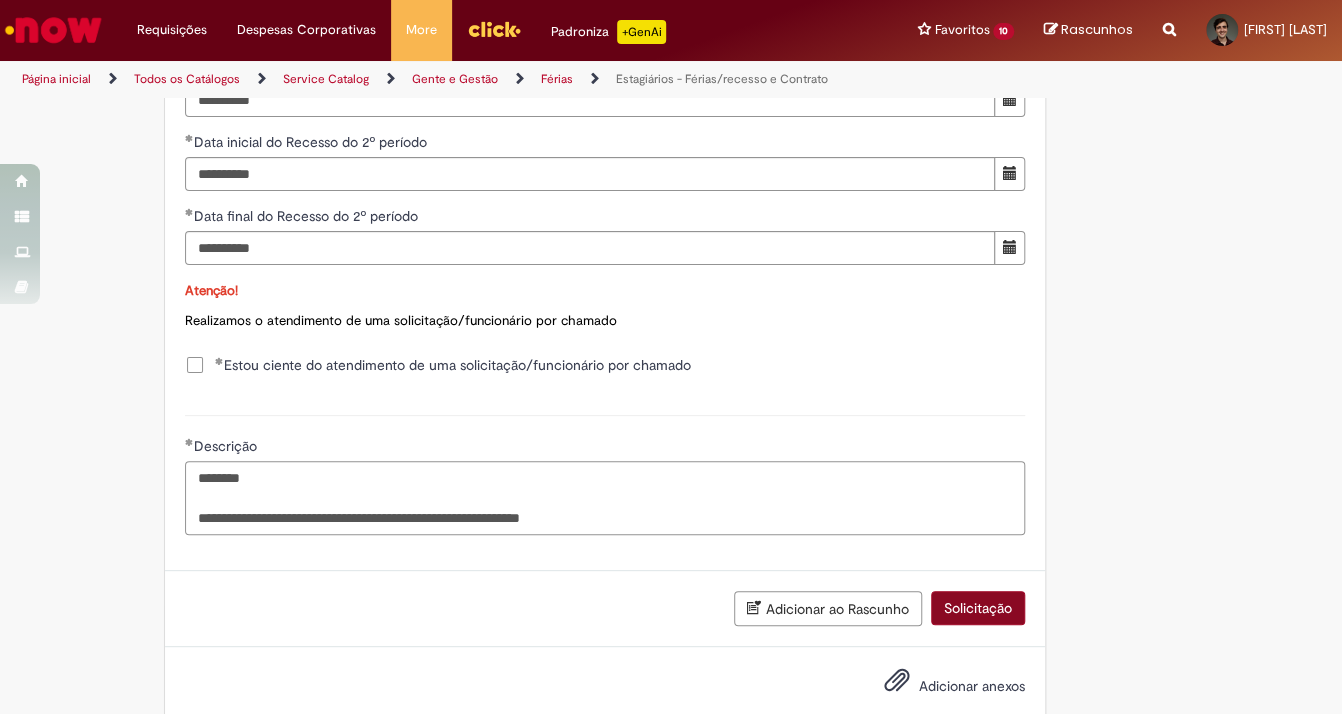 type on "**********" 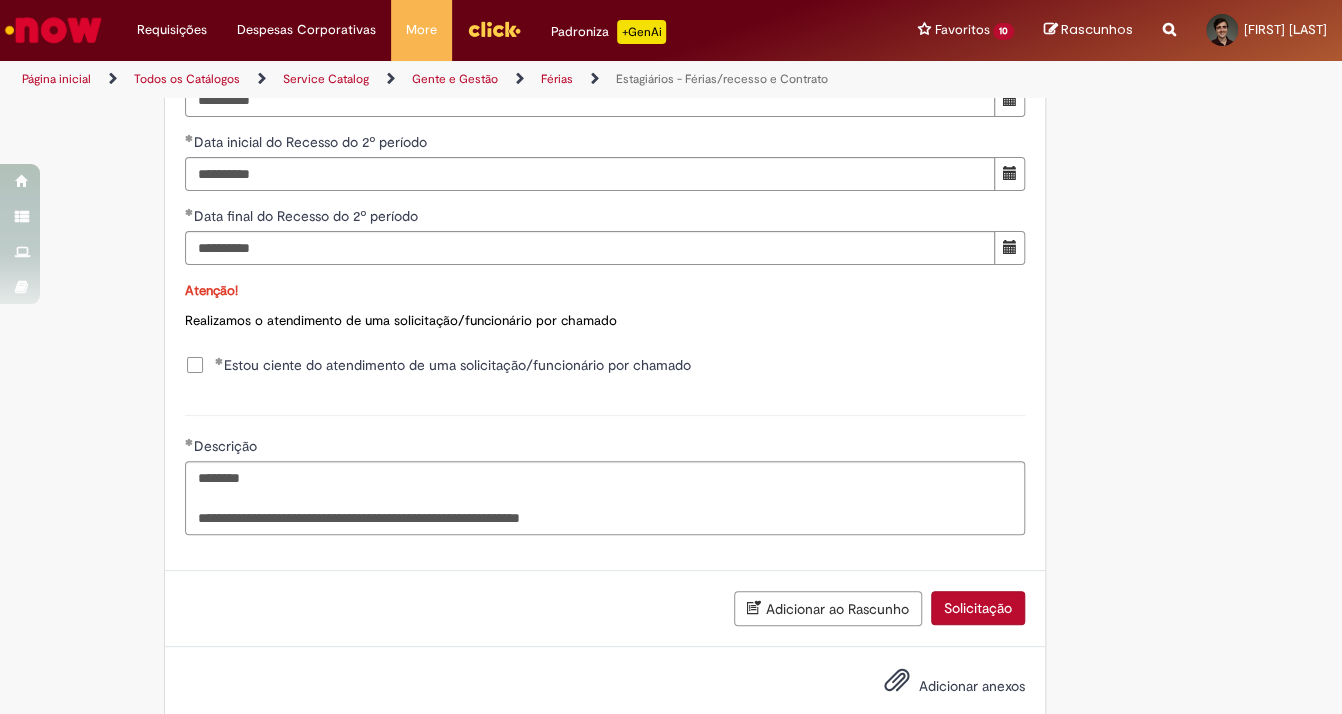 click on "Solicitação" at bounding box center (978, 608) 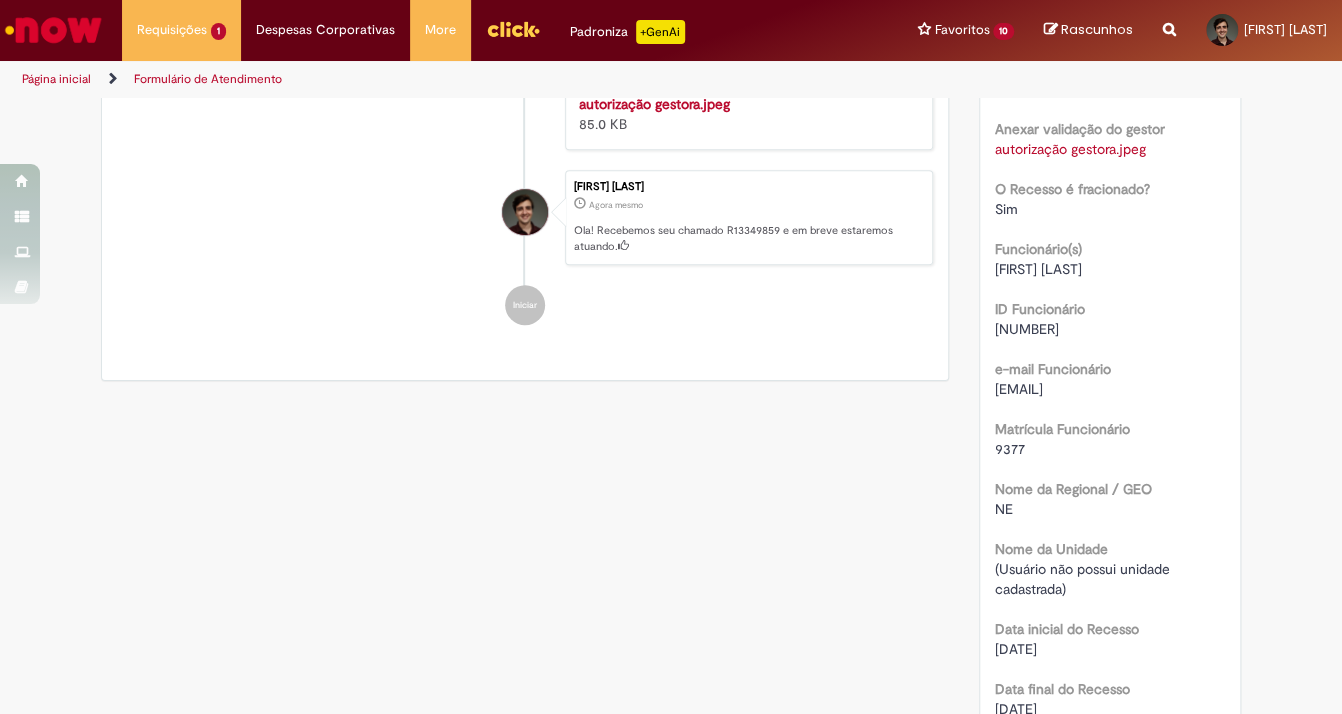 scroll, scrollTop: 133, scrollLeft: 0, axis: vertical 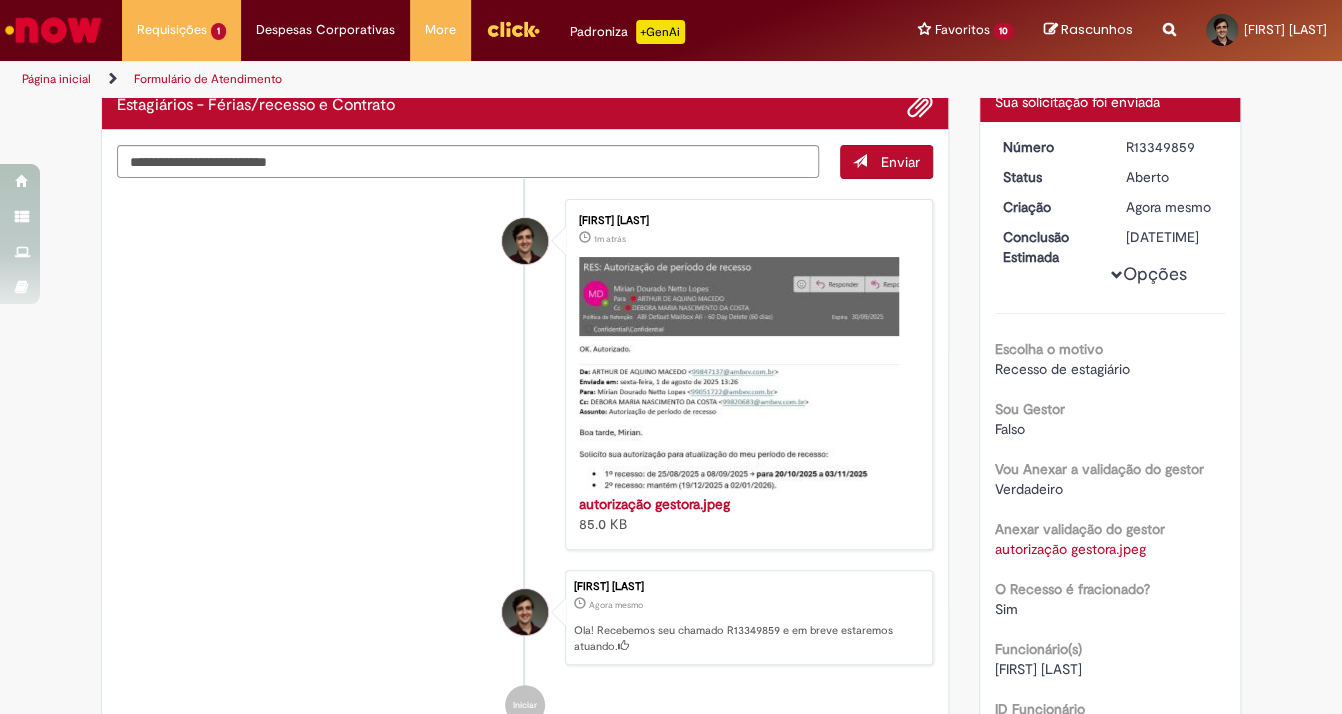 click on "Opções" at bounding box center (0, 0) 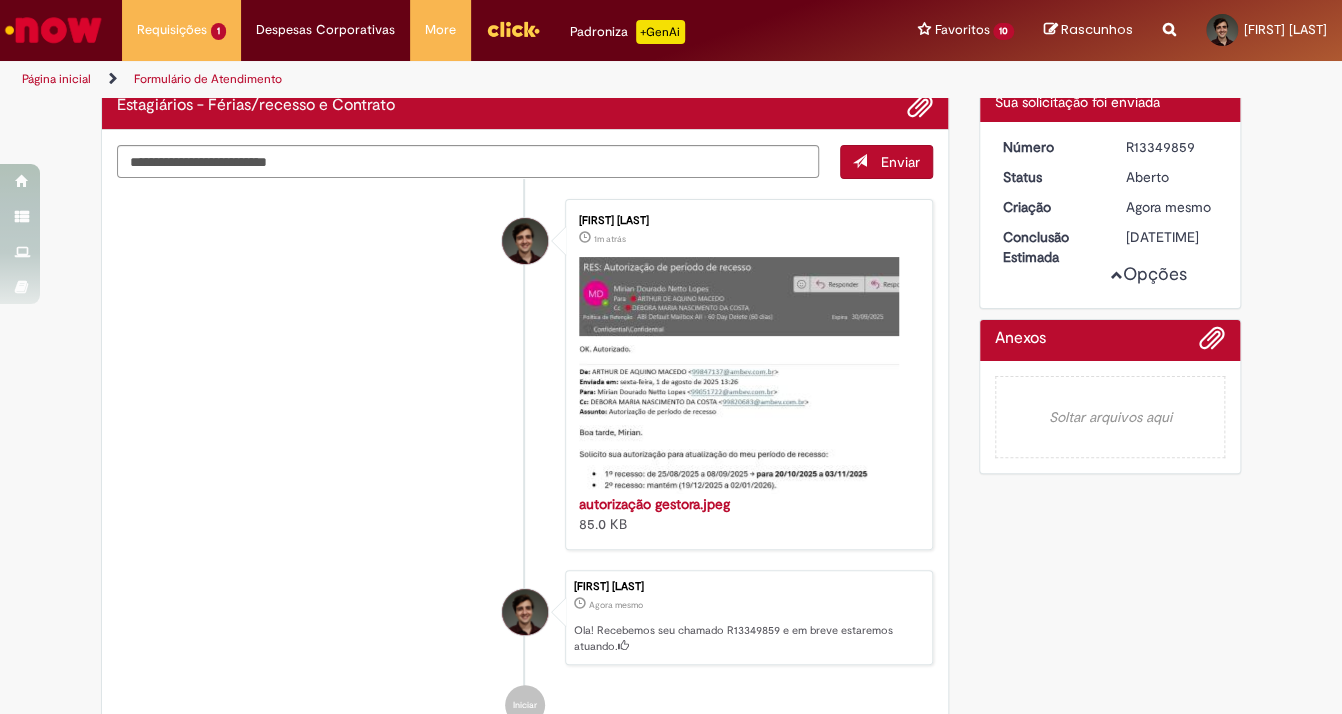 click on "Opções" at bounding box center [0, 0] 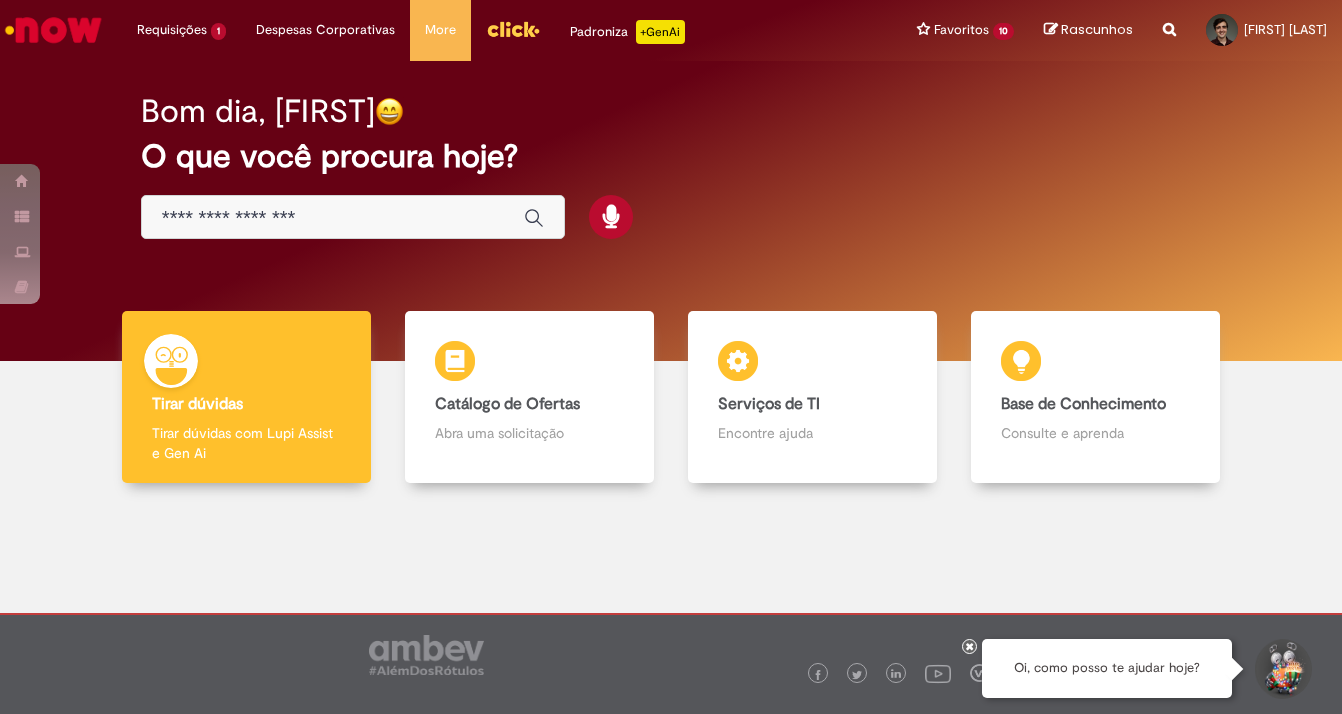 scroll, scrollTop: 0, scrollLeft: 0, axis: both 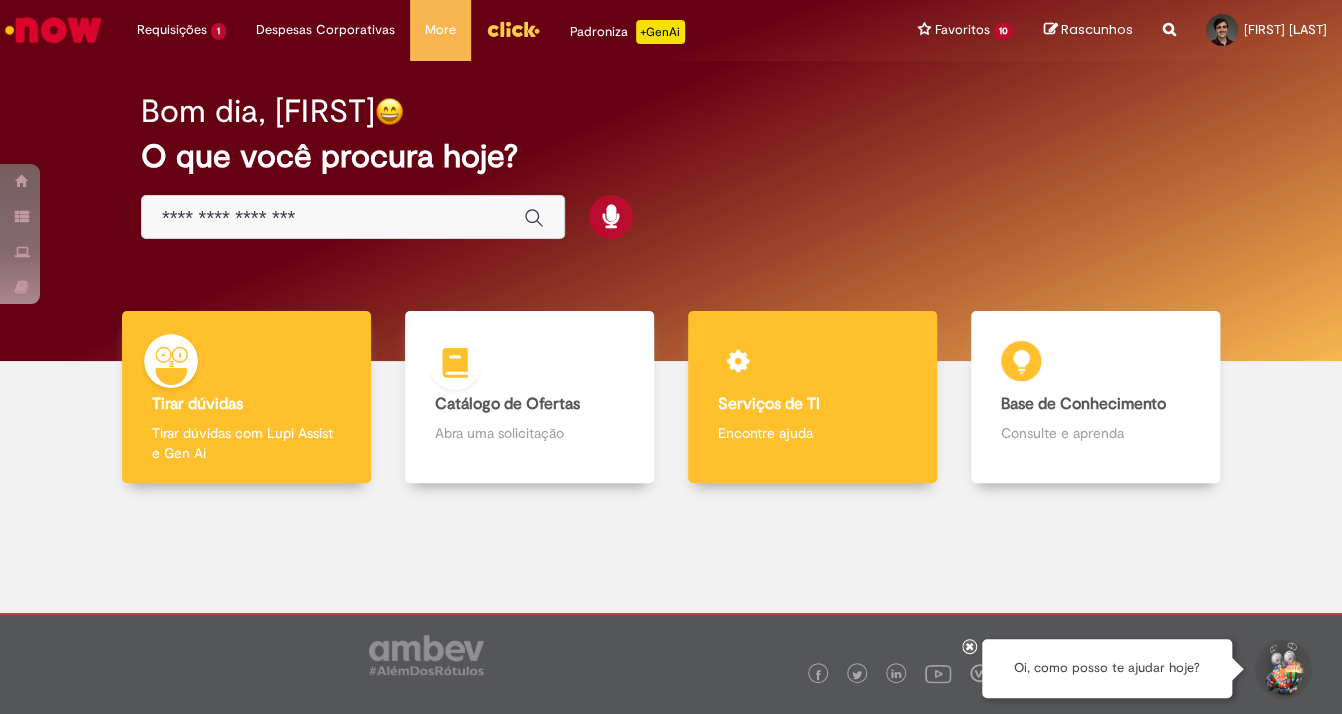 click on "Serviços de TI
Serviços de TI
Encontre ajuda" at bounding box center [813, 397] 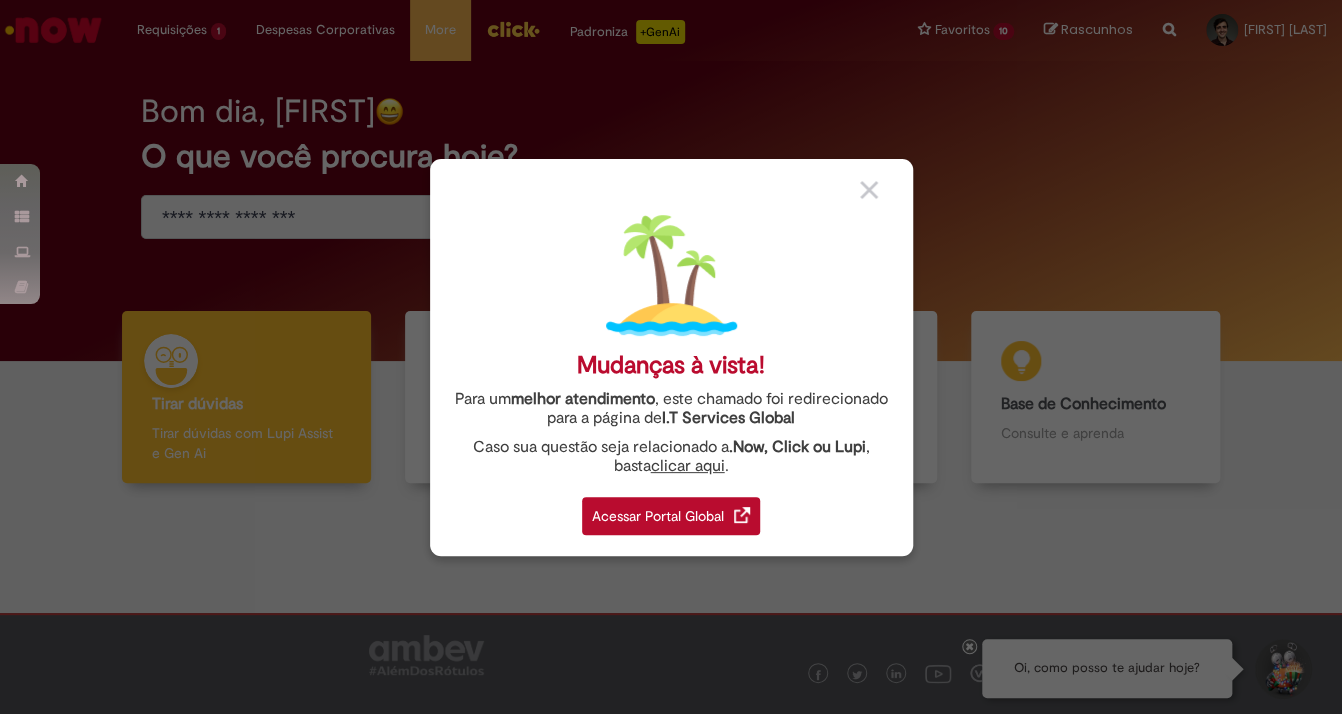 click on "Acessar Portal Global" at bounding box center (671, 516) 